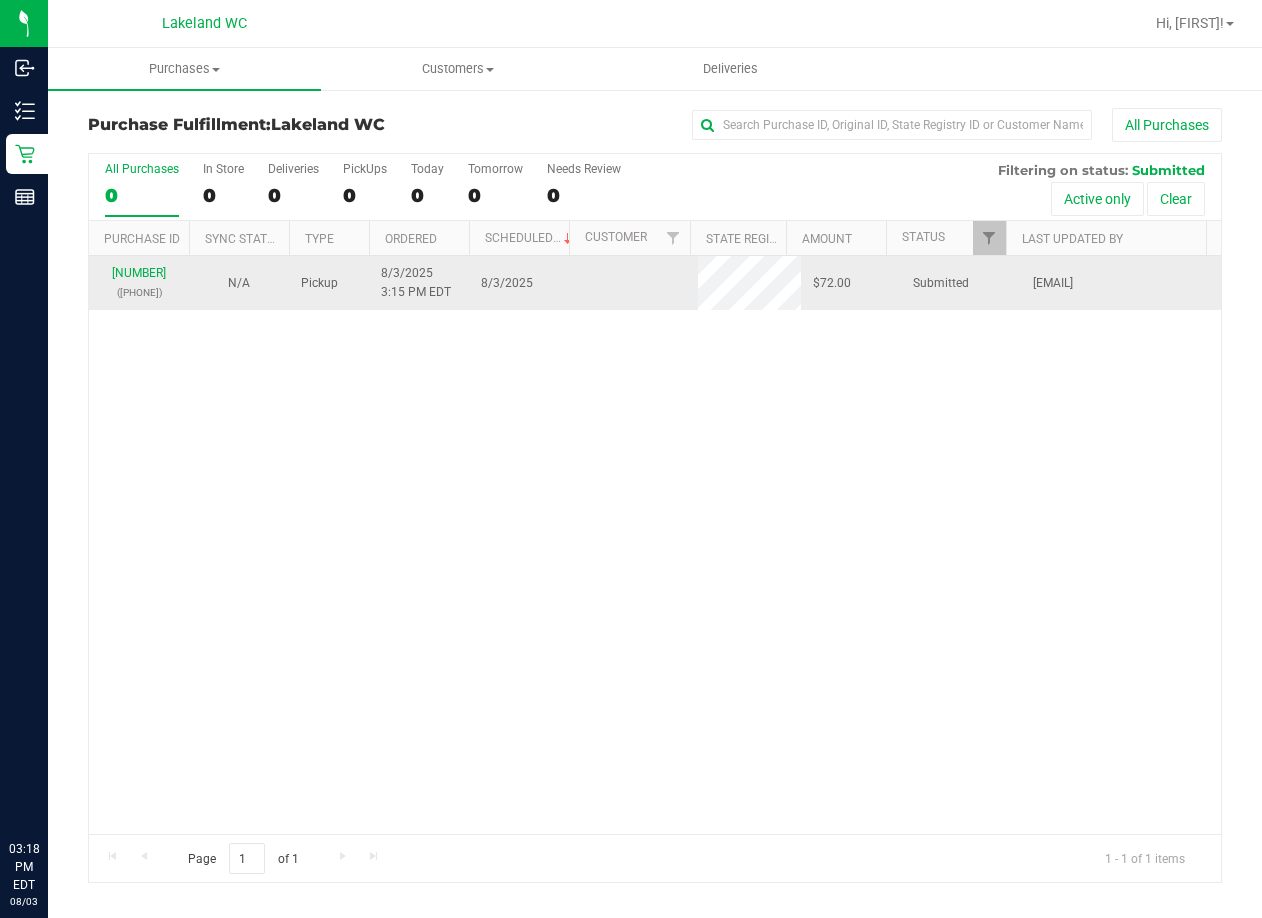 scroll, scrollTop: 0, scrollLeft: 0, axis: both 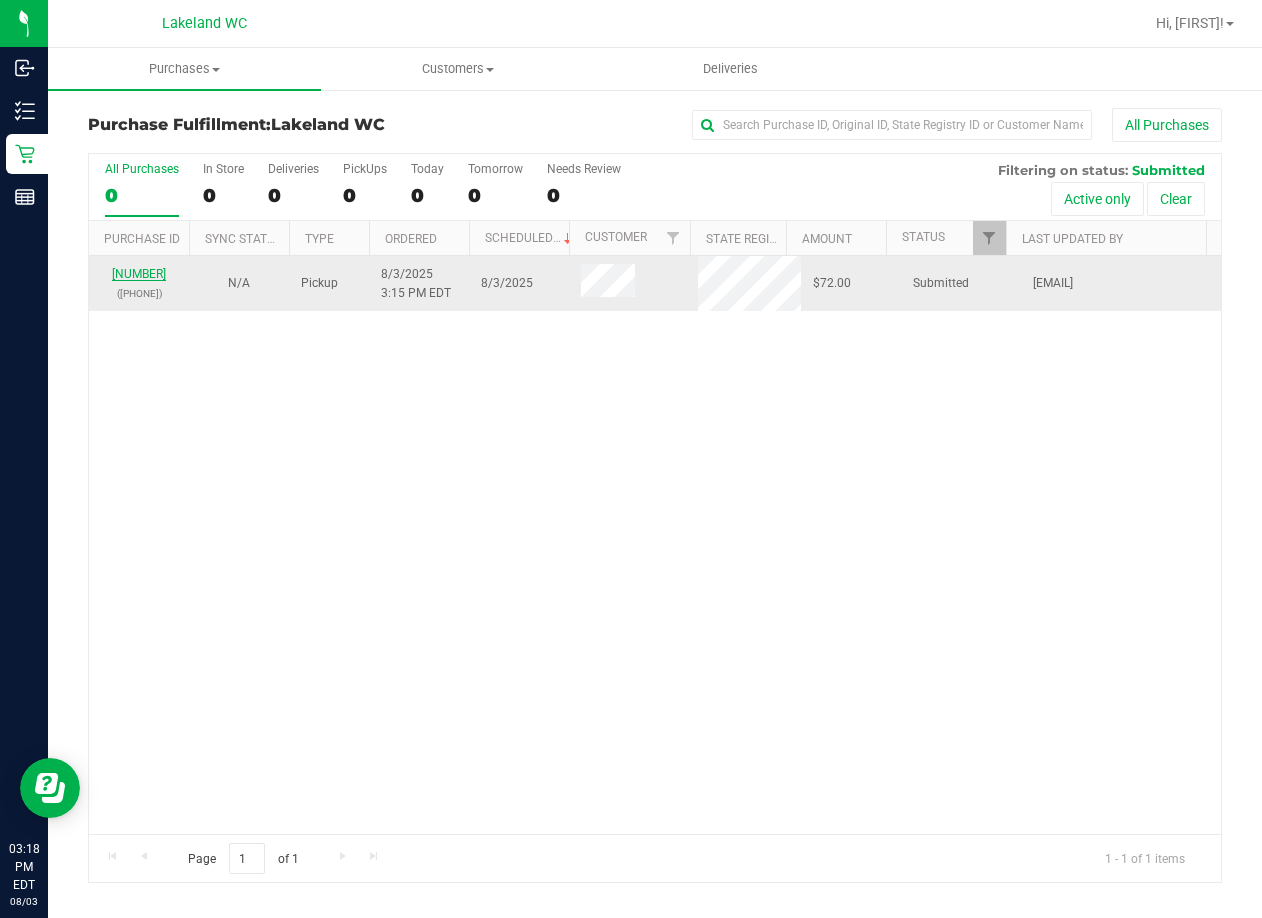 click on "[NUMBER]" at bounding box center (139, 274) 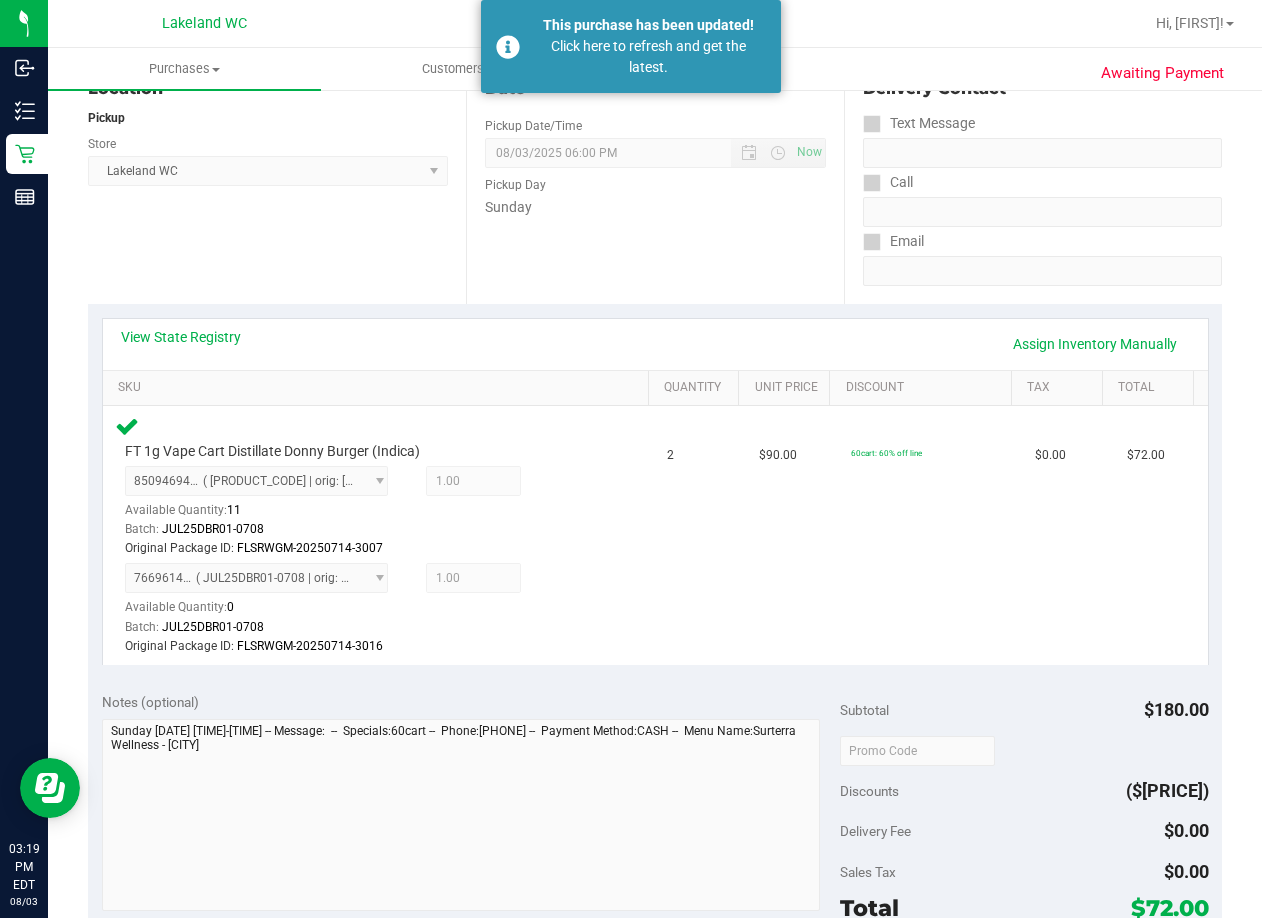 scroll, scrollTop: 0, scrollLeft: 0, axis: both 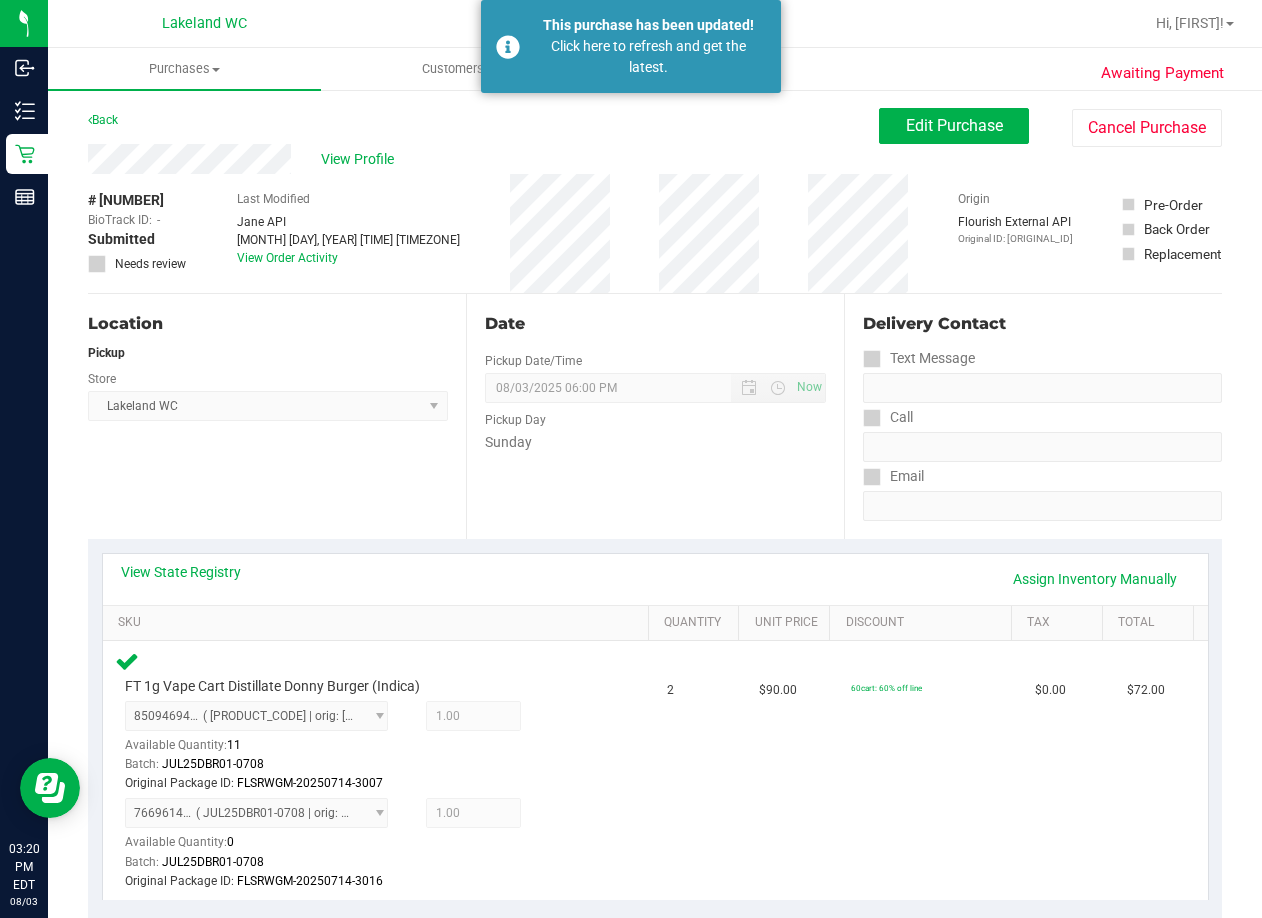 click on "Lakeland WC" at bounding box center [204, 24] 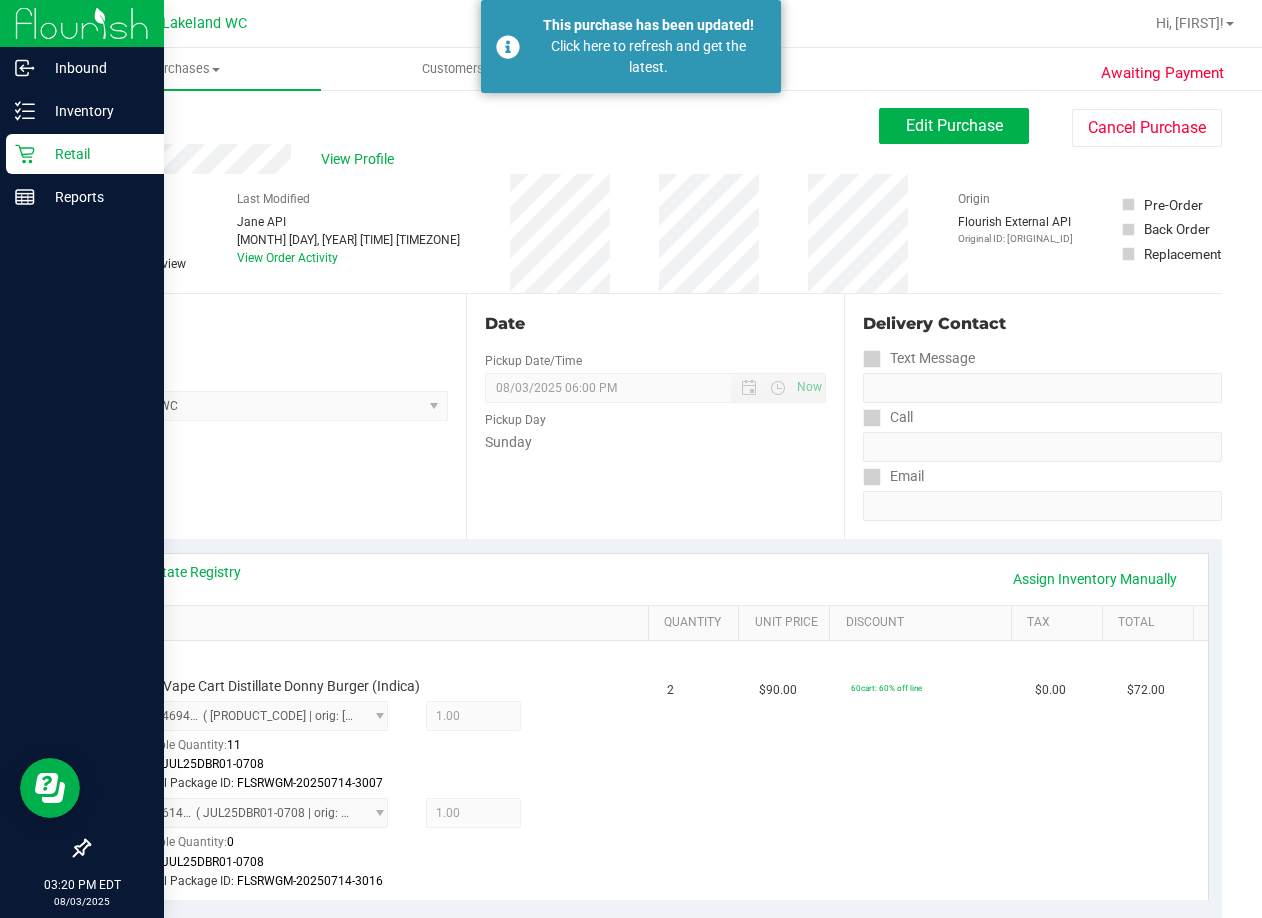 click on "Retail" at bounding box center (95, 154) 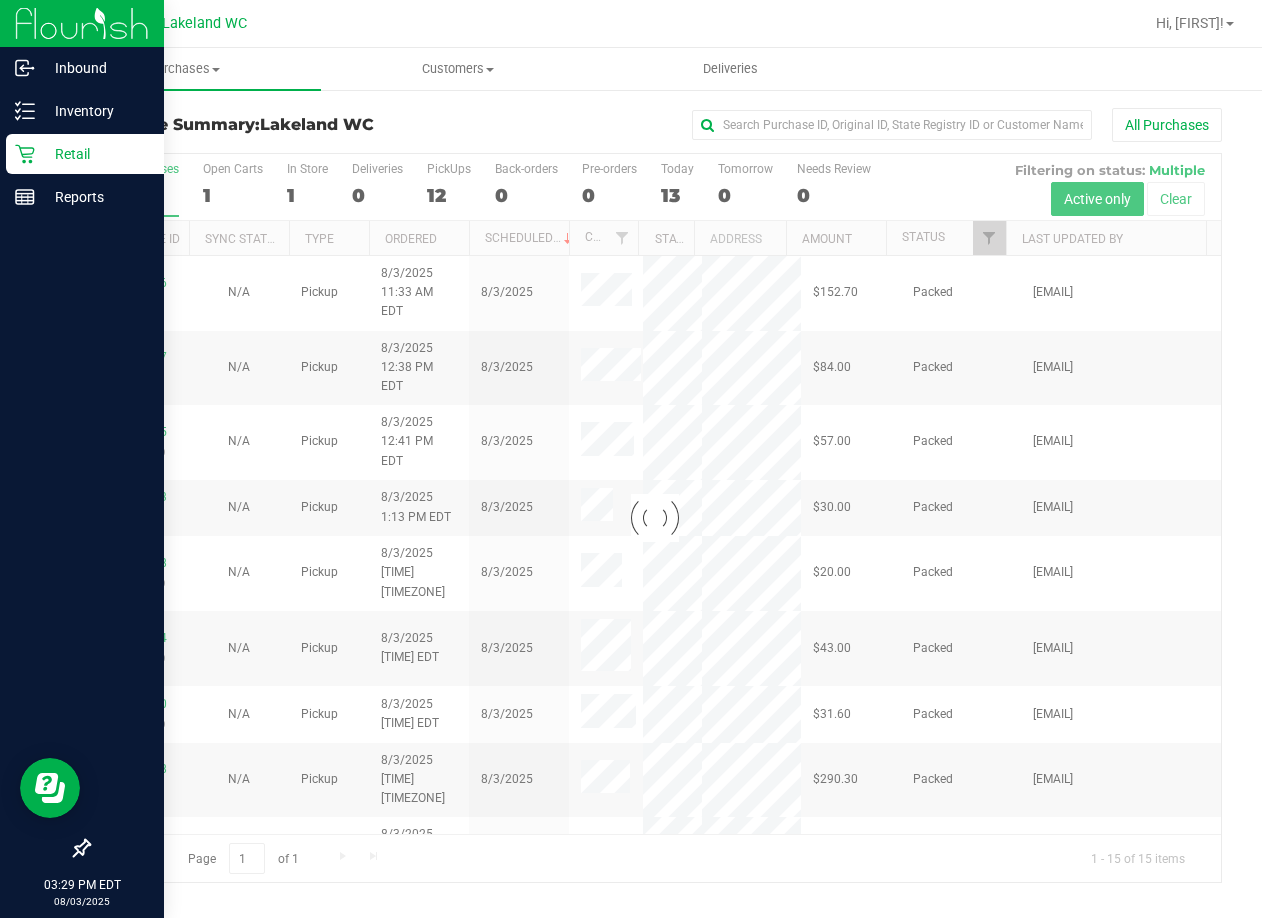 click on "Retail" at bounding box center [85, 154] 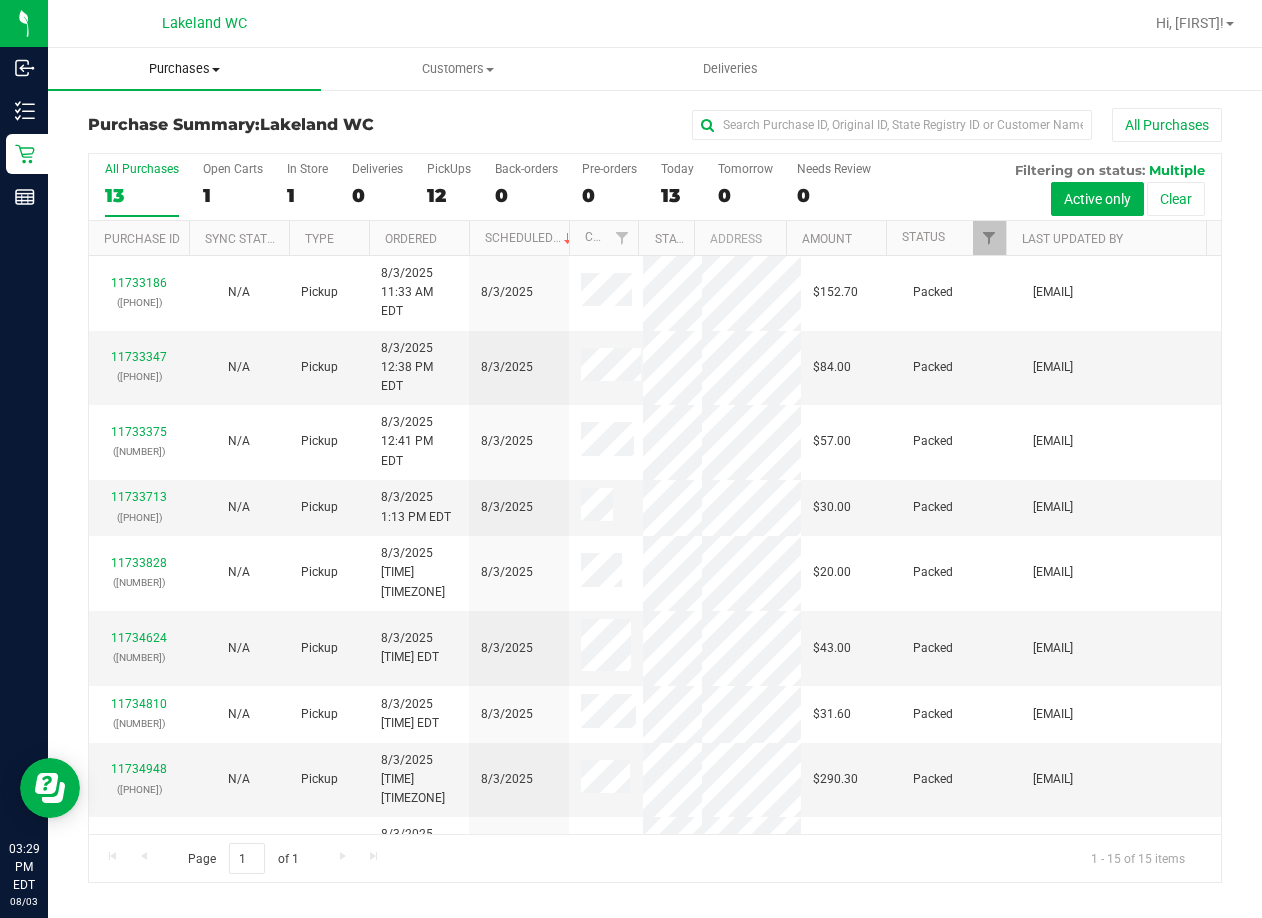 click on "Purchases" at bounding box center (184, 69) 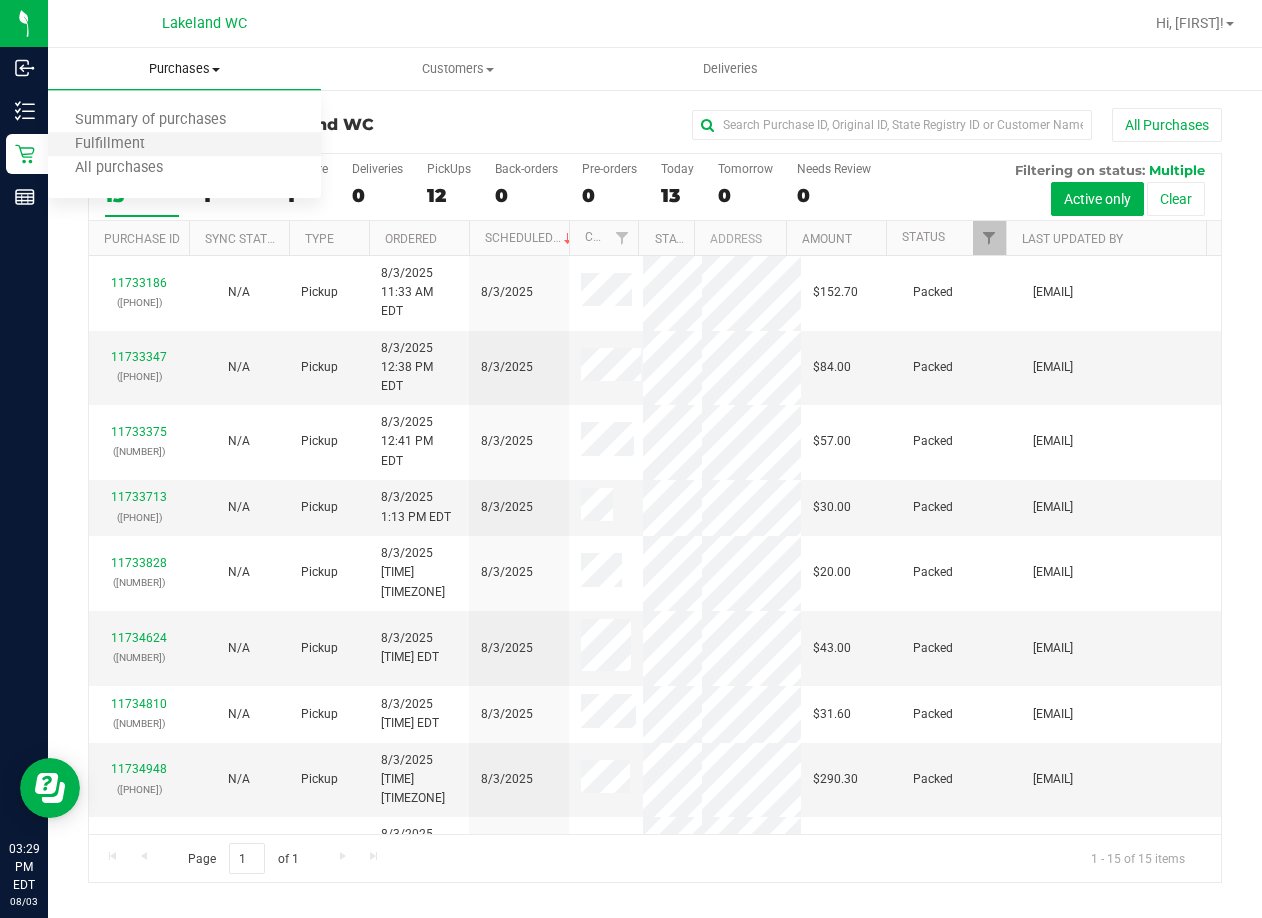 click on "Fulfillment" at bounding box center [184, 145] 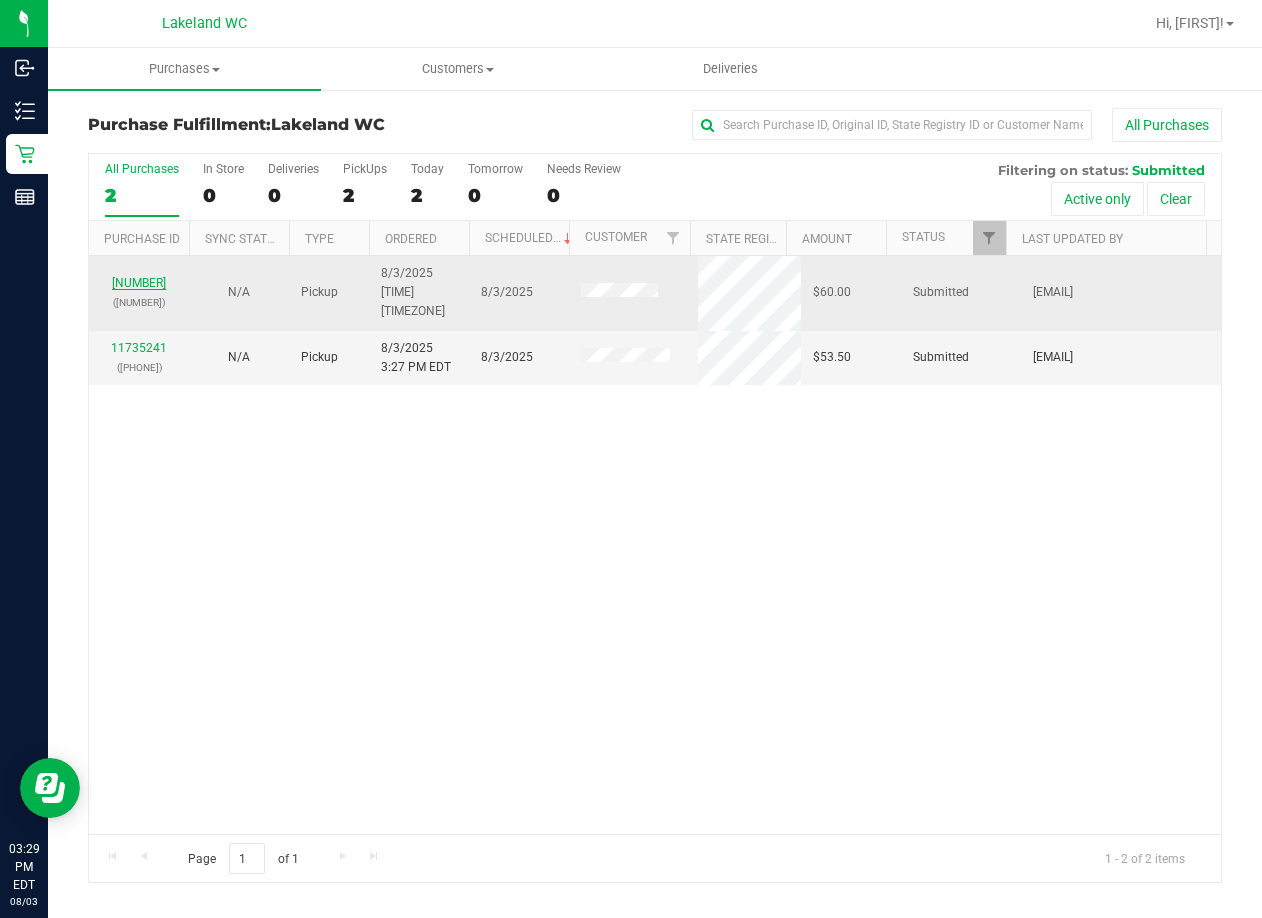 click on "[NUMBER]" at bounding box center (139, 283) 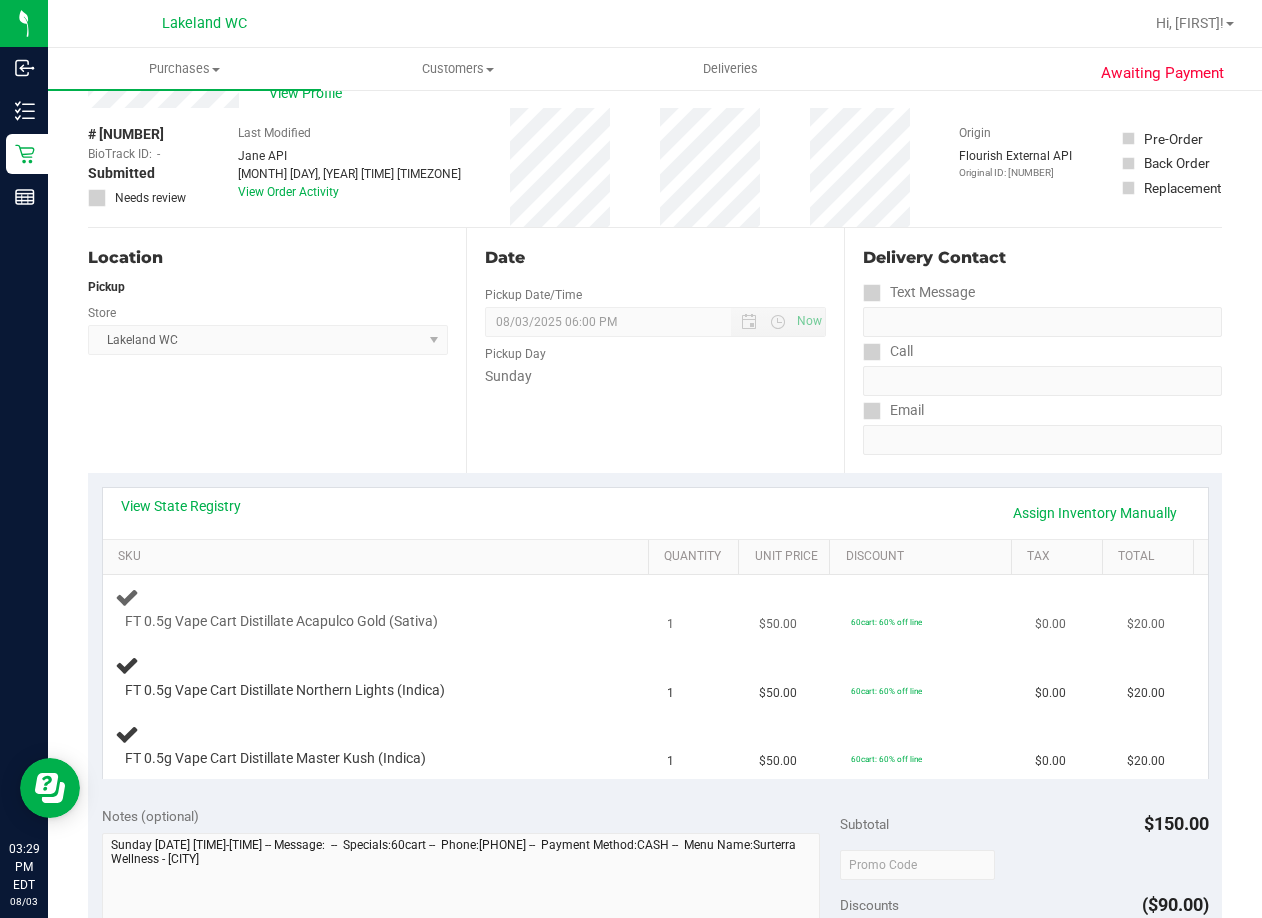 scroll, scrollTop: 100, scrollLeft: 0, axis: vertical 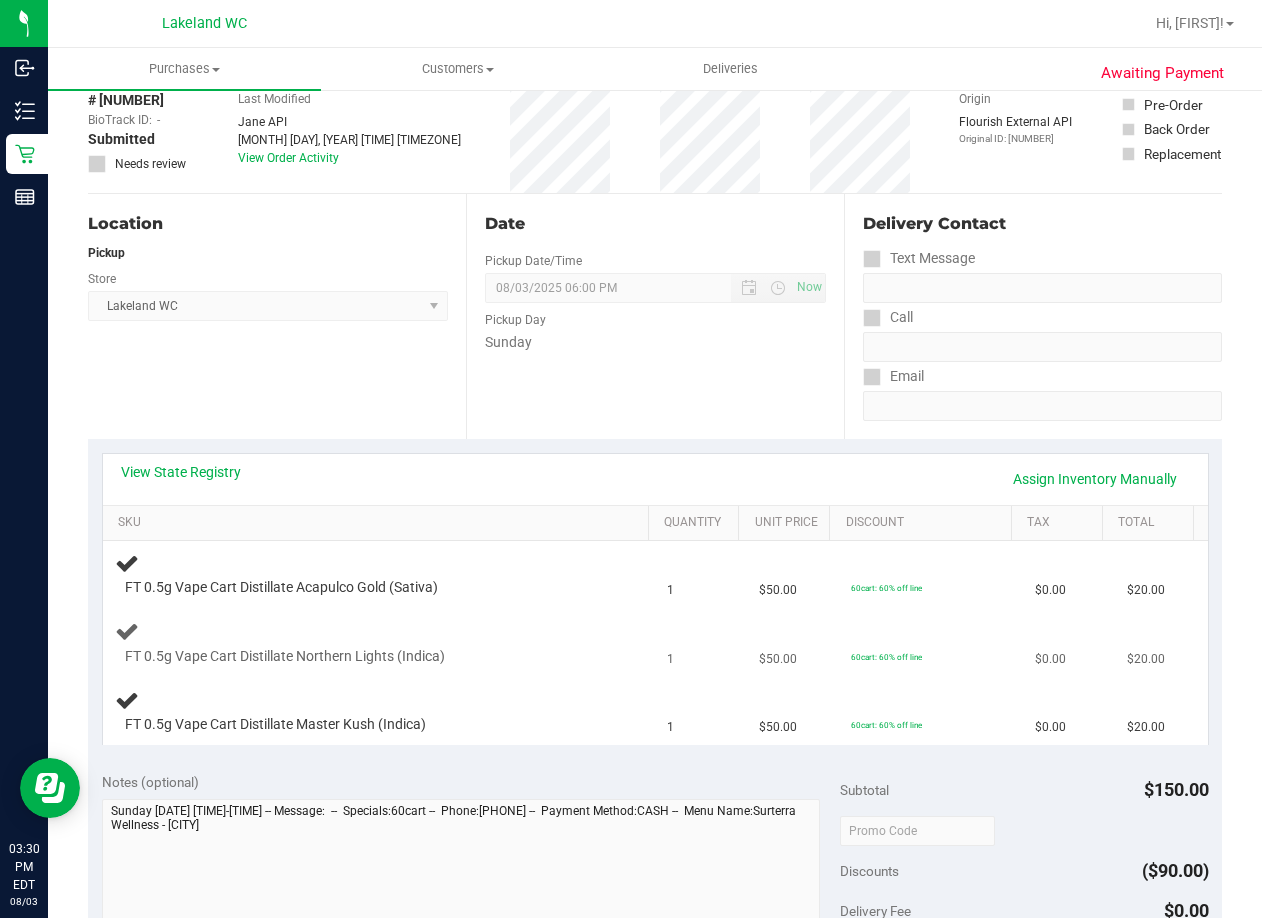 click on "FT 0.5g Vape Cart Distillate Northern Lights (Indica)" at bounding box center (379, 644) 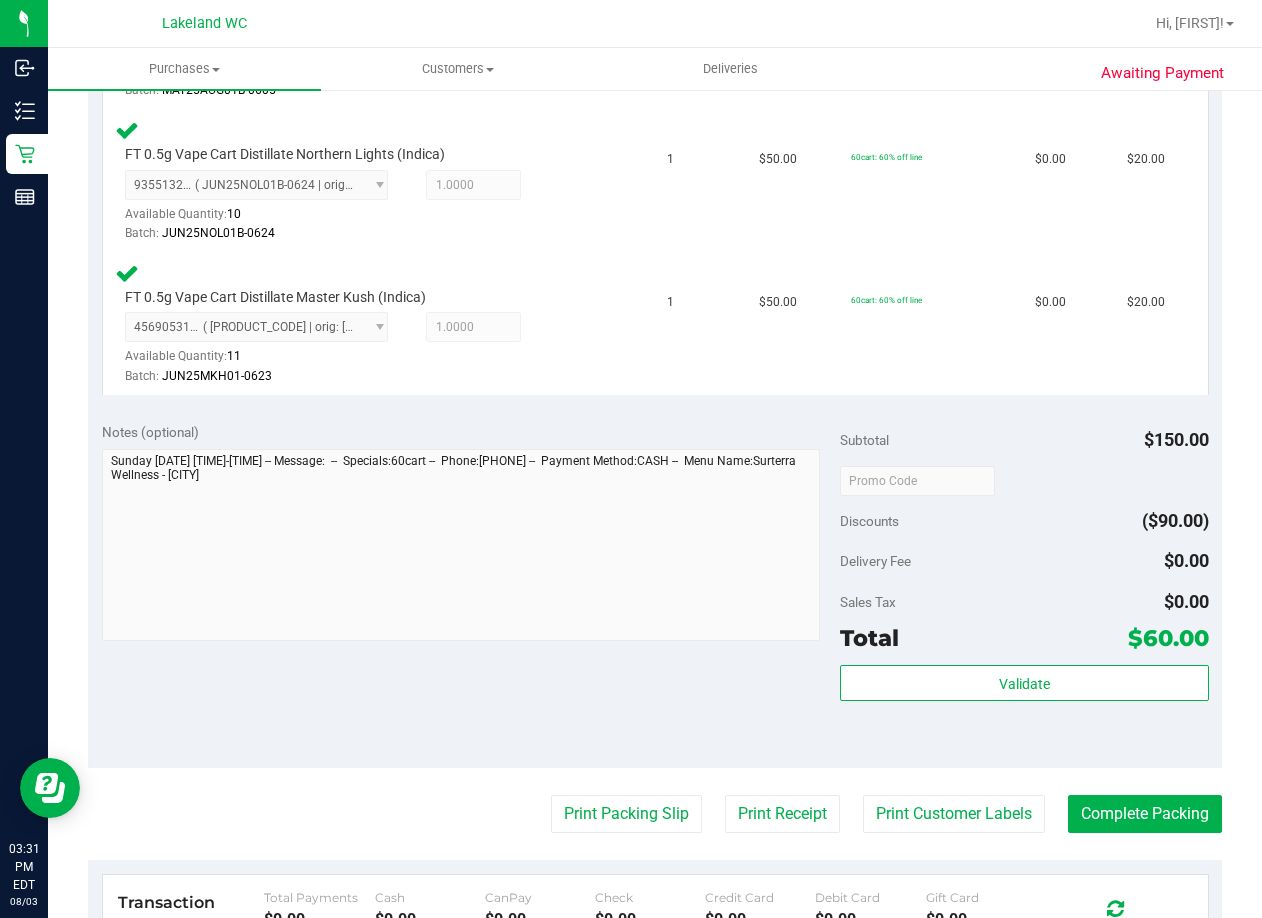 scroll, scrollTop: 700, scrollLeft: 0, axis: vertical 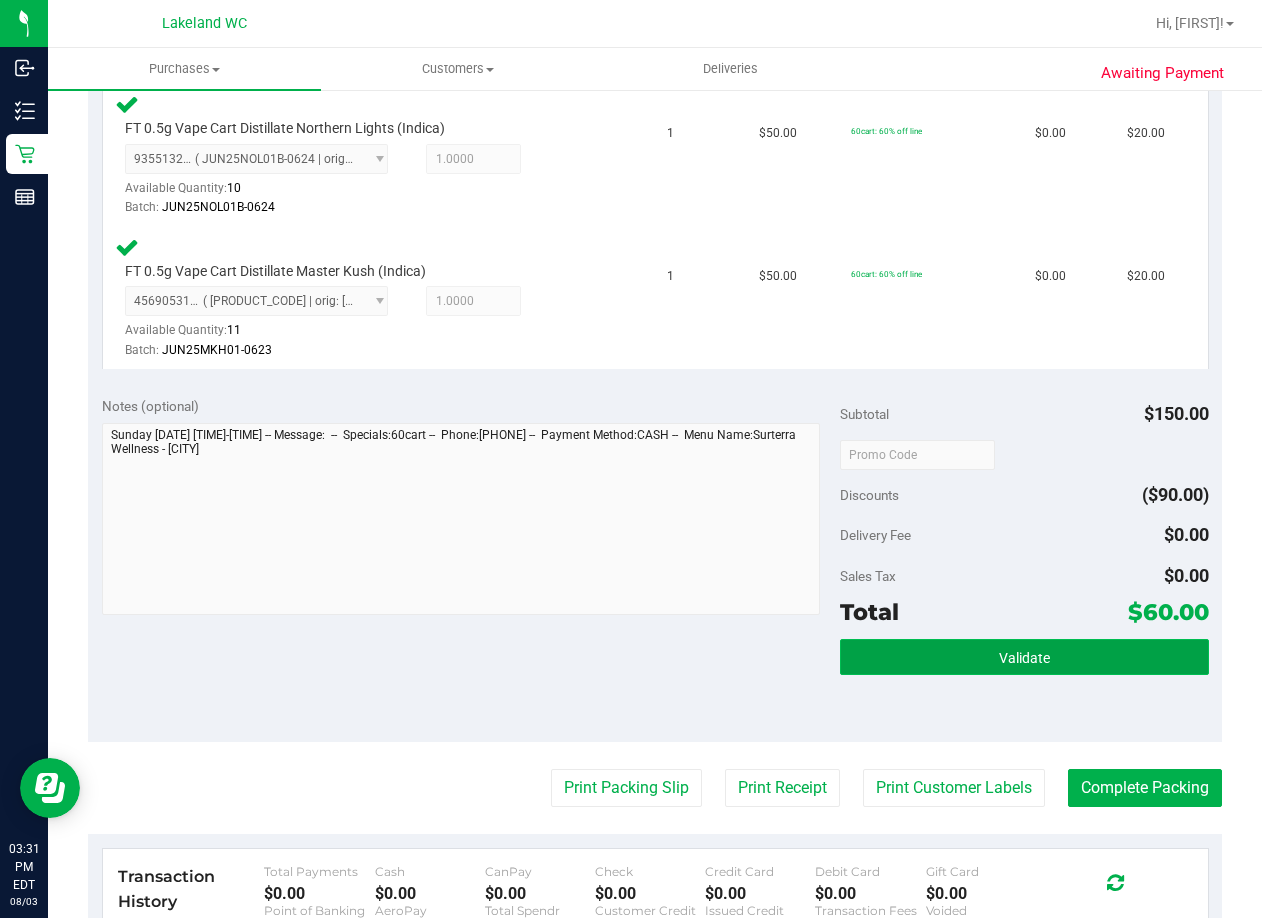 click on "Validate" at bounding box center [1024, 657] 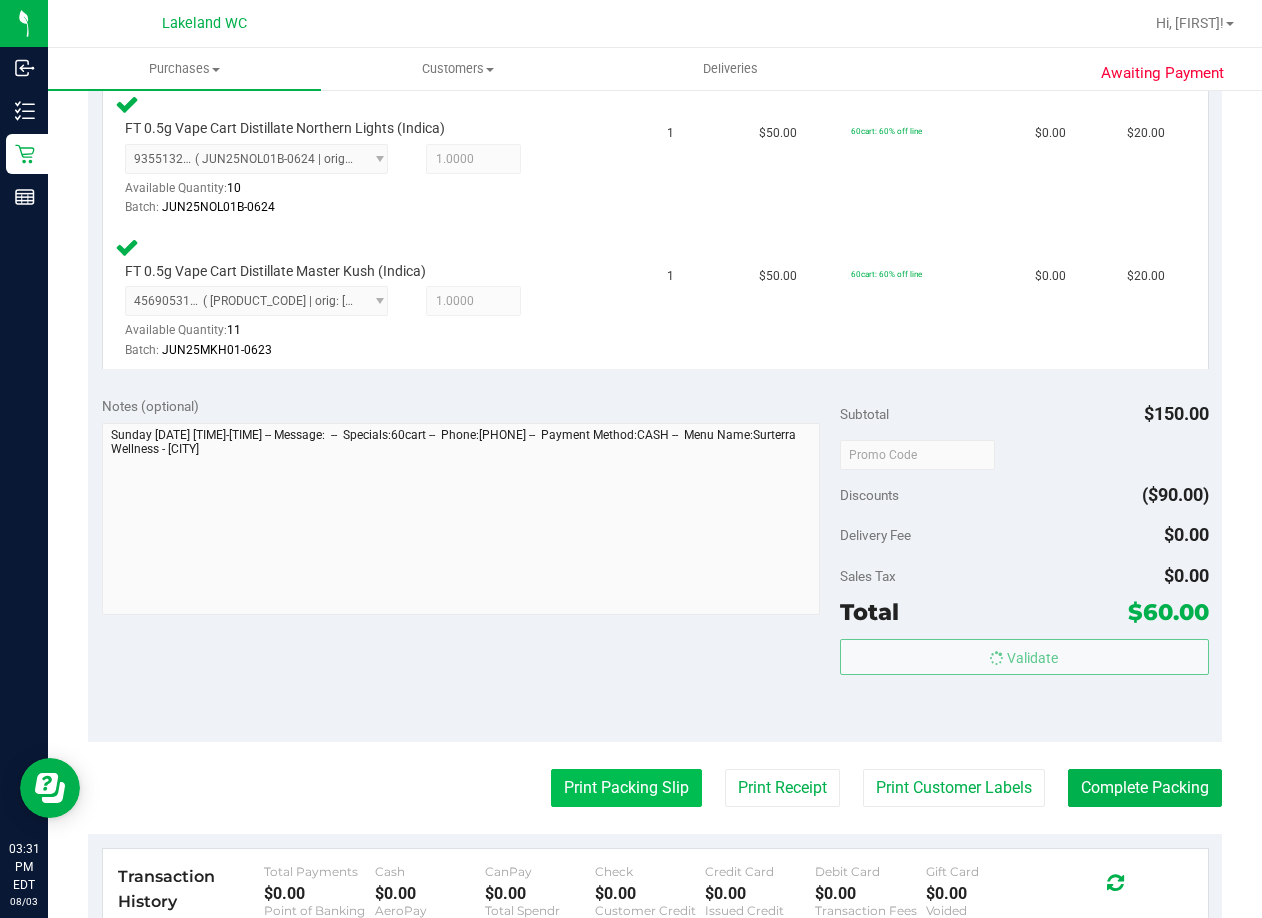 click on "Inbound Inventory Retail Reports [TIME] [TIMEZONE] [DATE]  [DATE]   [CITY] WC   Hi, [FIRST]!
Purchases
Summary of purchases
Fulfillment
All purchases
Customers
All customers" at bounding box center (631, 459) 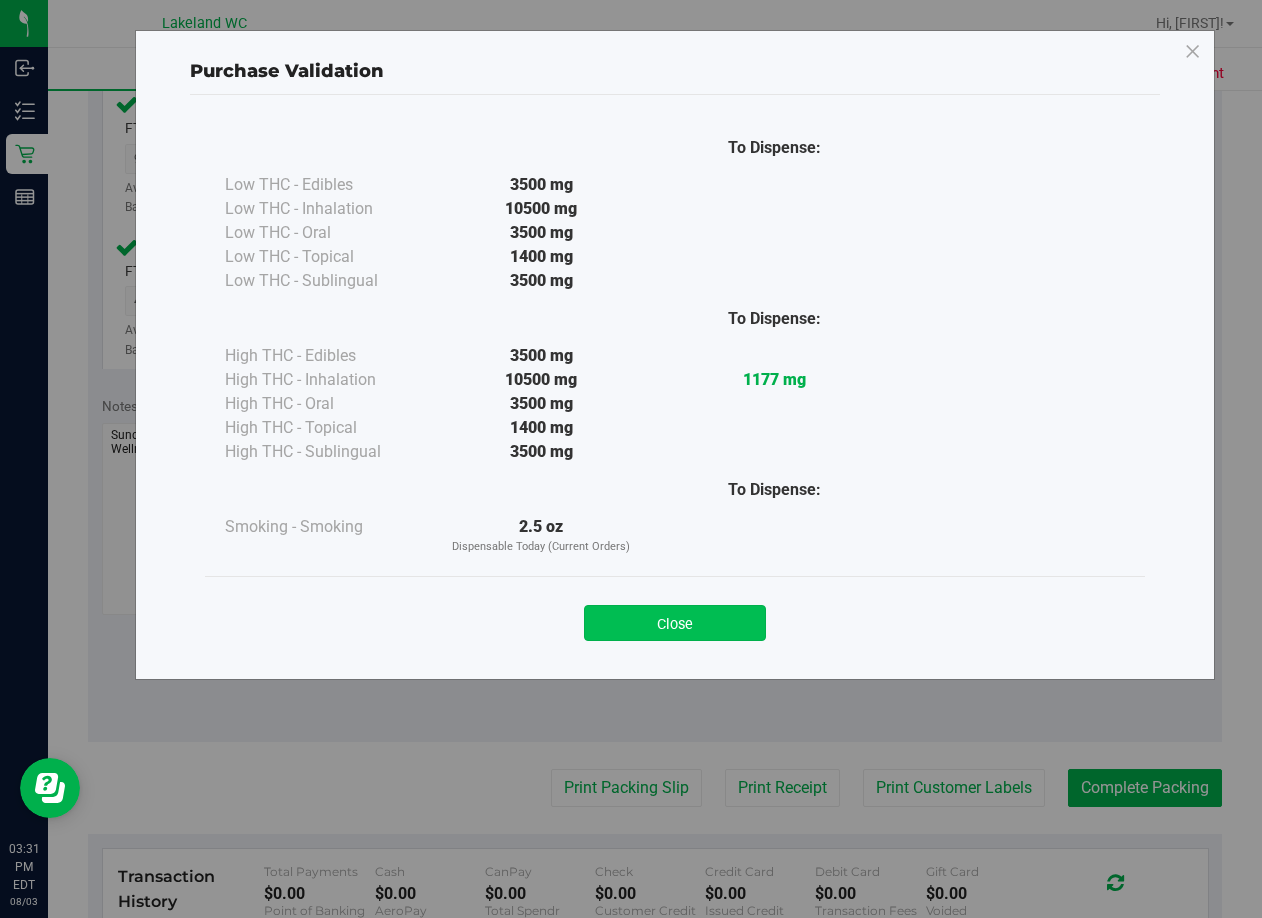 click on "Close" at bounding box center [675, 623] 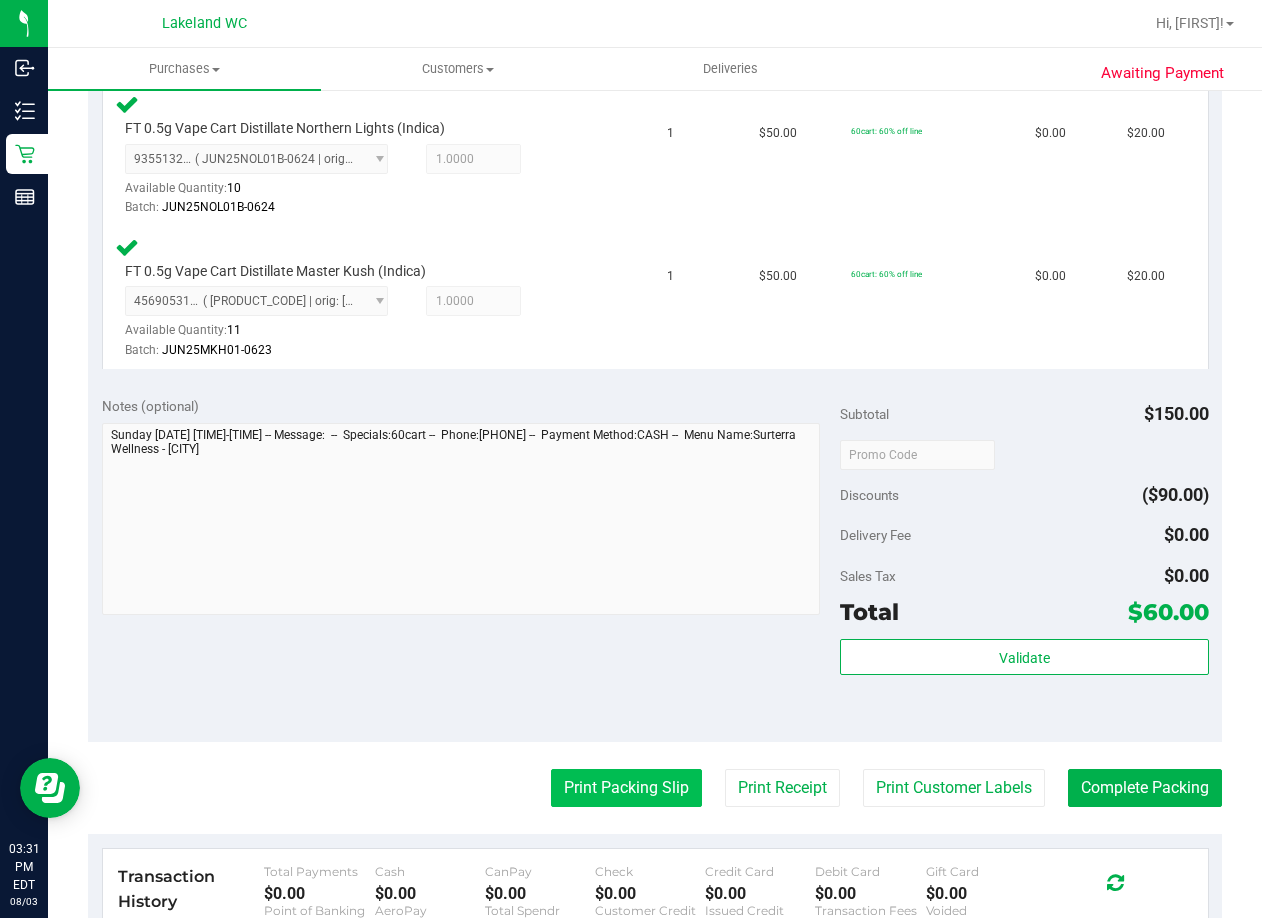 click on "Print Packing Slip" at bounding box center [626, 788] 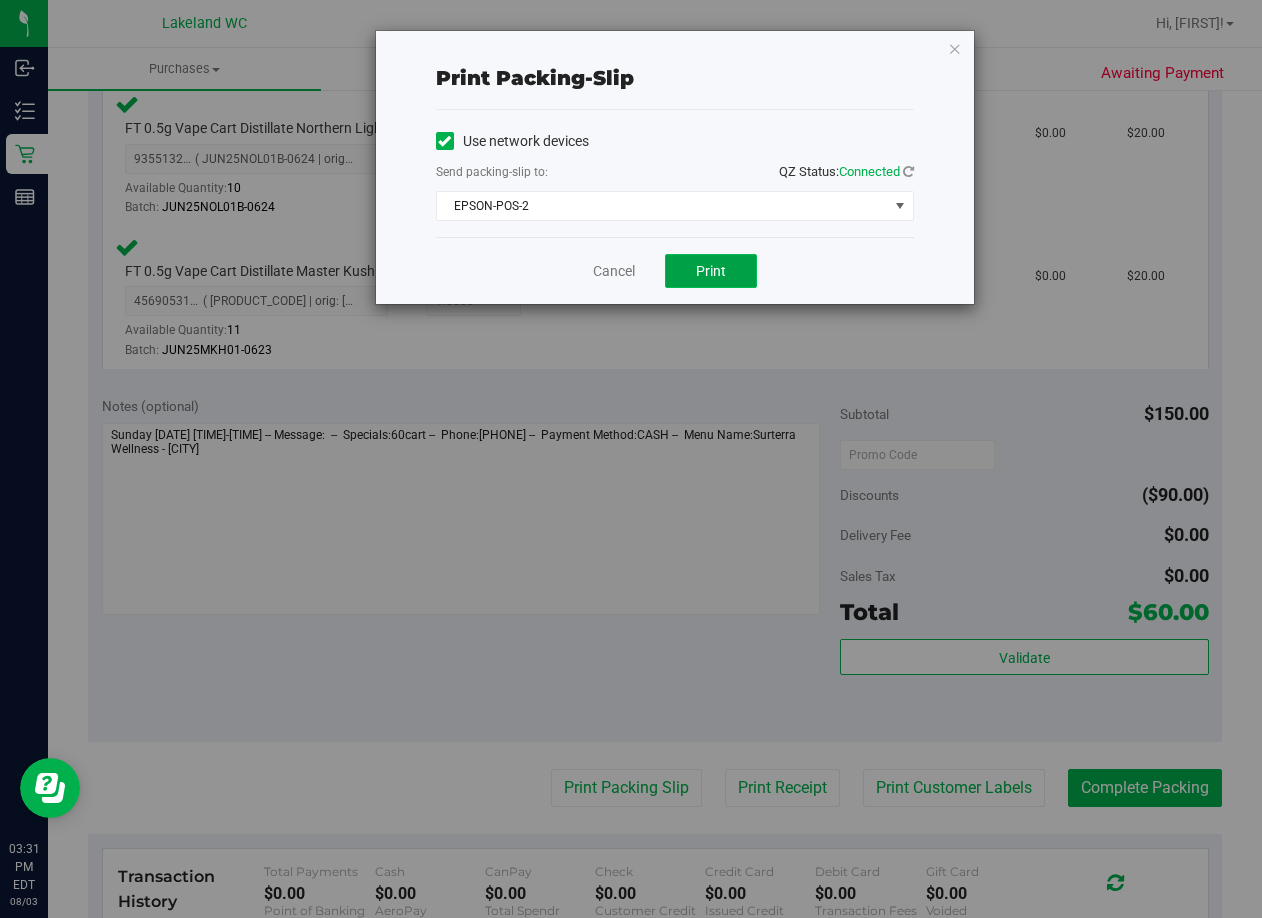 click on "Print" at bounding box center (711, 271) 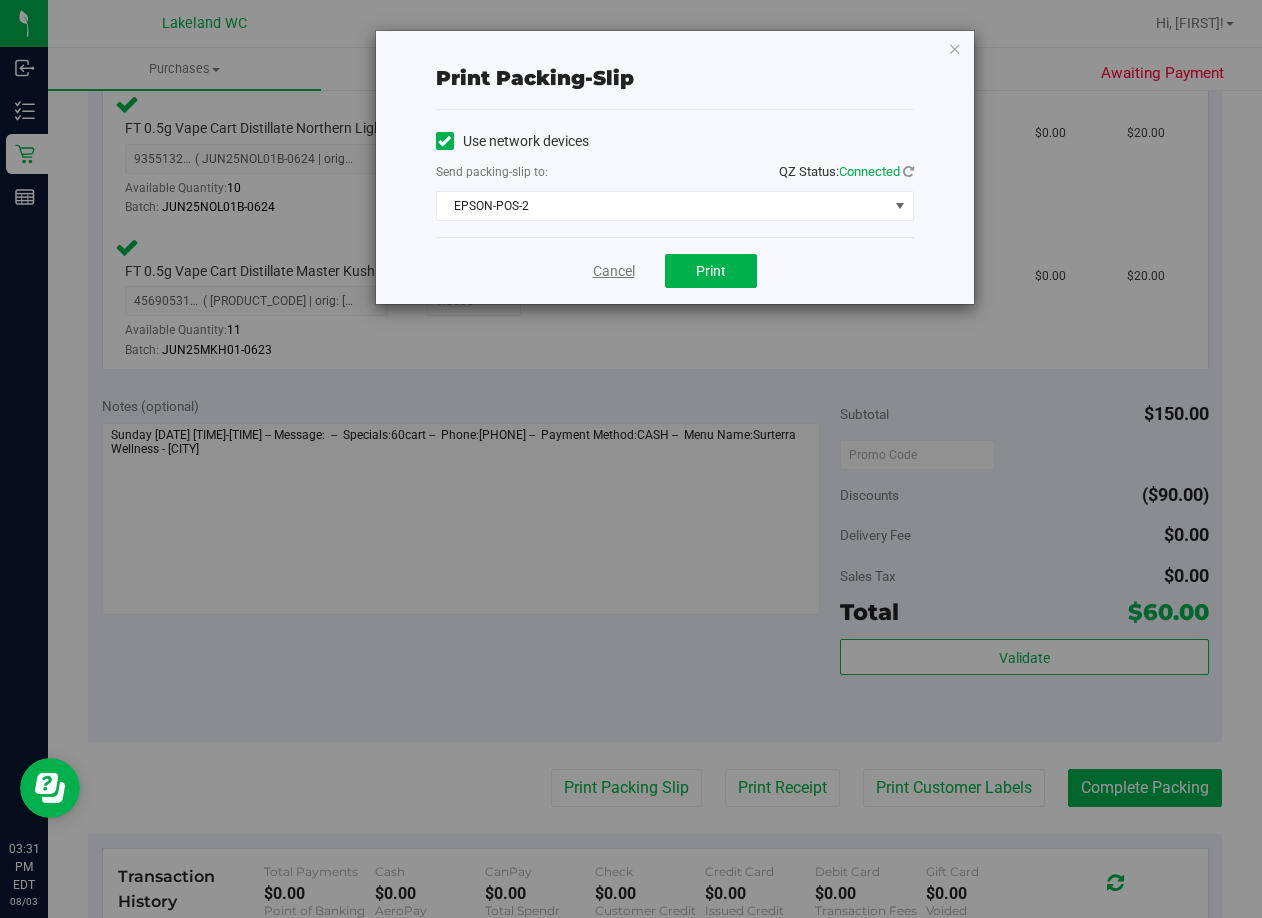 click on "Cancel" at bounding box center (614, 271) 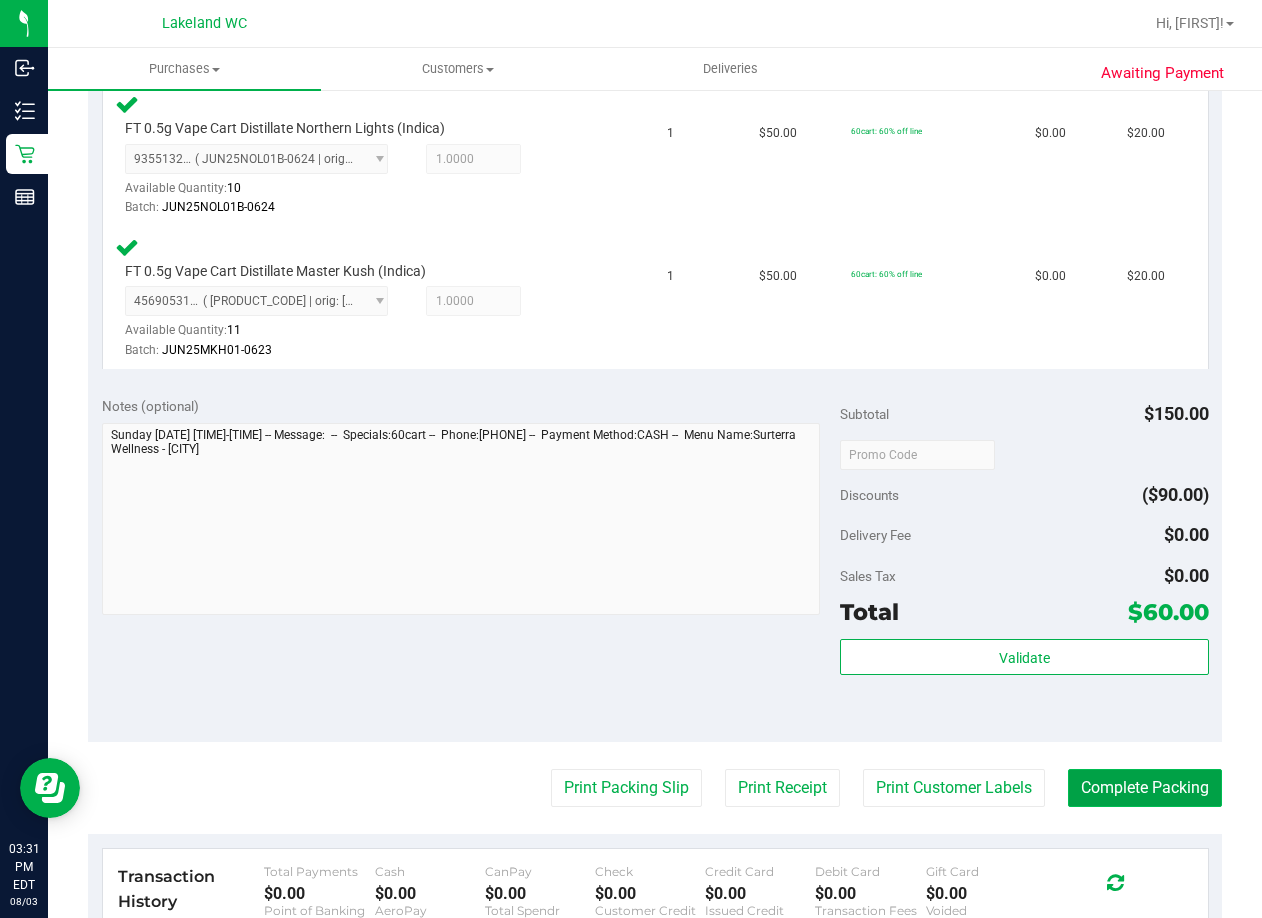 click on "Complete Packing" at bounding box center (1145, 788) 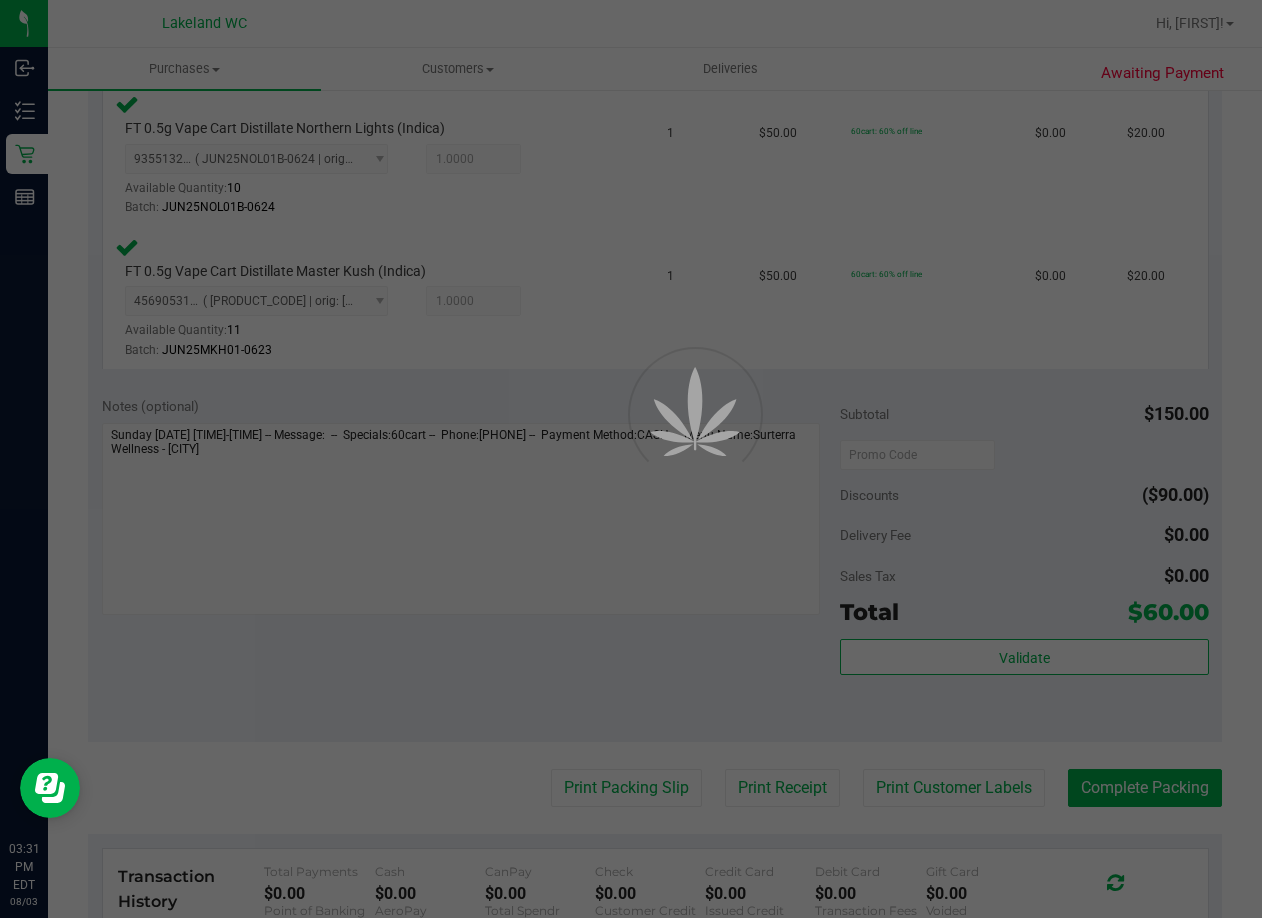scroll, scrollTop: 0, scrollLeft: 0, axis: both 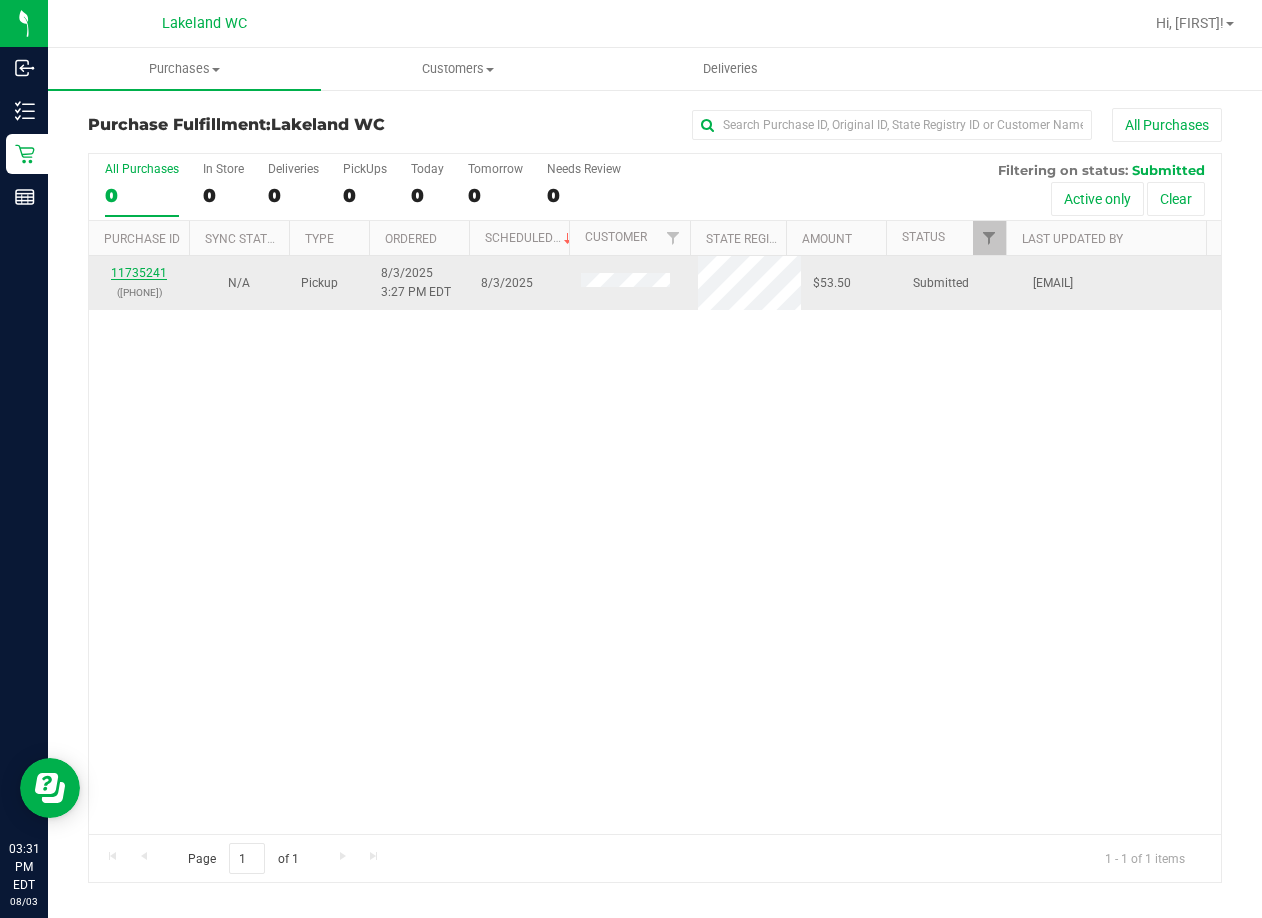 click on "11735241" at bounding box center (139, 273) 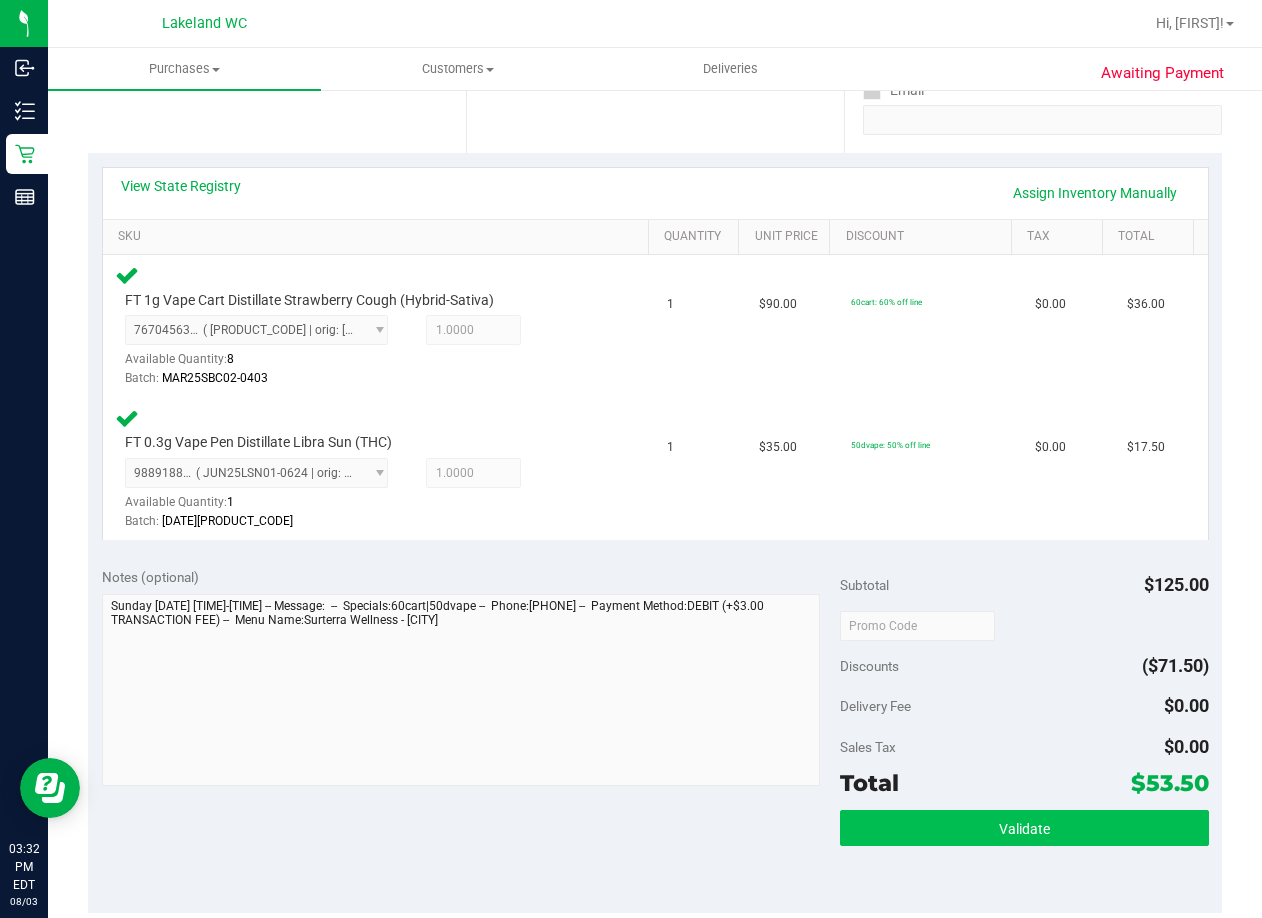 scroll, scrollTop: 600, scrollLeft: 0, axis: vertical 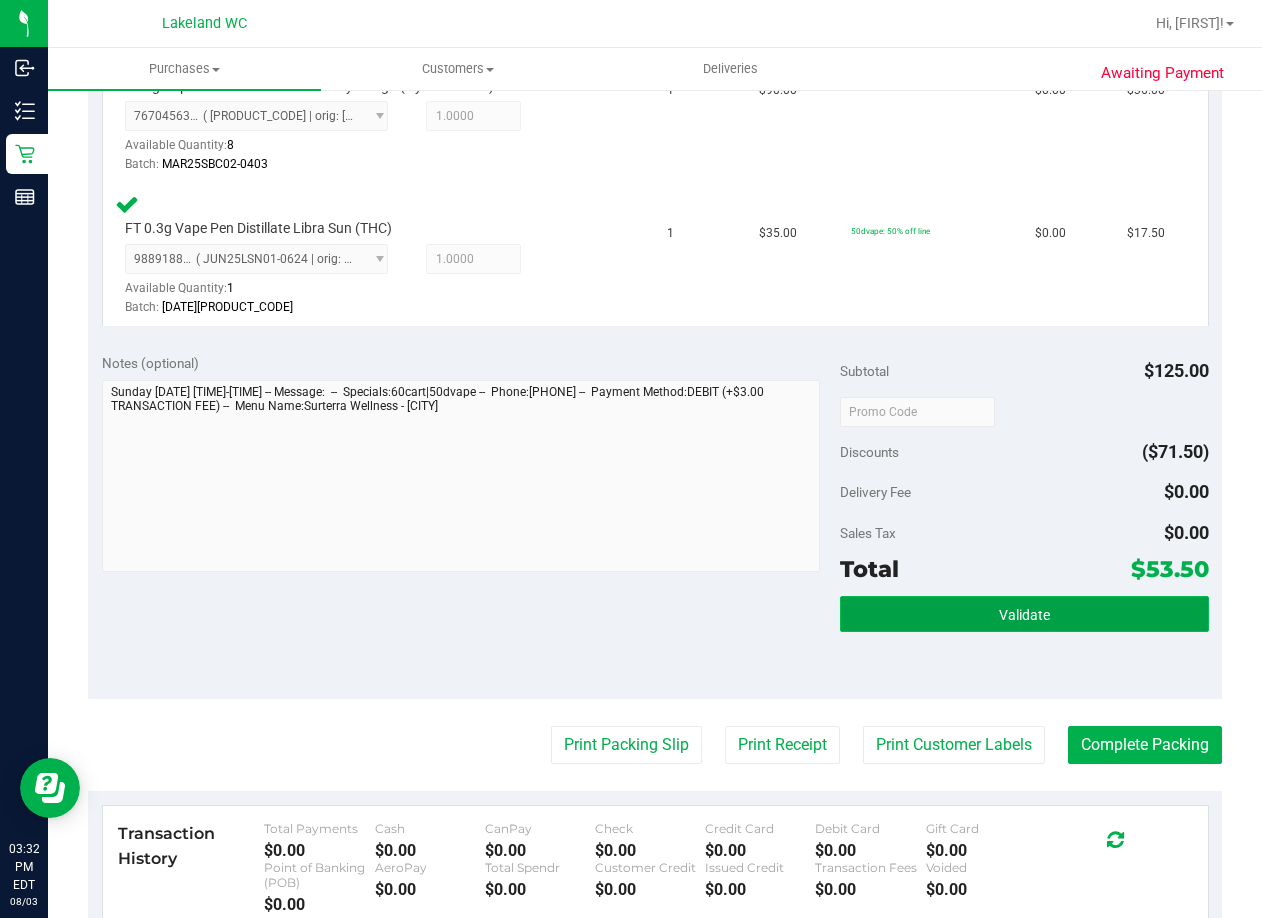 click on "Validate" at bounding box center (1024, 614) 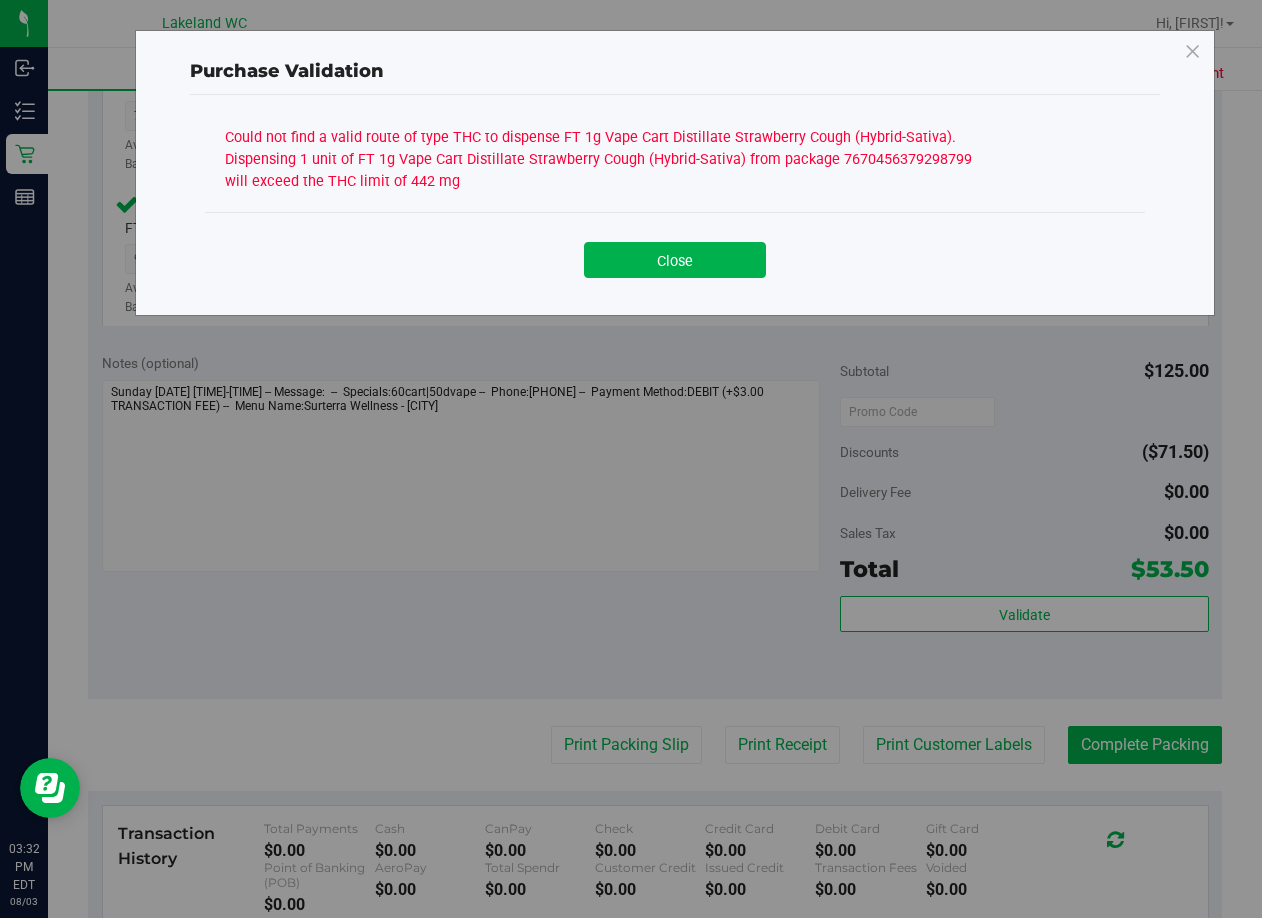 click on "Purchase Validation
Could not find a valid route of type THC to dispense FT 1g Vape Cart Distillate Strawberry Cough (Hybrid-Sativa). Dispensing [NUMBER] unit of FT 1g Vape Cart Distillate Strawberry Cough (Hybrid-Sativa) from package [NUMBER] will exceed the THC limit of [NUMBER] mg
Close" at bounding box center (638, 459) 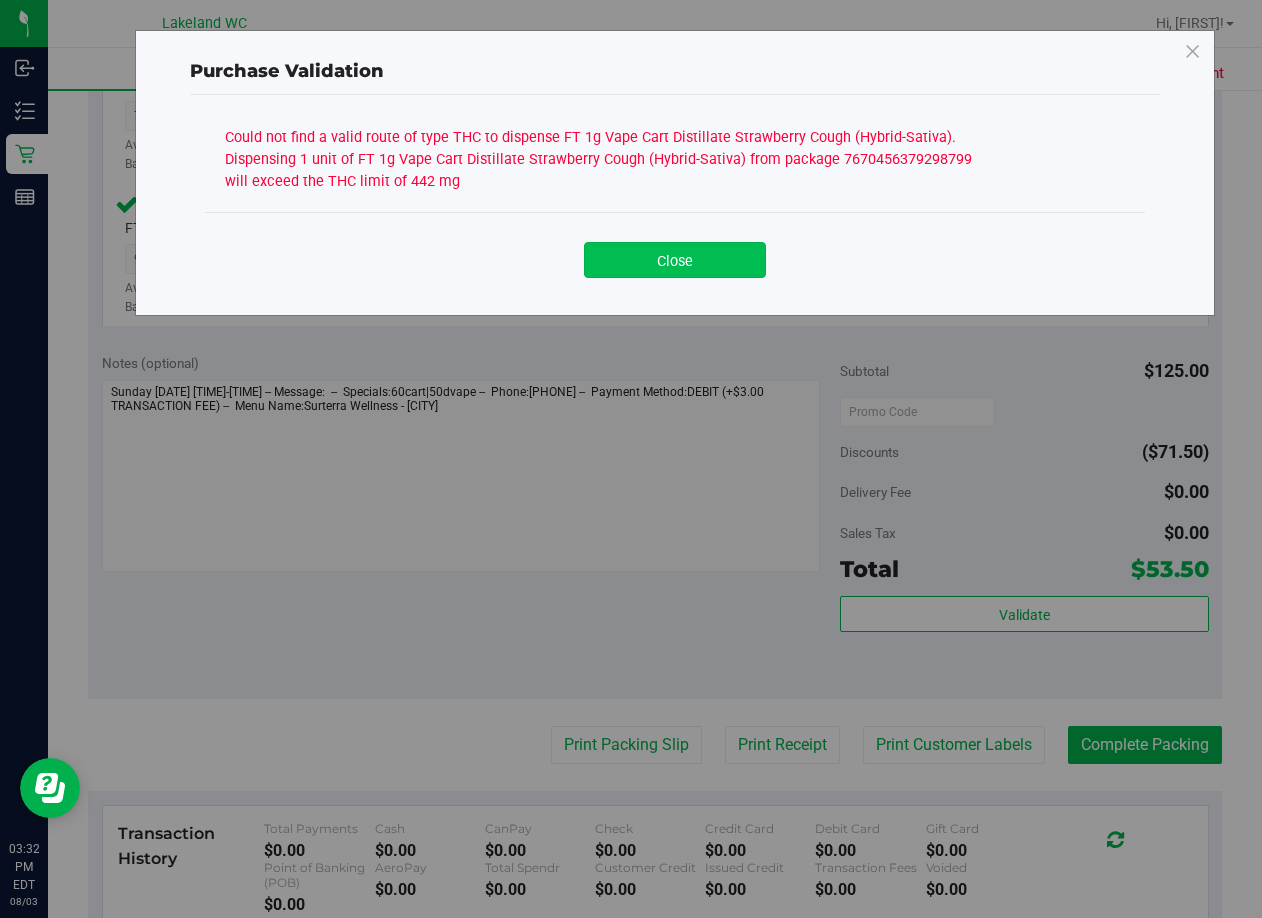 click on "Close" at bounding box center [675, 260] 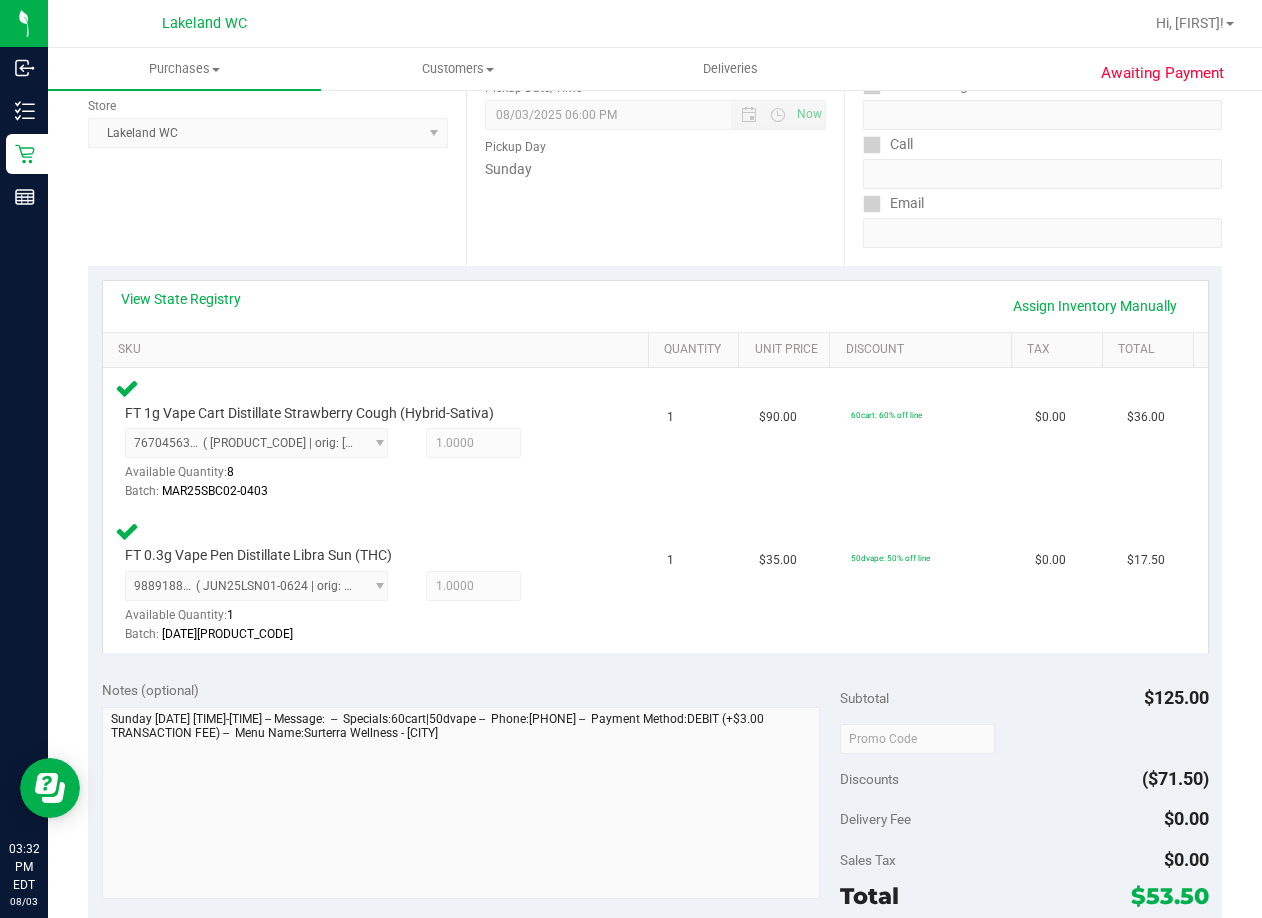 scroll, scrollTop: 200, scrollLeft: 0, axis: vertical 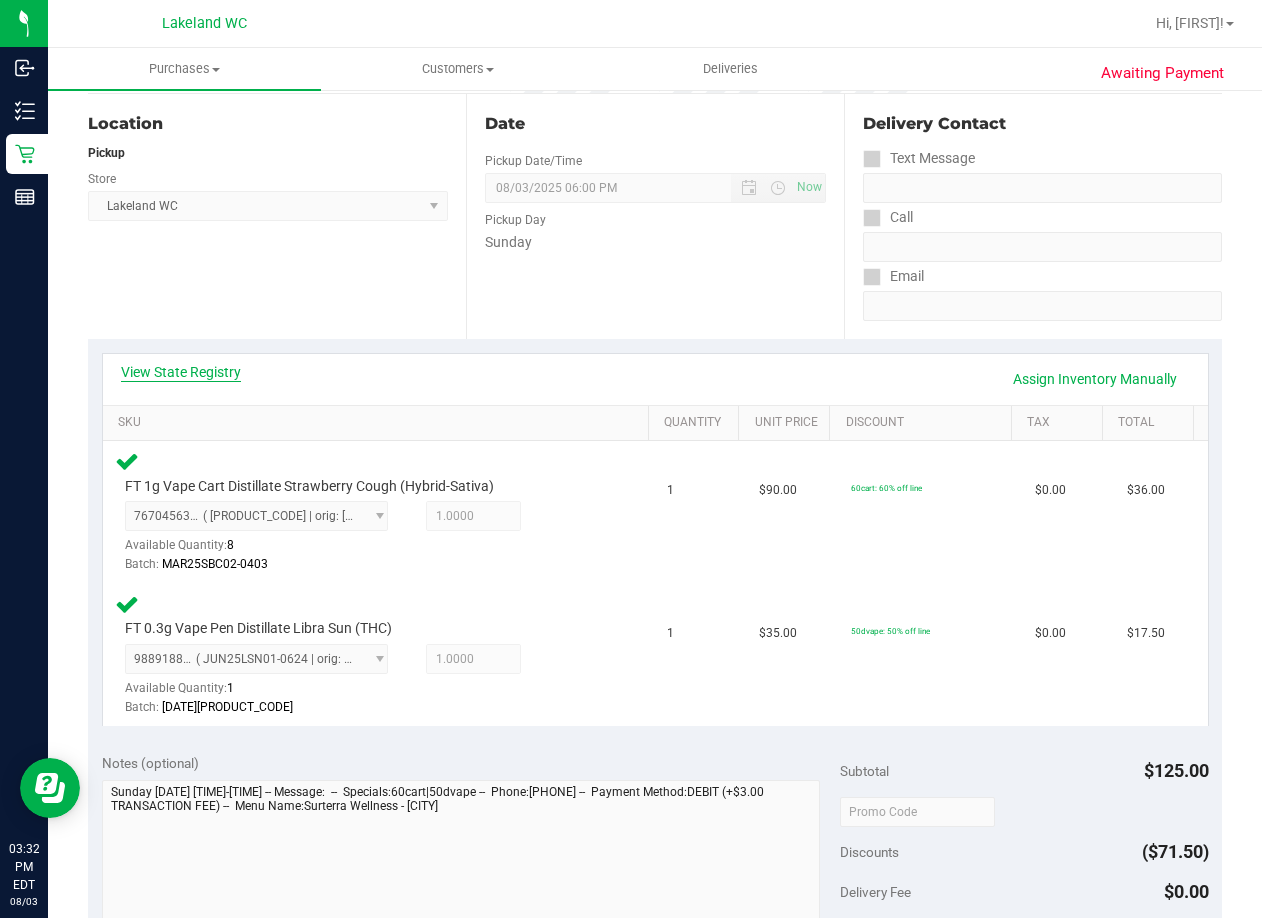 click on "View State Registry" at bounding box center (181, 372) 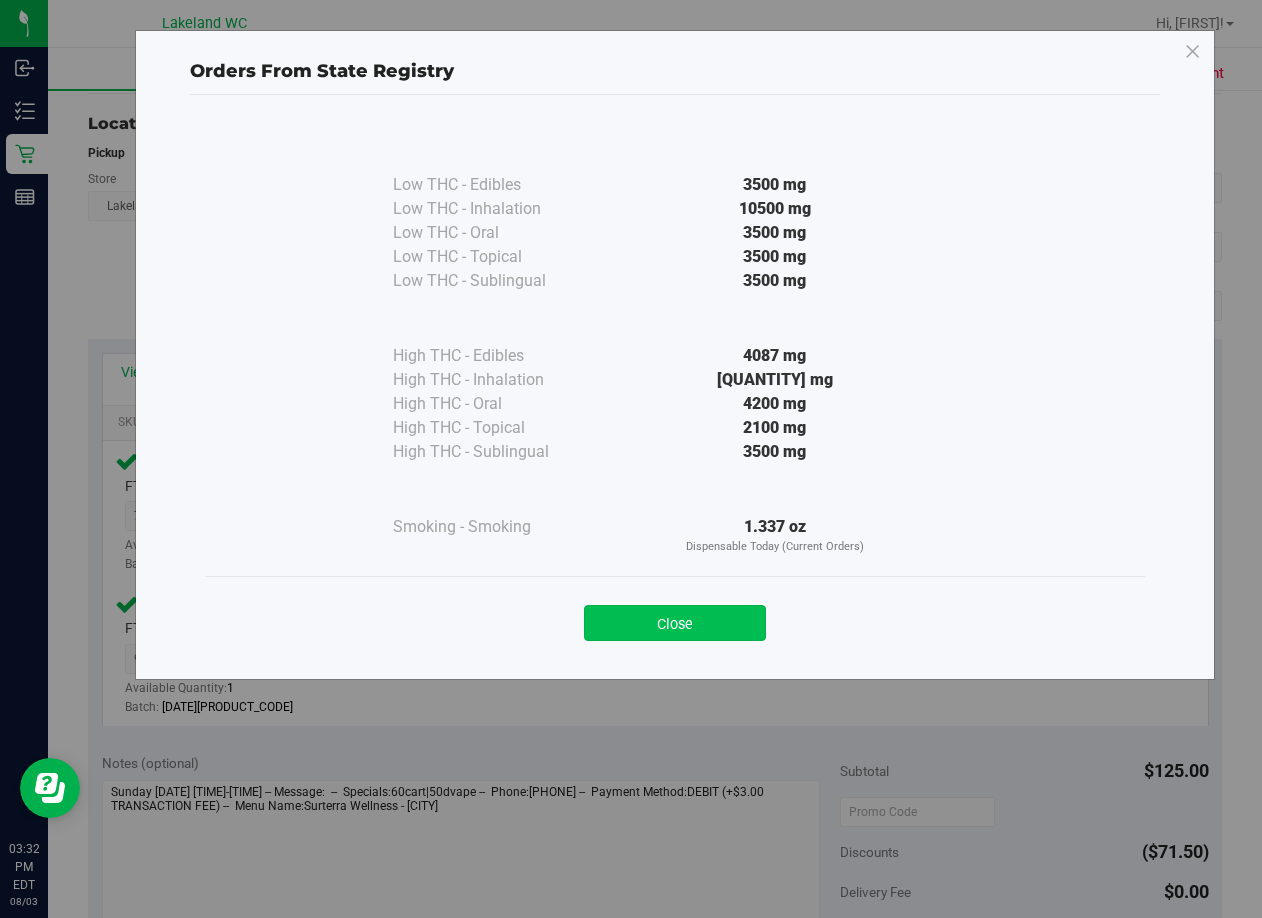 click on "Close" at bounding box center (675, 623) 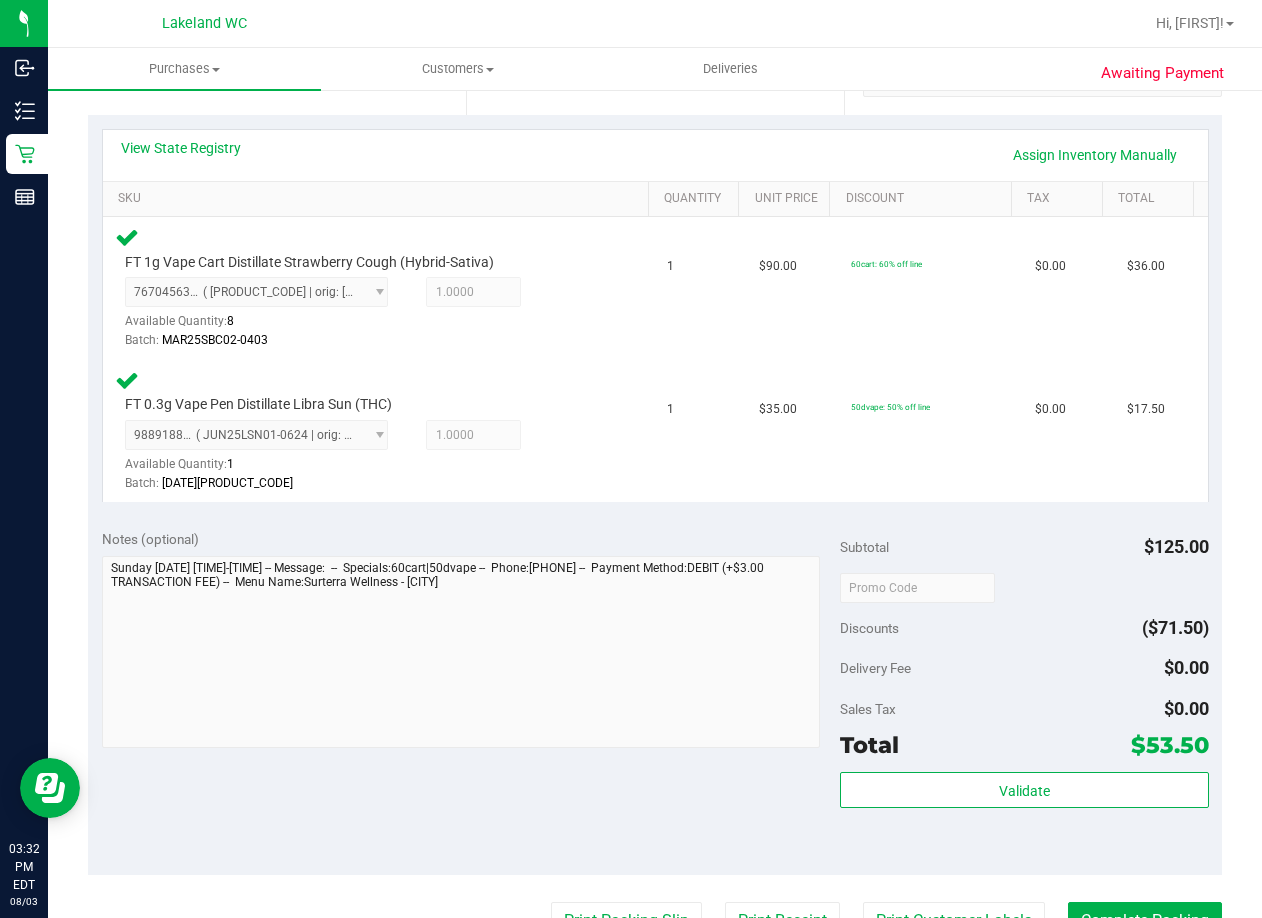 scroll, scrollTop: 0, scrollLeft: 0, axis: both 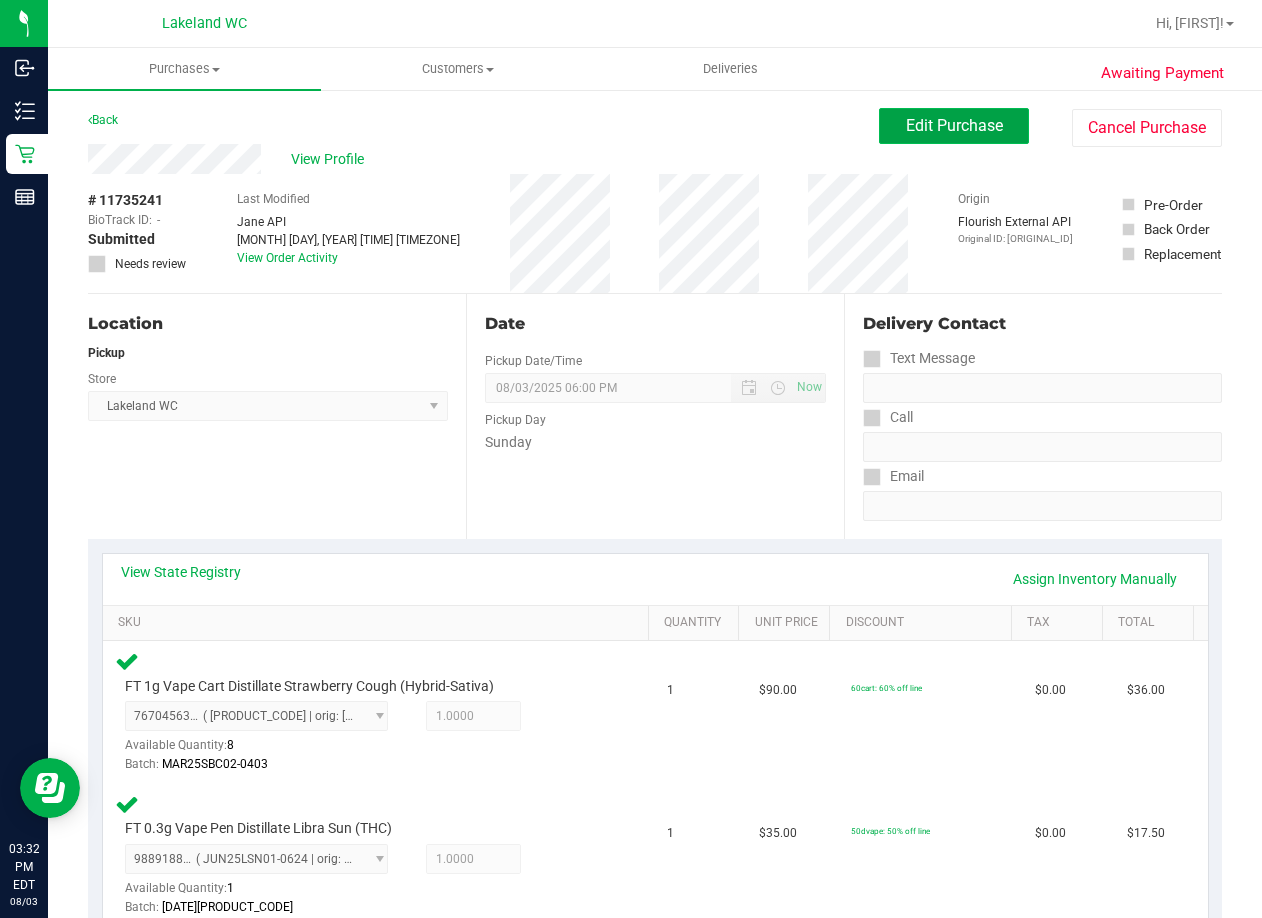 click on "Edit Purchase" at bounding box center (954, 125) 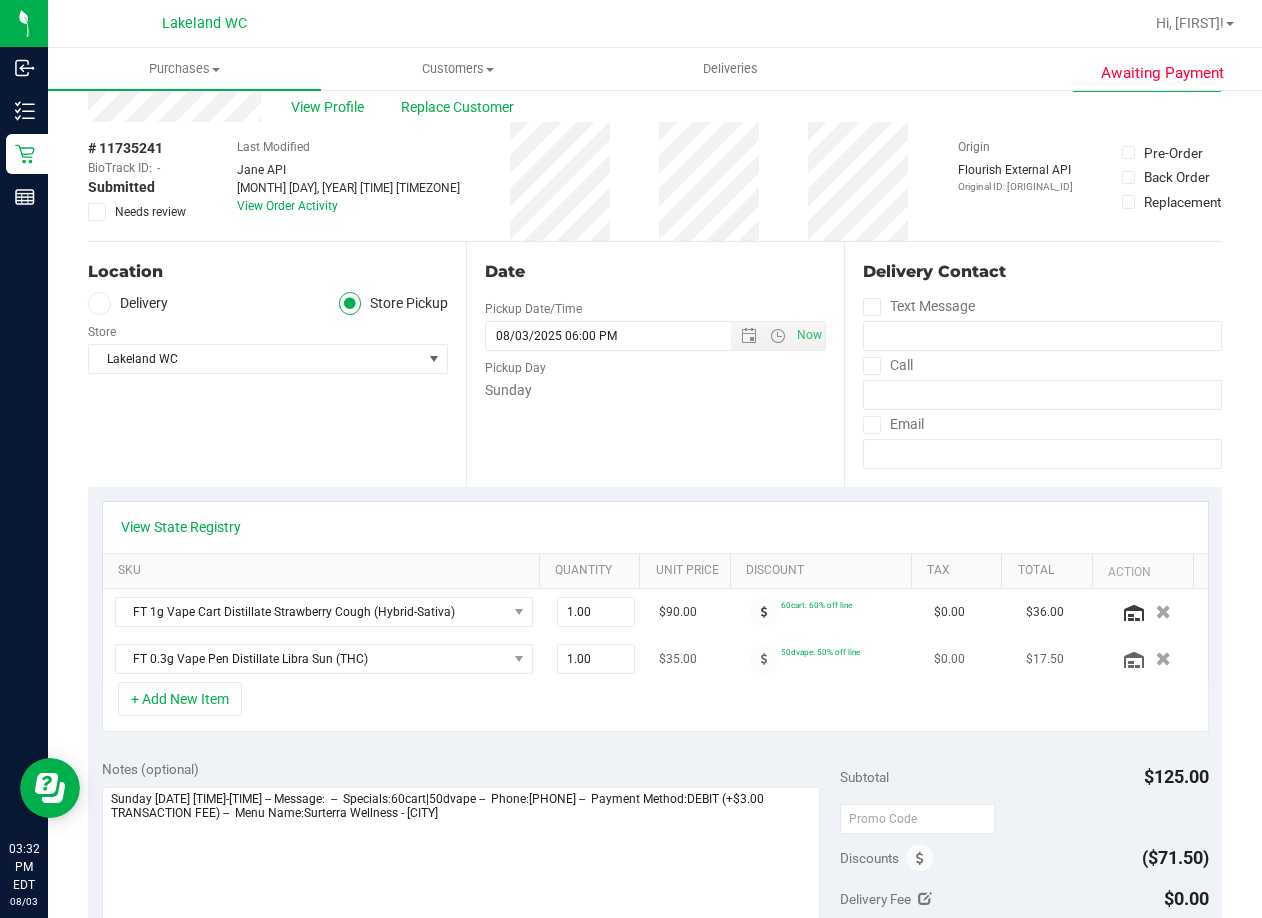 scroll, scrollTop: 100, scrollLeft: 0, axis: vertical 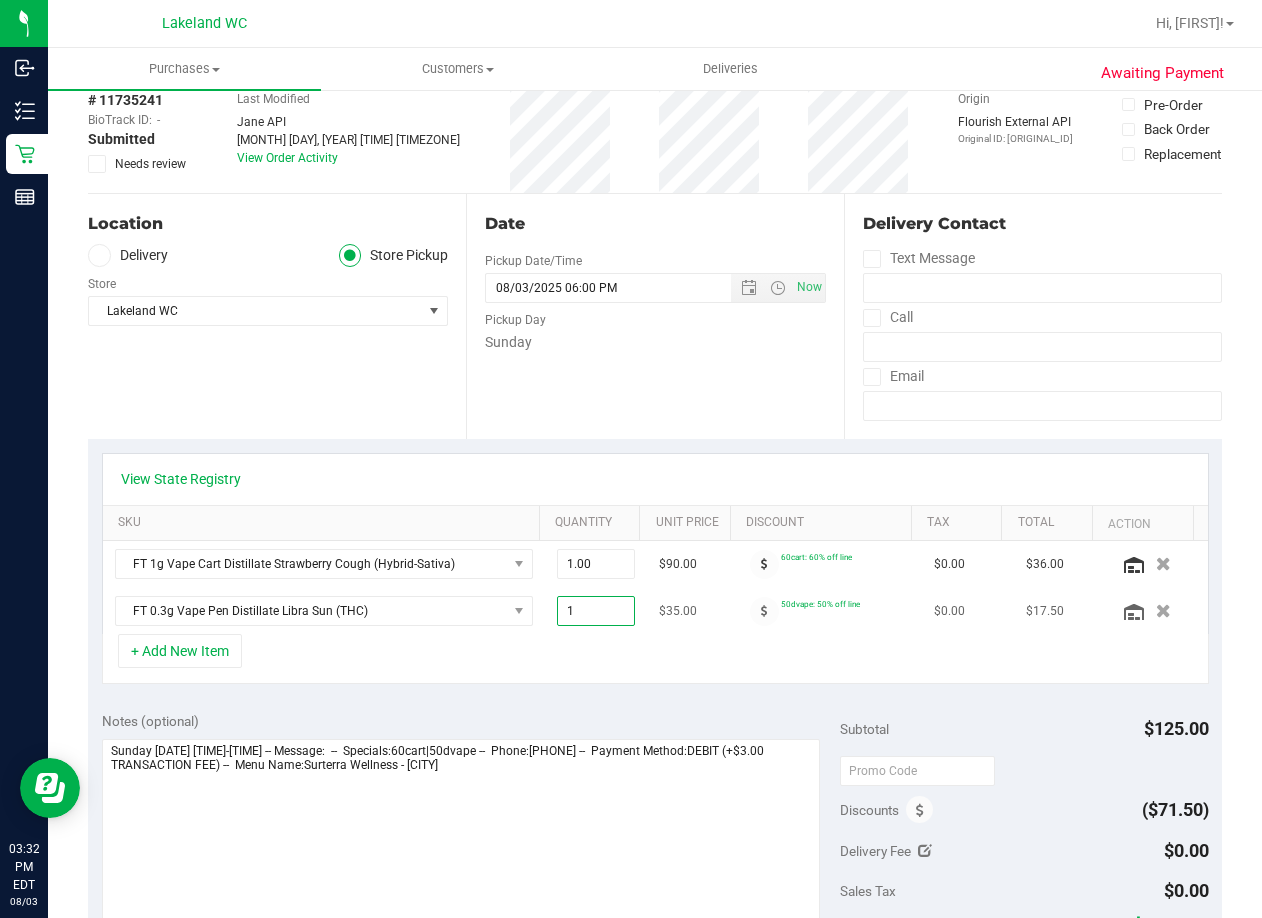 click on "1.00 1" at bounding box center (596, 611) 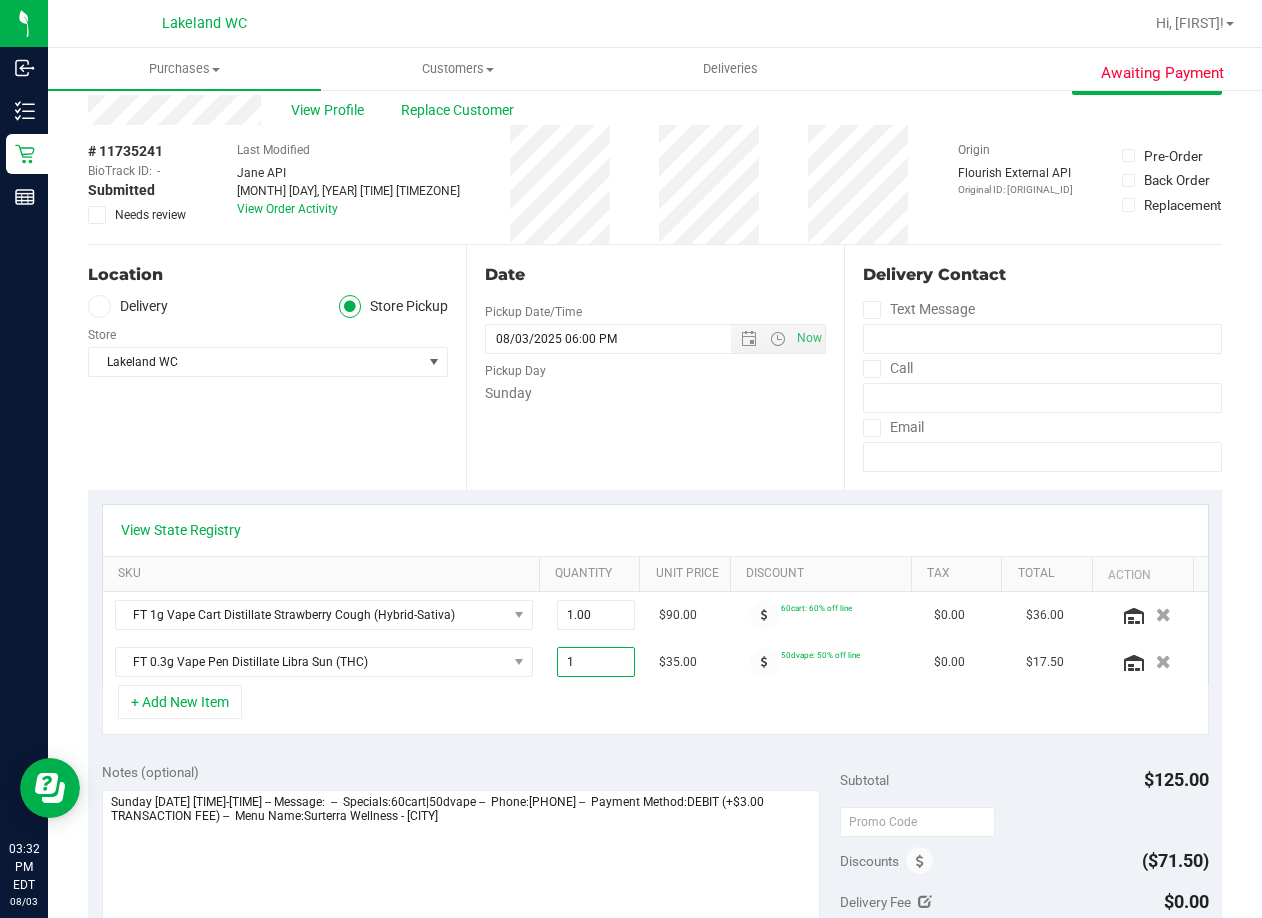 scroll, scrollTop: 0, scrollLeft: 0, axis: both 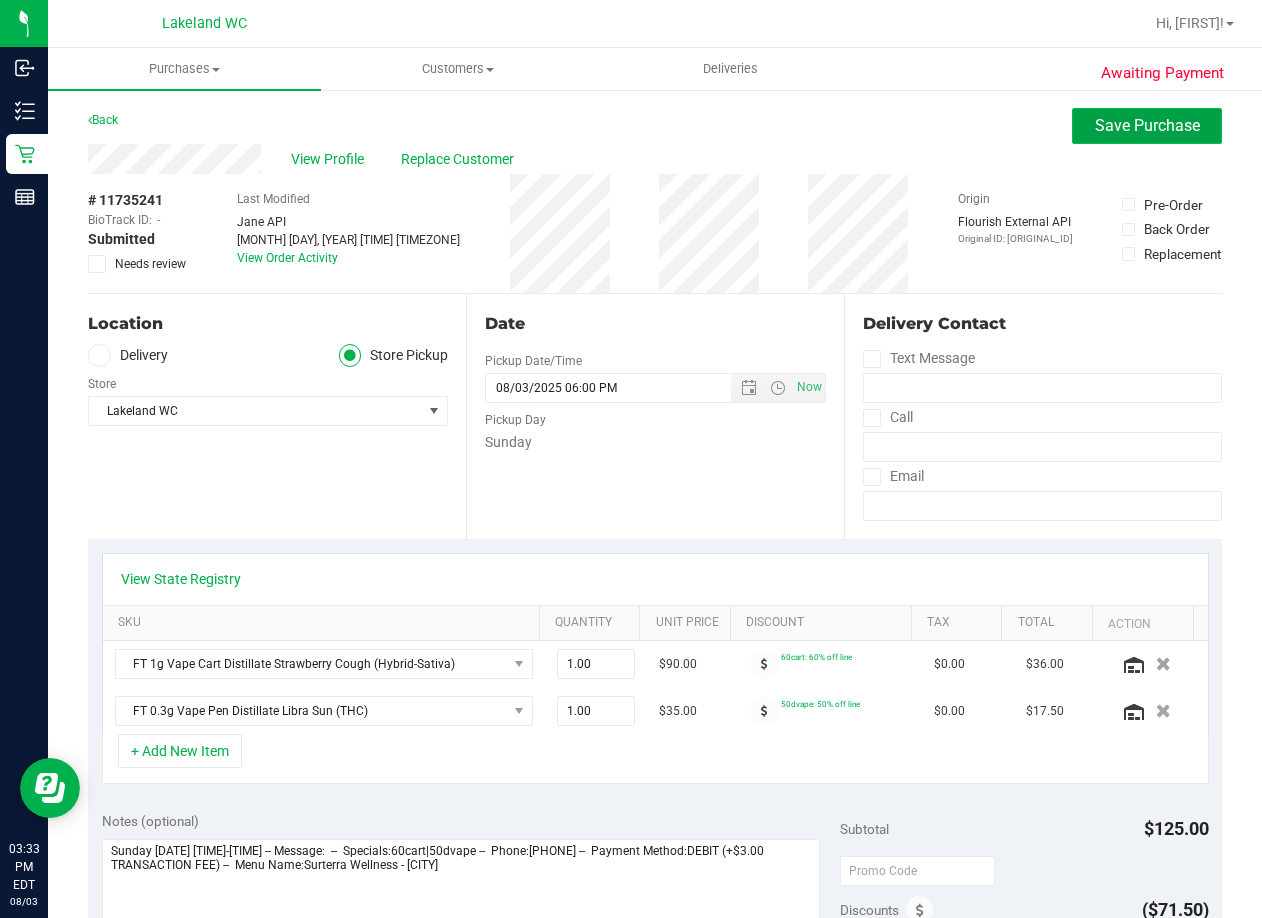 click on "Save Purchase" at bounding box center (1147, 125) 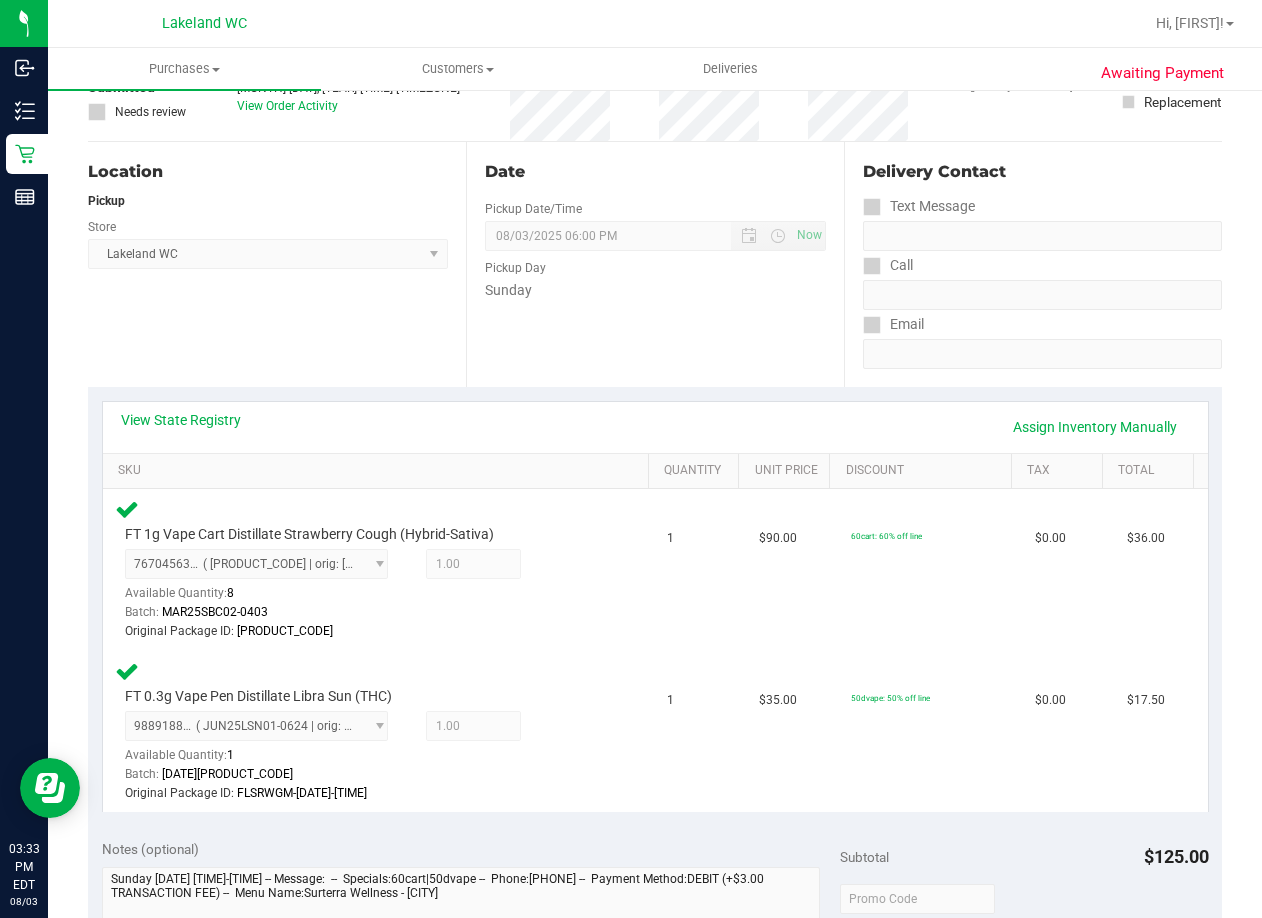 scroll, scrollTop: 0, scrollLeft: 0, axis: both 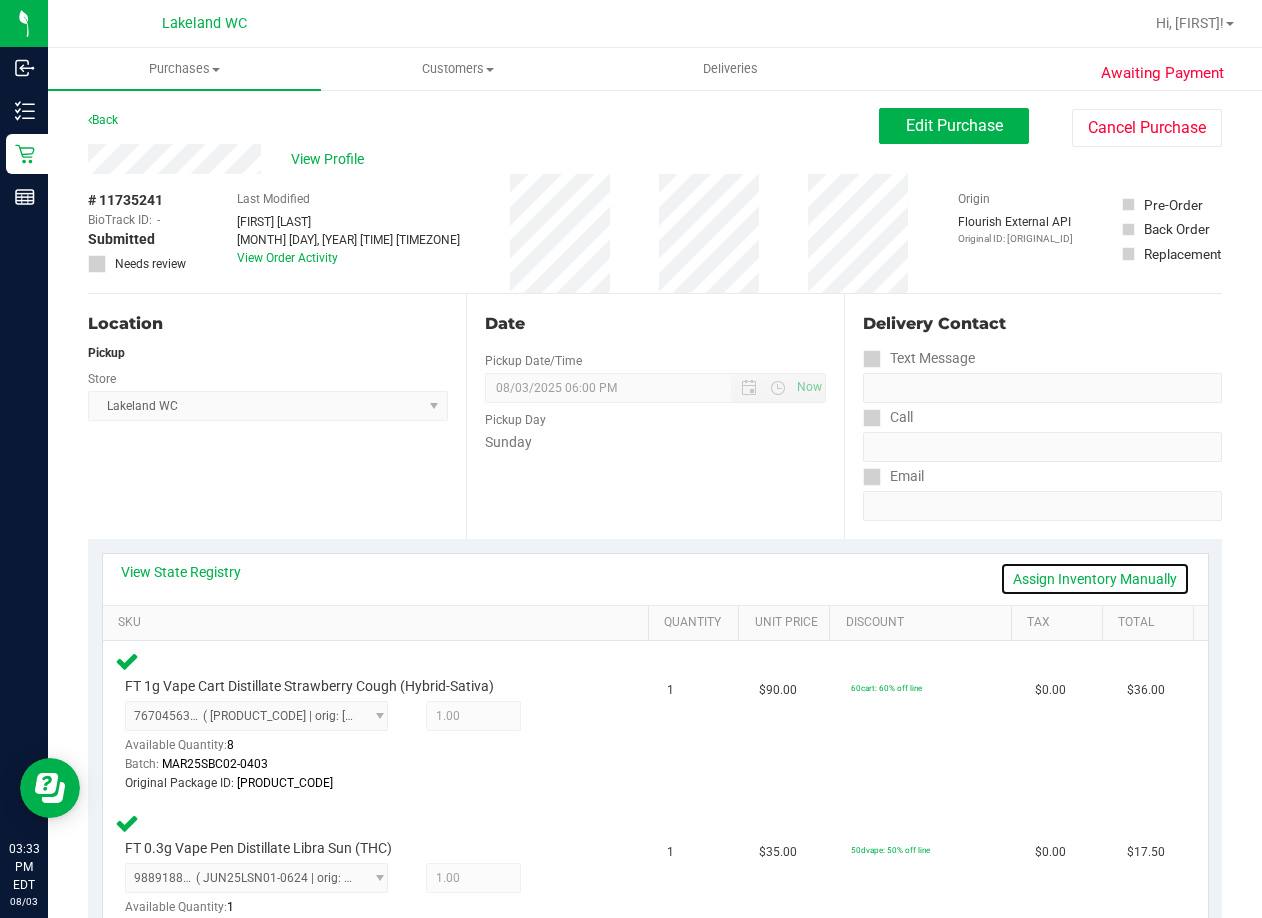 click on "Assign Inventory Manually" at bounding box center (1095, 579) 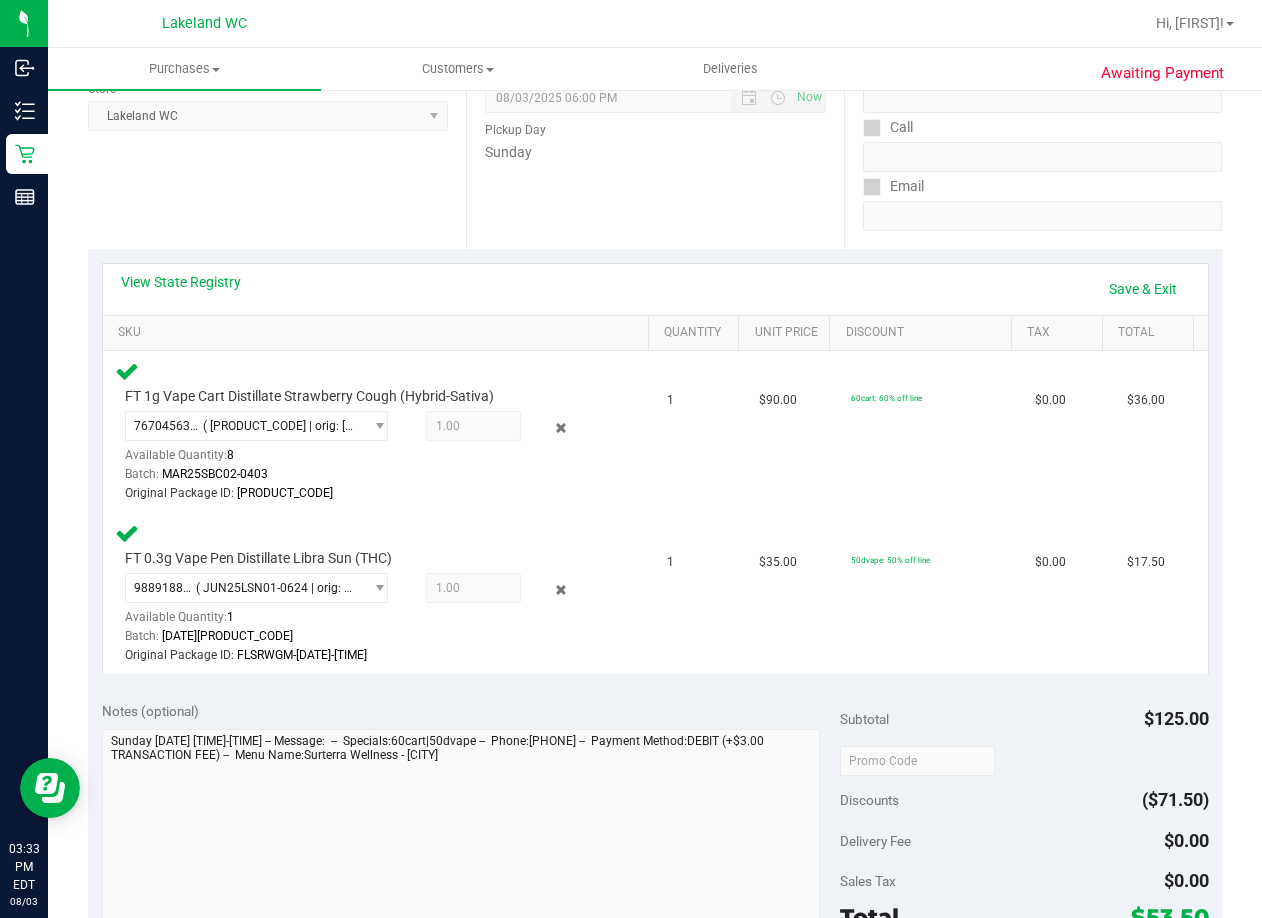 scroll, scrollTop: 300, scrollLeft: 0, axis: vertical 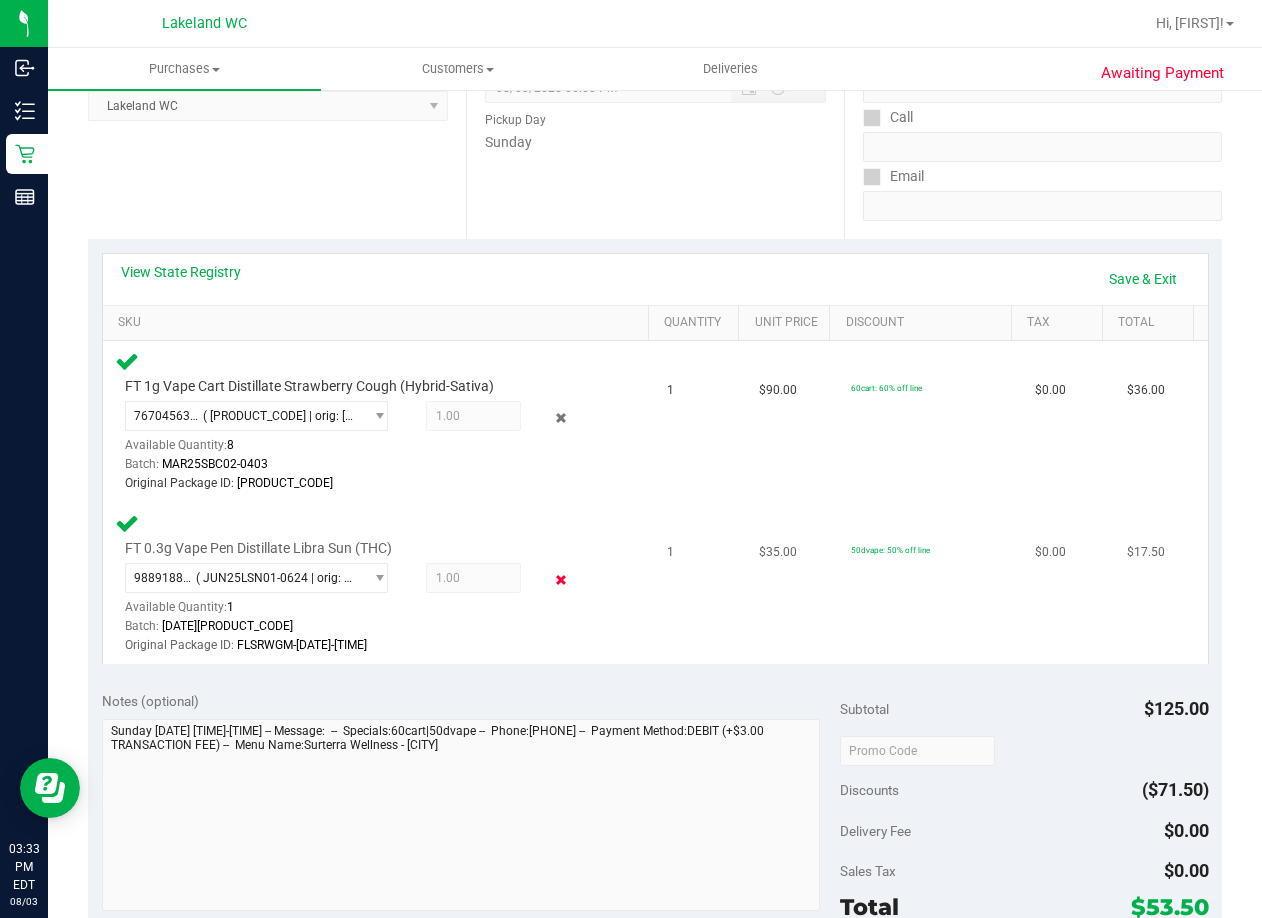 click at bounding box center (561, 580) 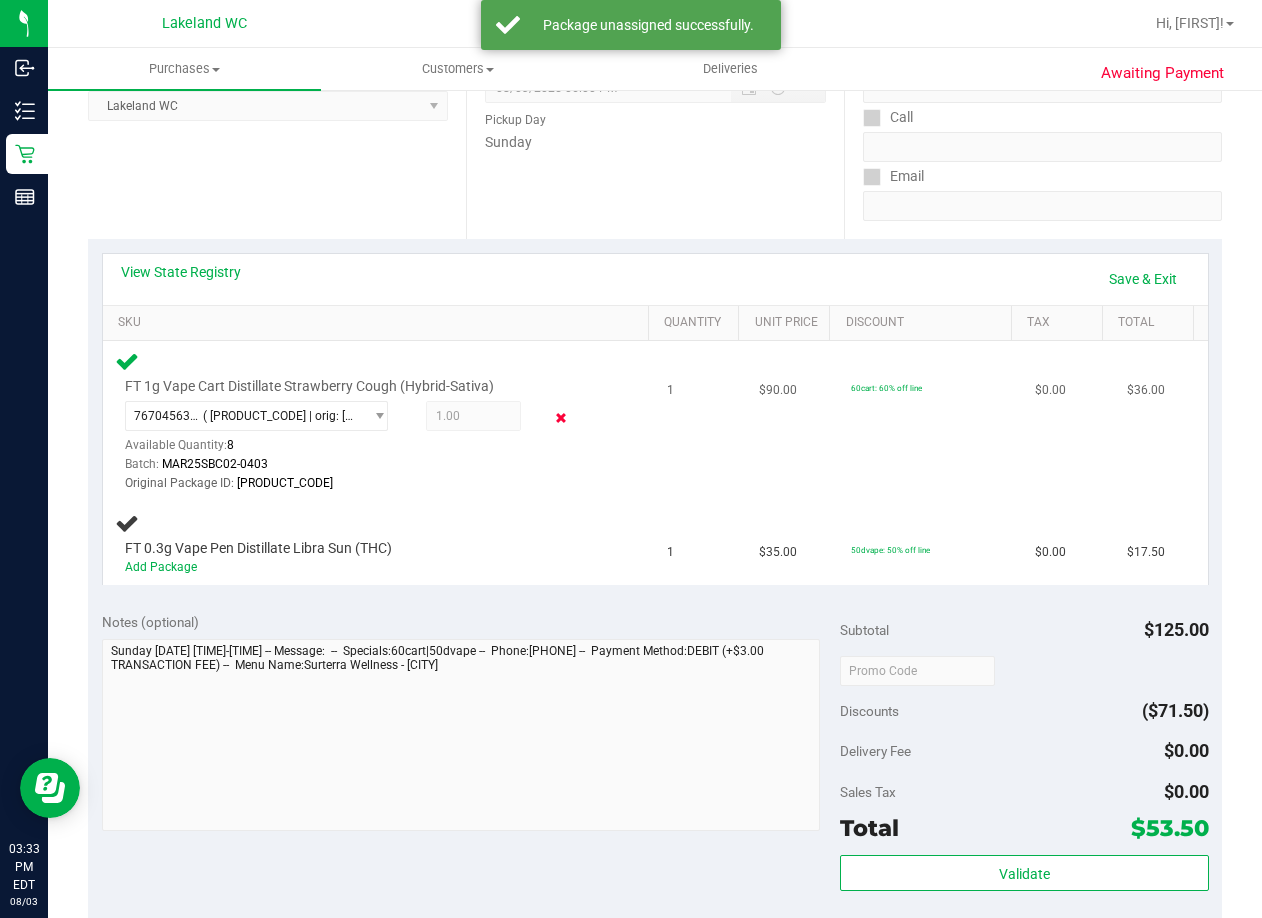 click at bounding box center (561, 418) 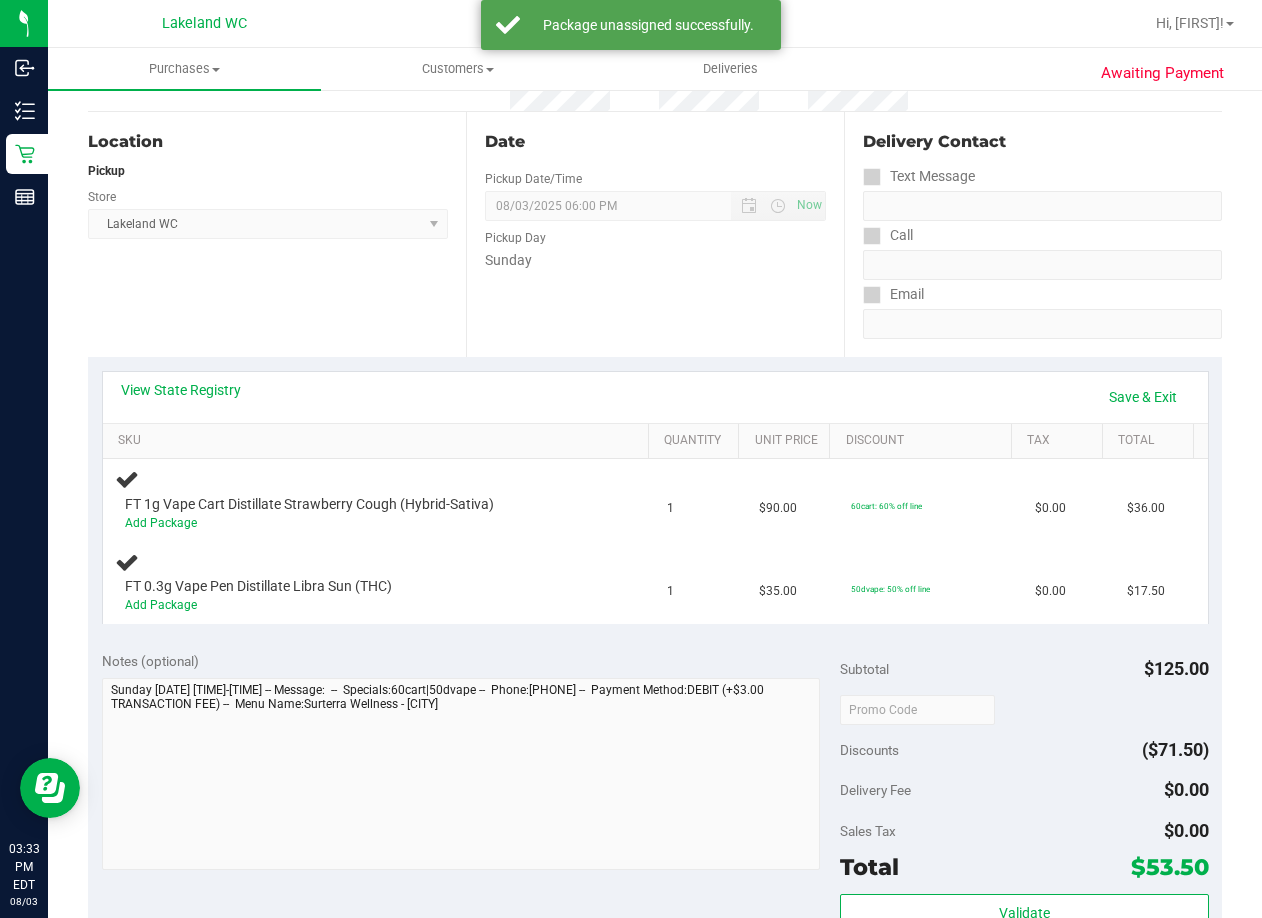 scroll, scrollTop: 0, scrollLeft: 0, axis: both 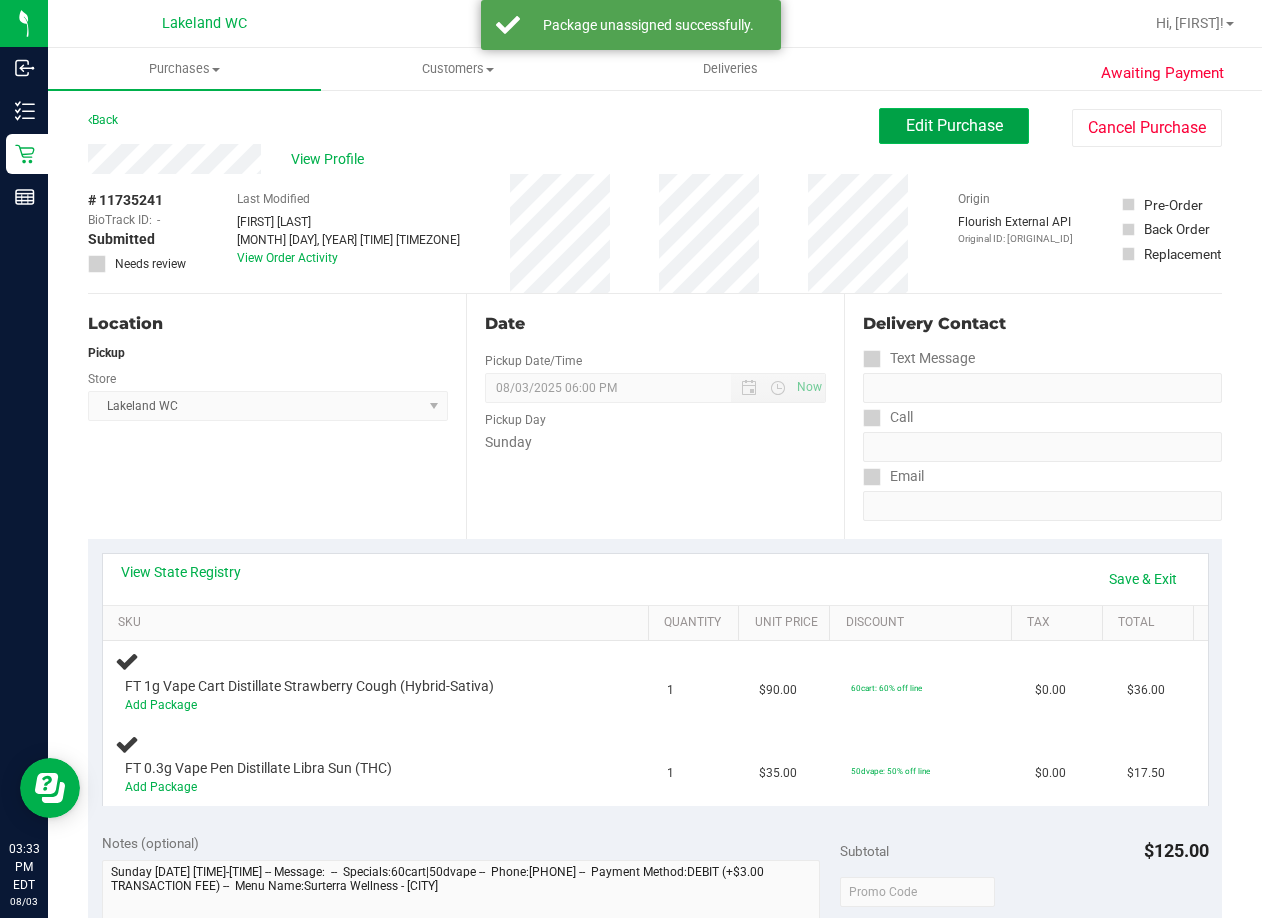 click on "Edit Purchase" at bounding box center (954, 125) 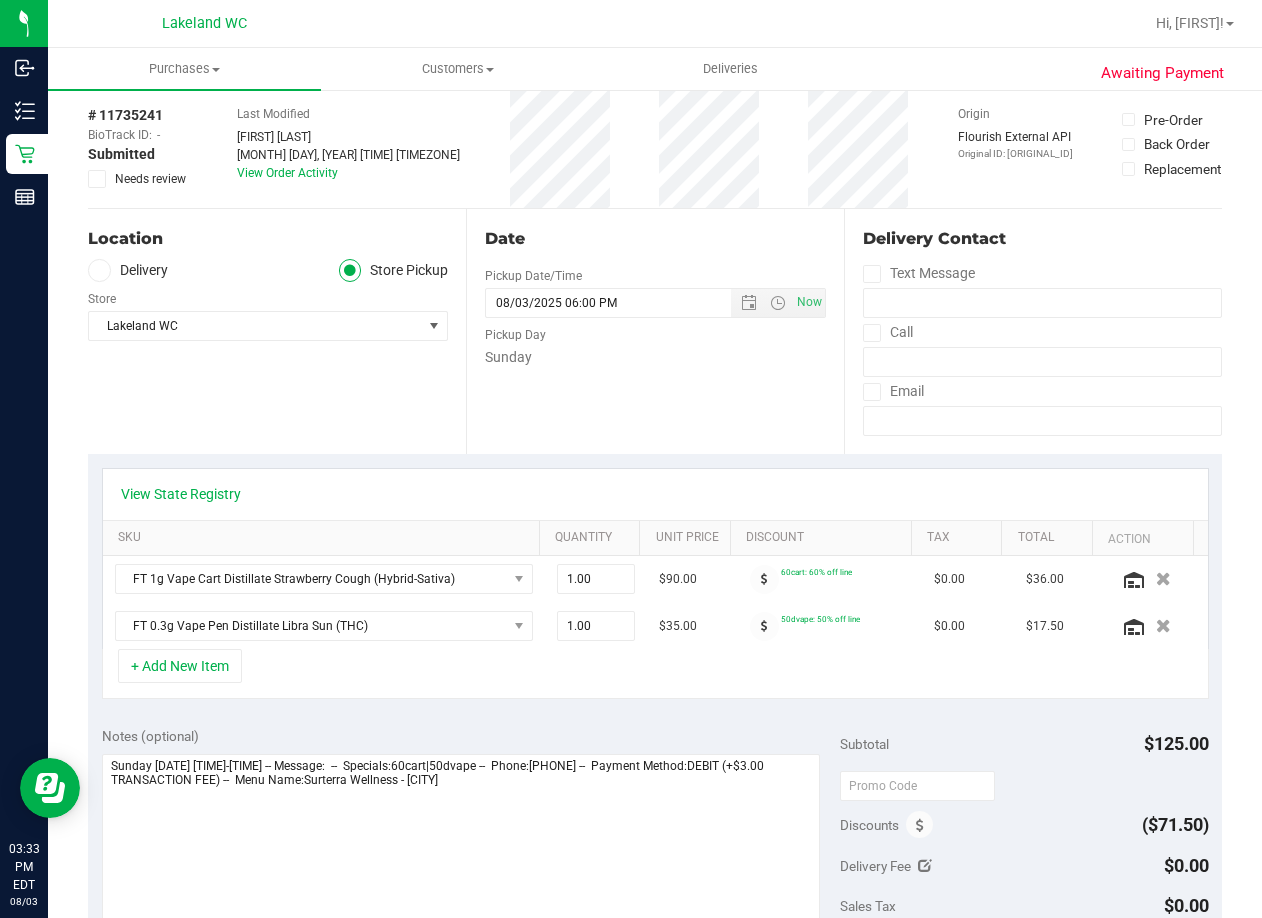 scroll, scrollTop: 200, scrollLeft: 0, axis: vertical 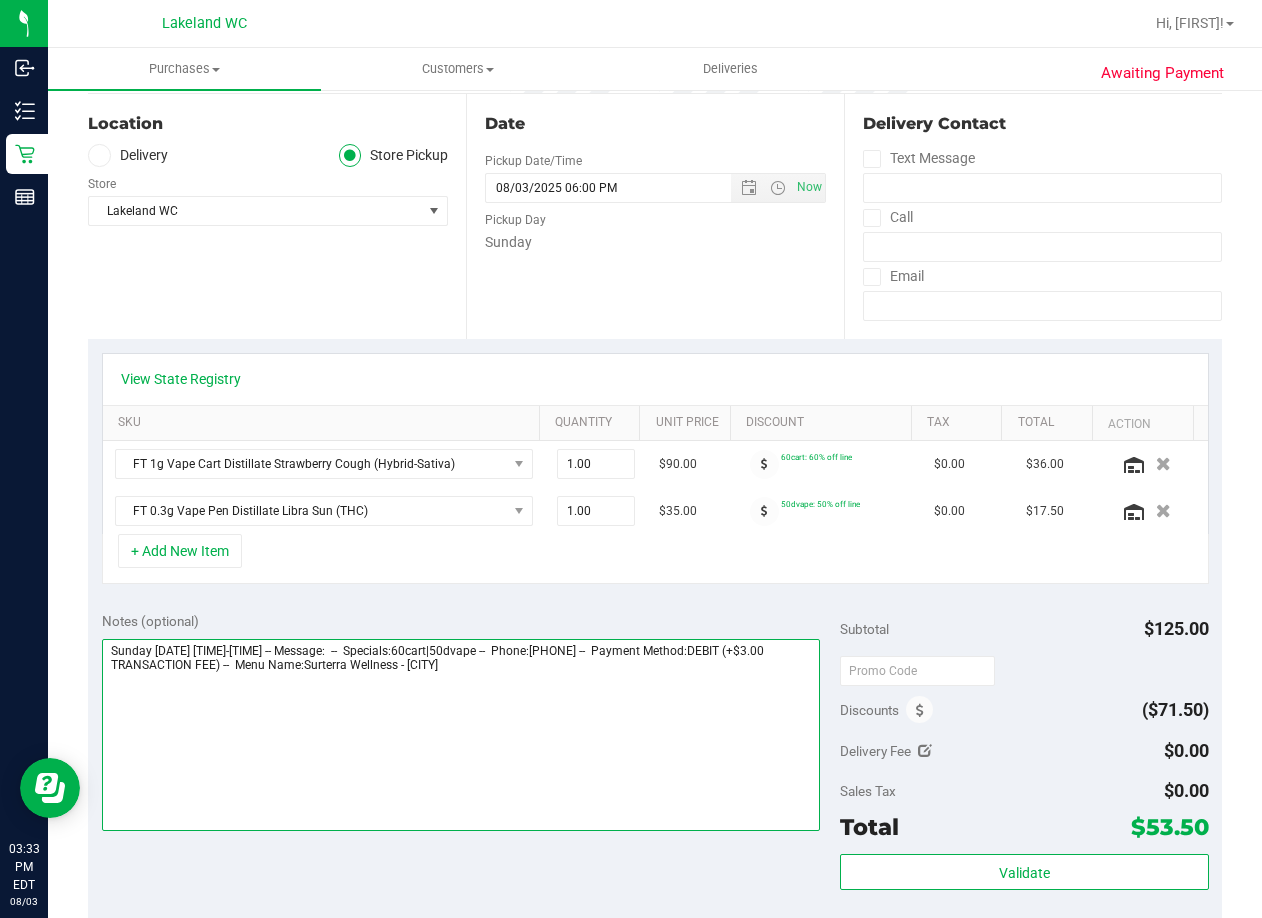 click at bounding box center (461, 735) 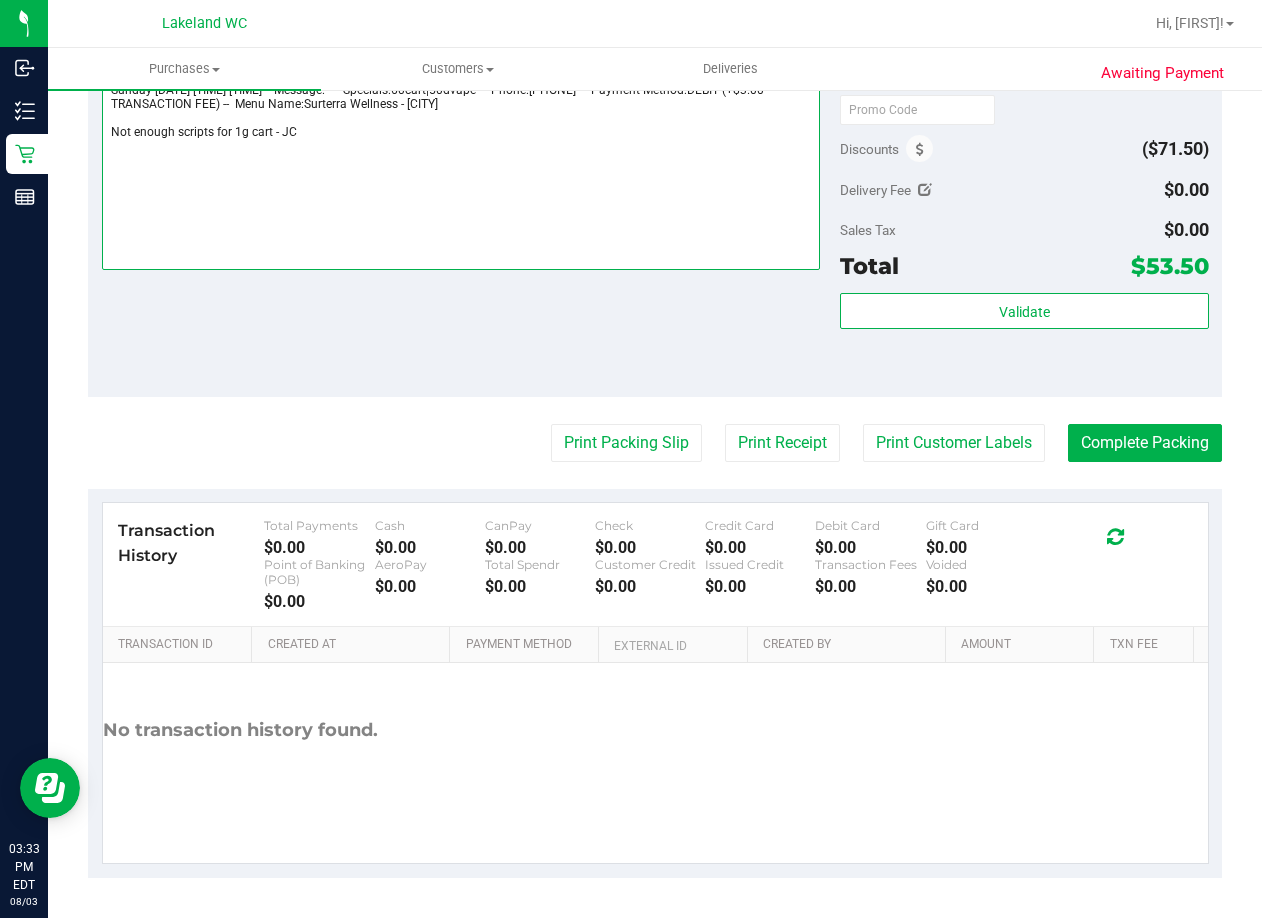 scroll, scrollTop: 0, scrollLeft: 0, axis: both 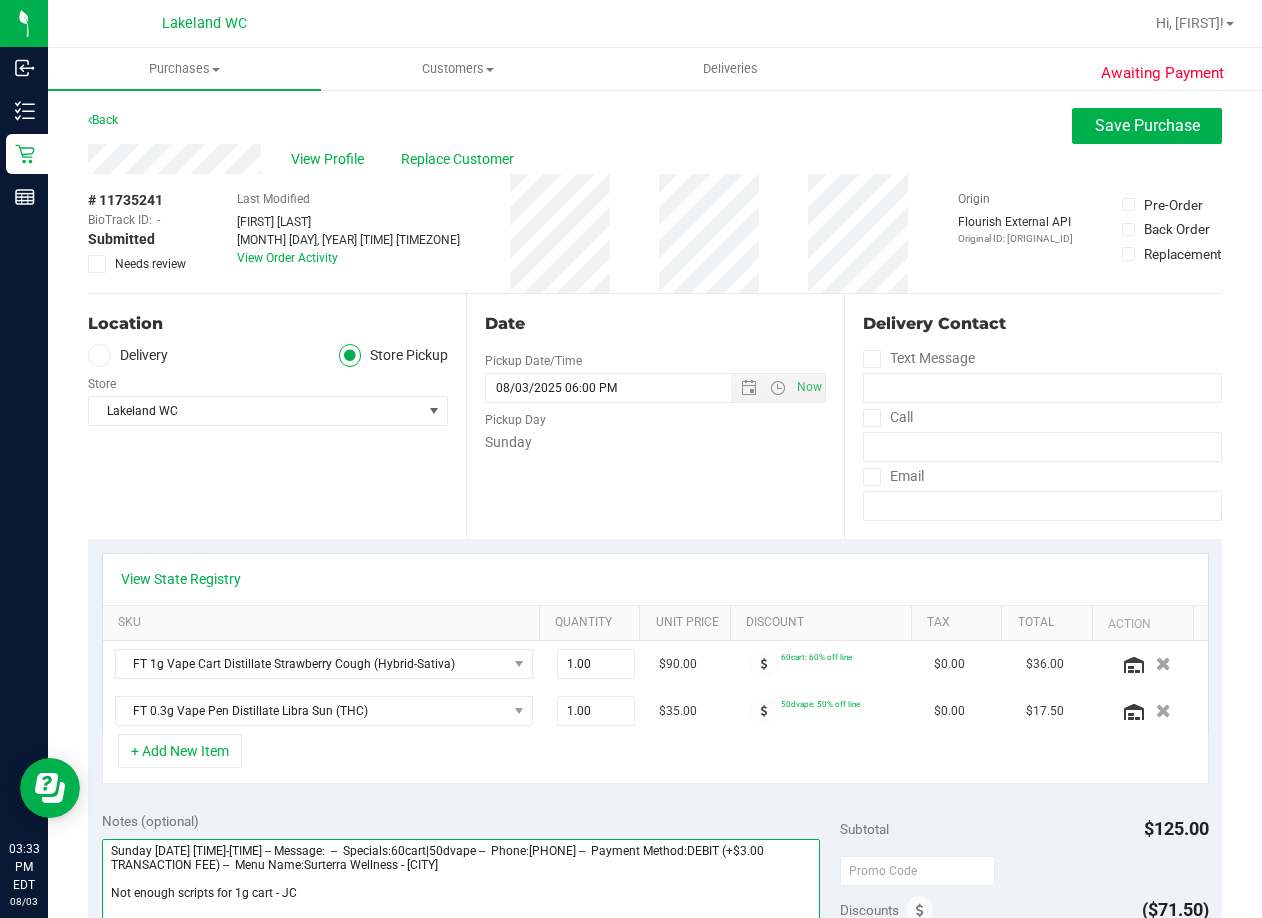 type on "Sunday [DATE] [TIME]-[TIME] -- Message:  --  Specials:60cart|50dvape --  Phone:[PHONE] --  Payment Method:DEBIT (+$3.00 TRANSACTION FEE) --  Menu Name:Surterra Wellness - [CITY]
Not enough scripts for 1g cart - JC" 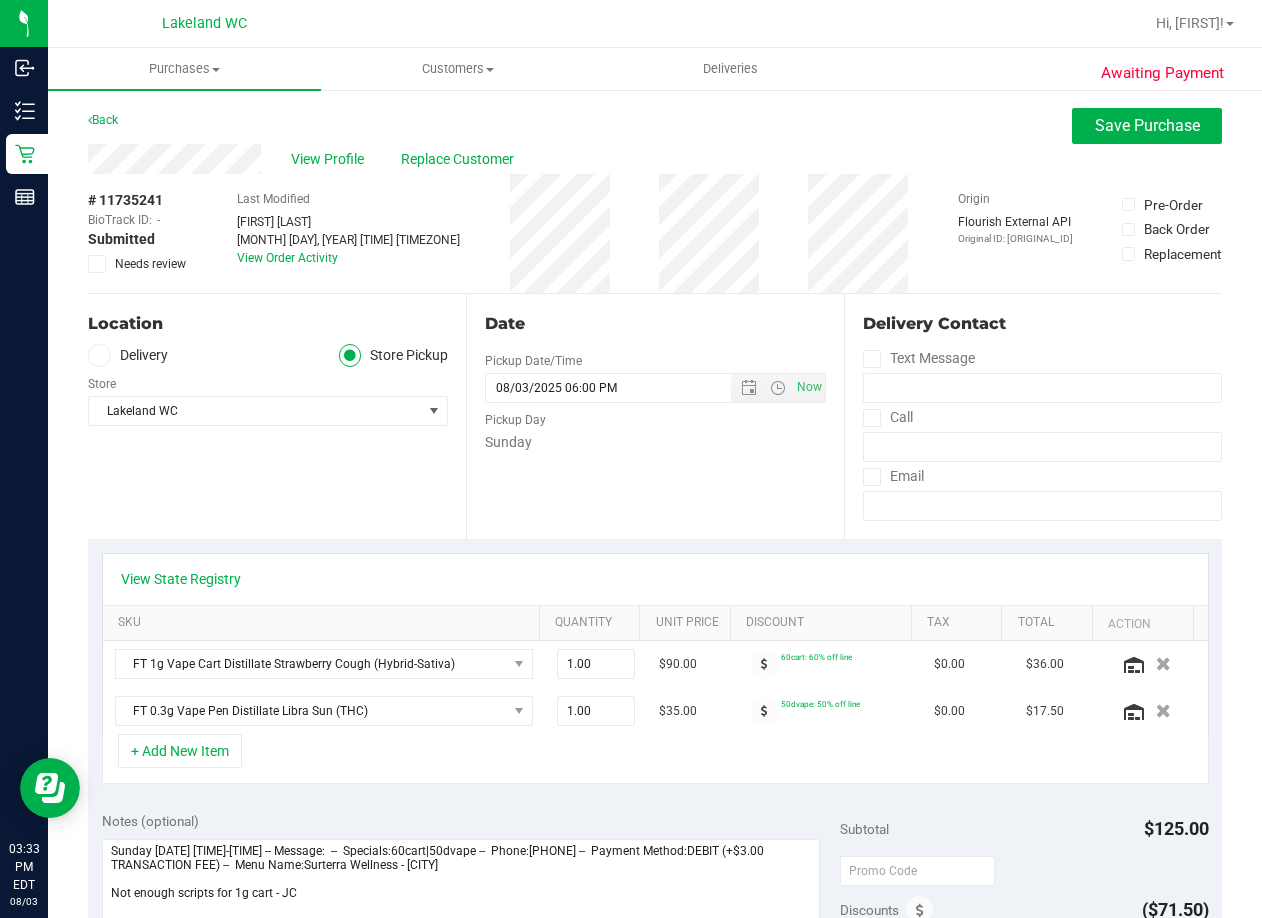 click on "Needs review" at bounding box center [138, 264] 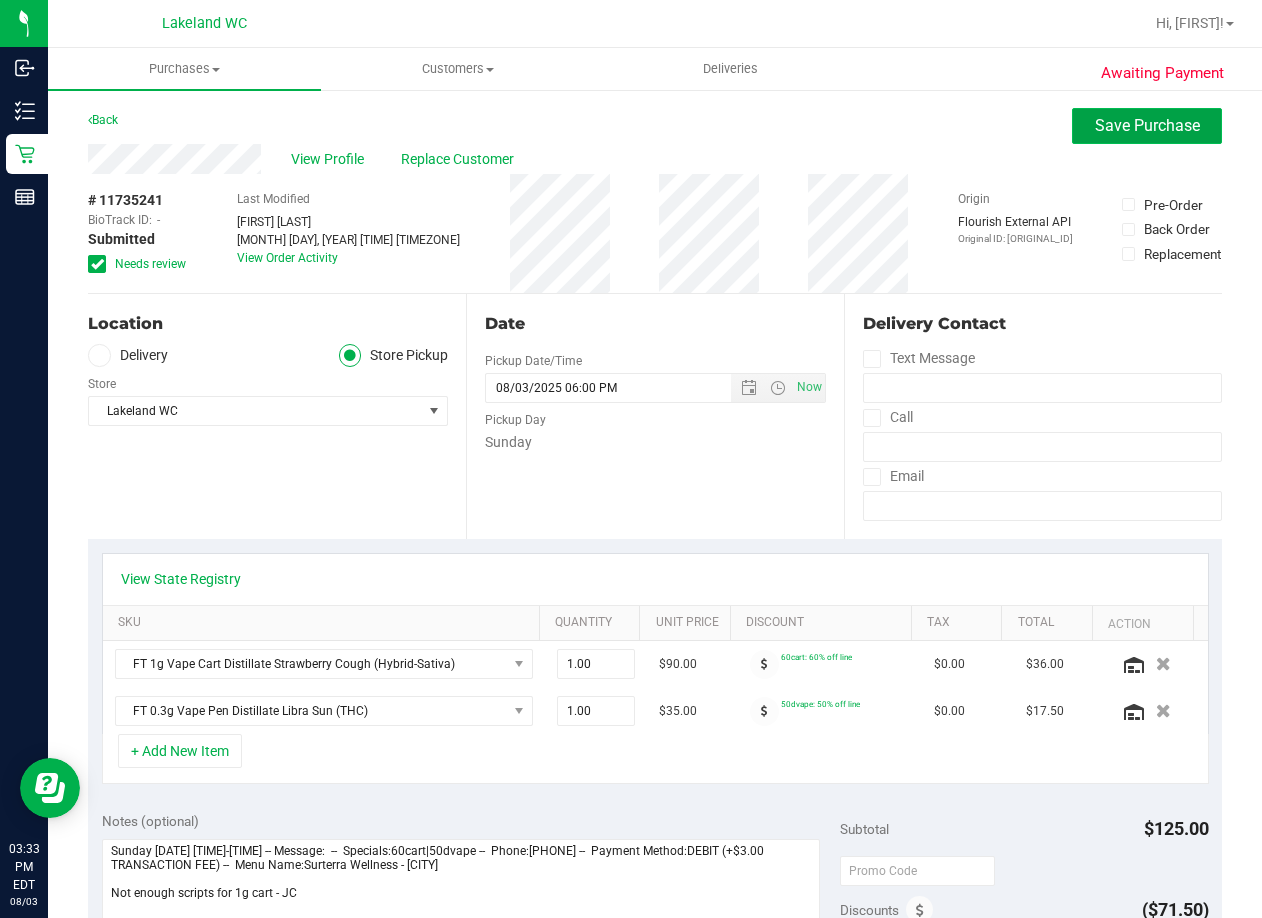 click on "Save Purchase" at bounding box center (1147, 125) 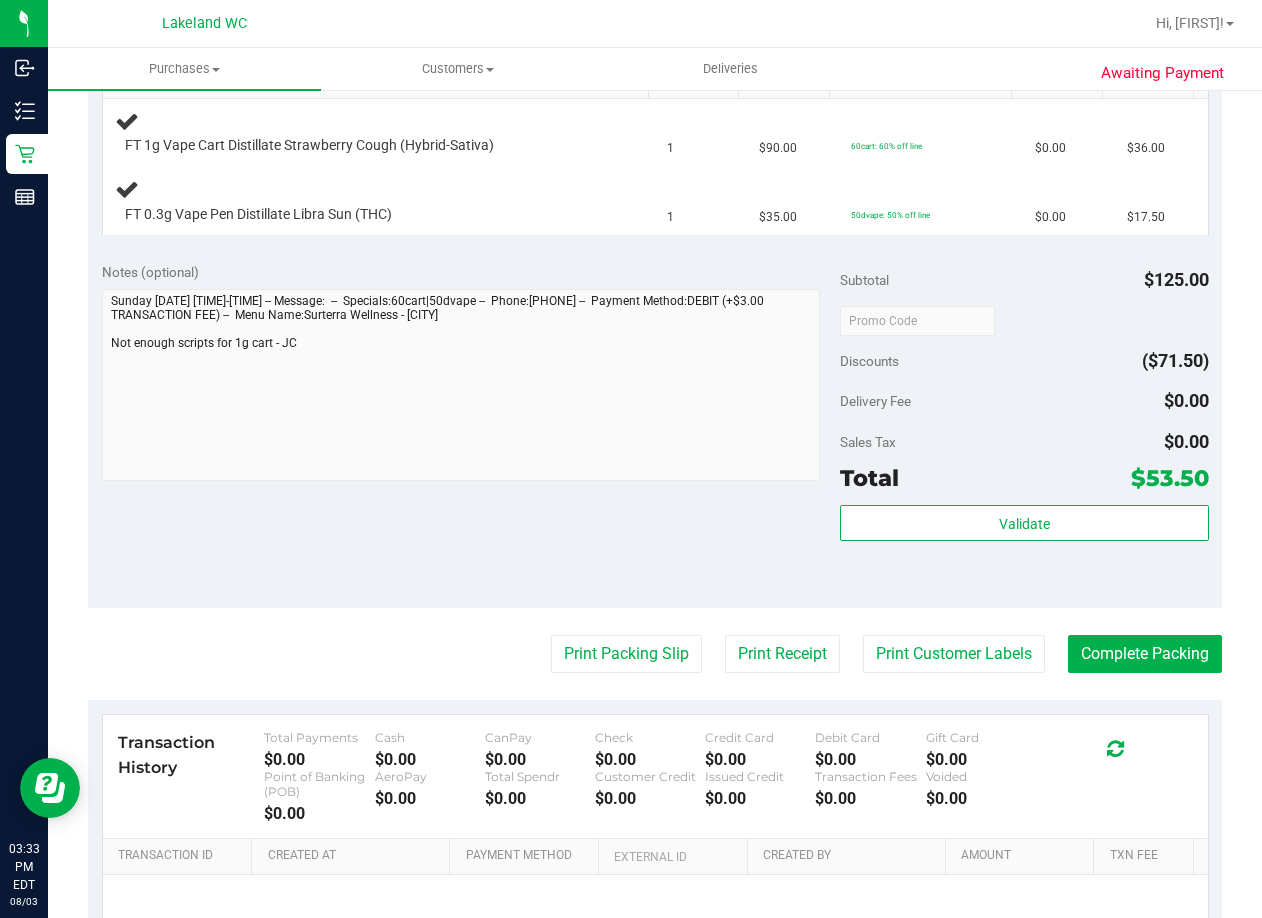 scroll, scrollTop: 0, scrollLeft: 0, axis: both 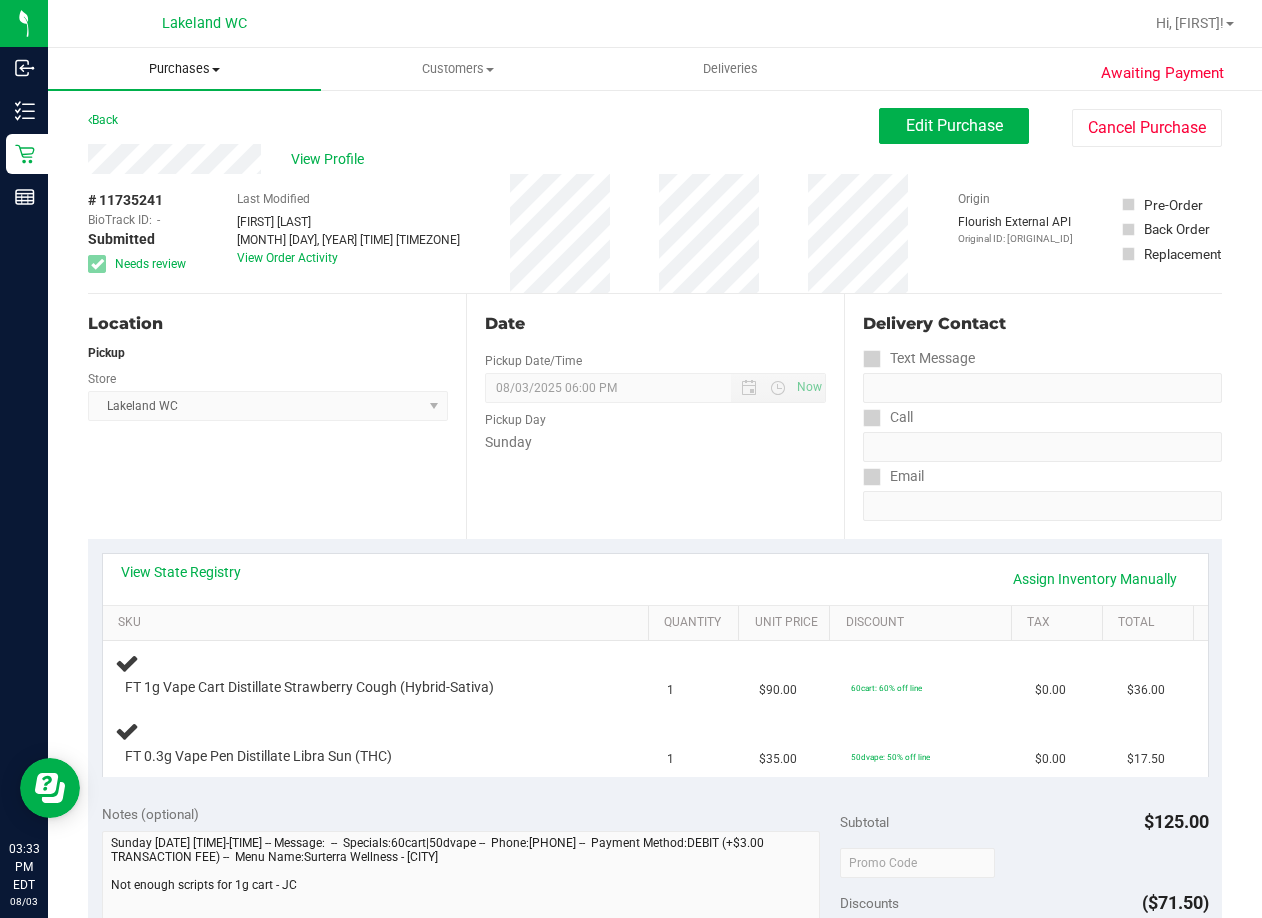 click on "Purchases" at bounding box center (184, 69) 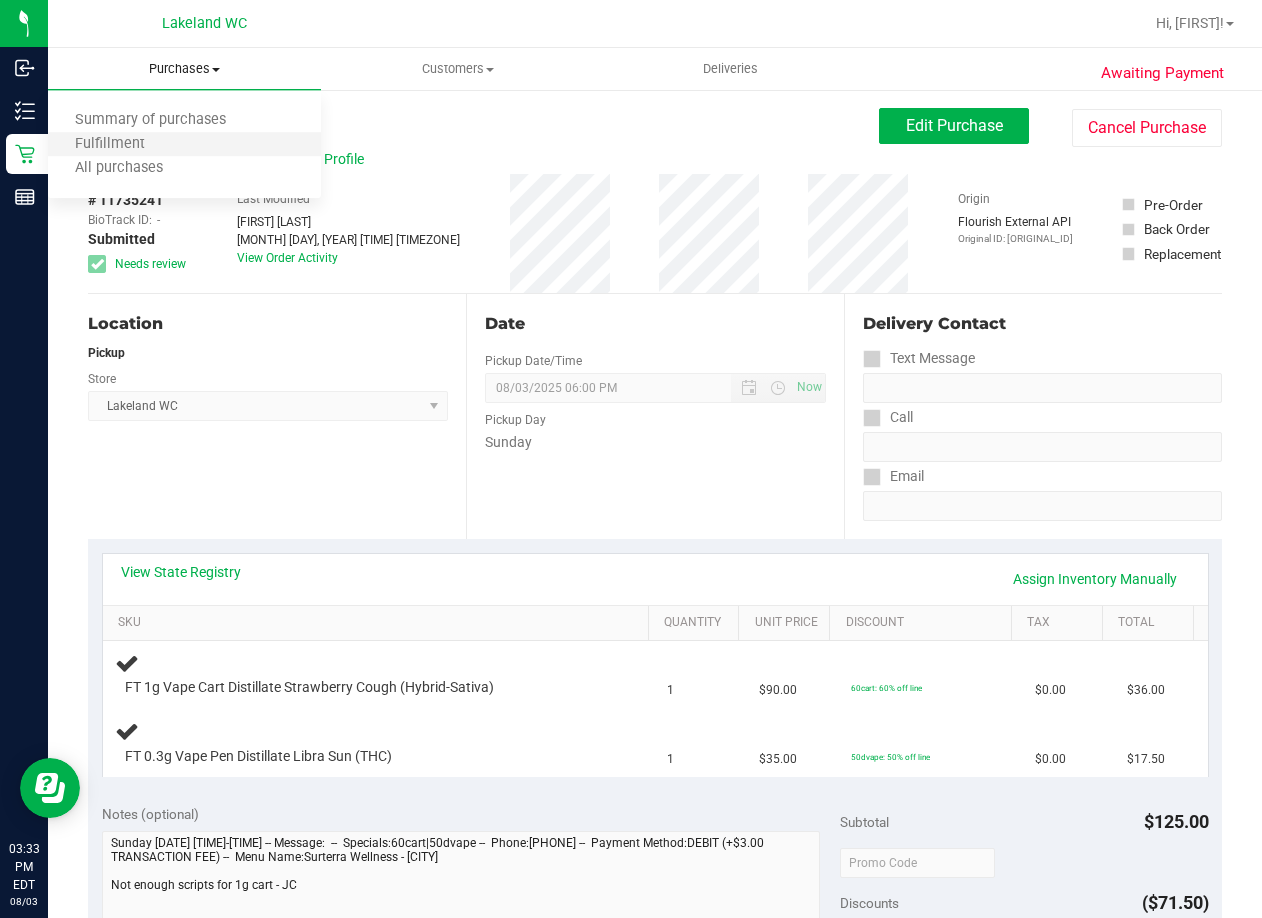 click on "Fulfillment" at bounding box center (184, 145) 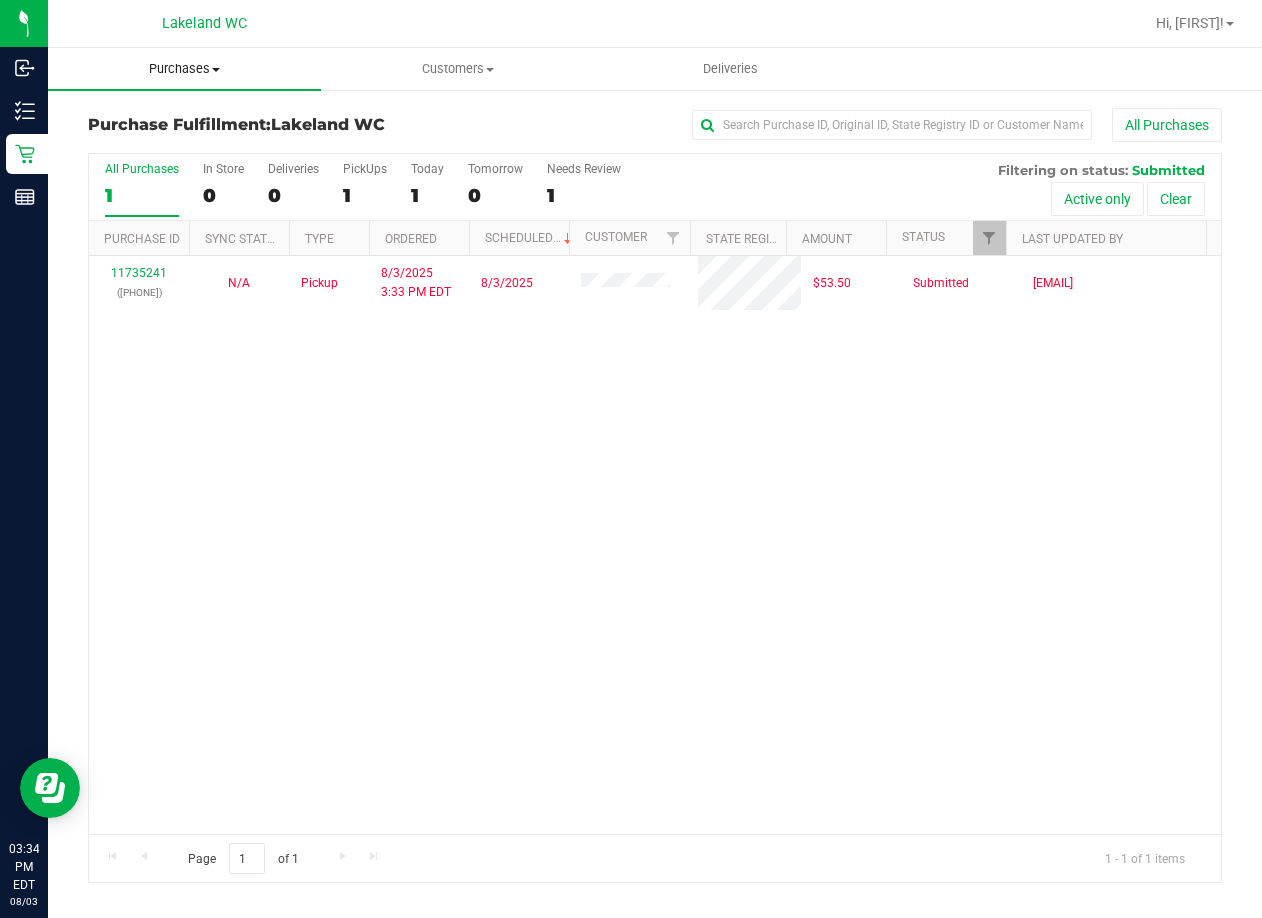 click on "Purchases" at bounding box center [184, 69] 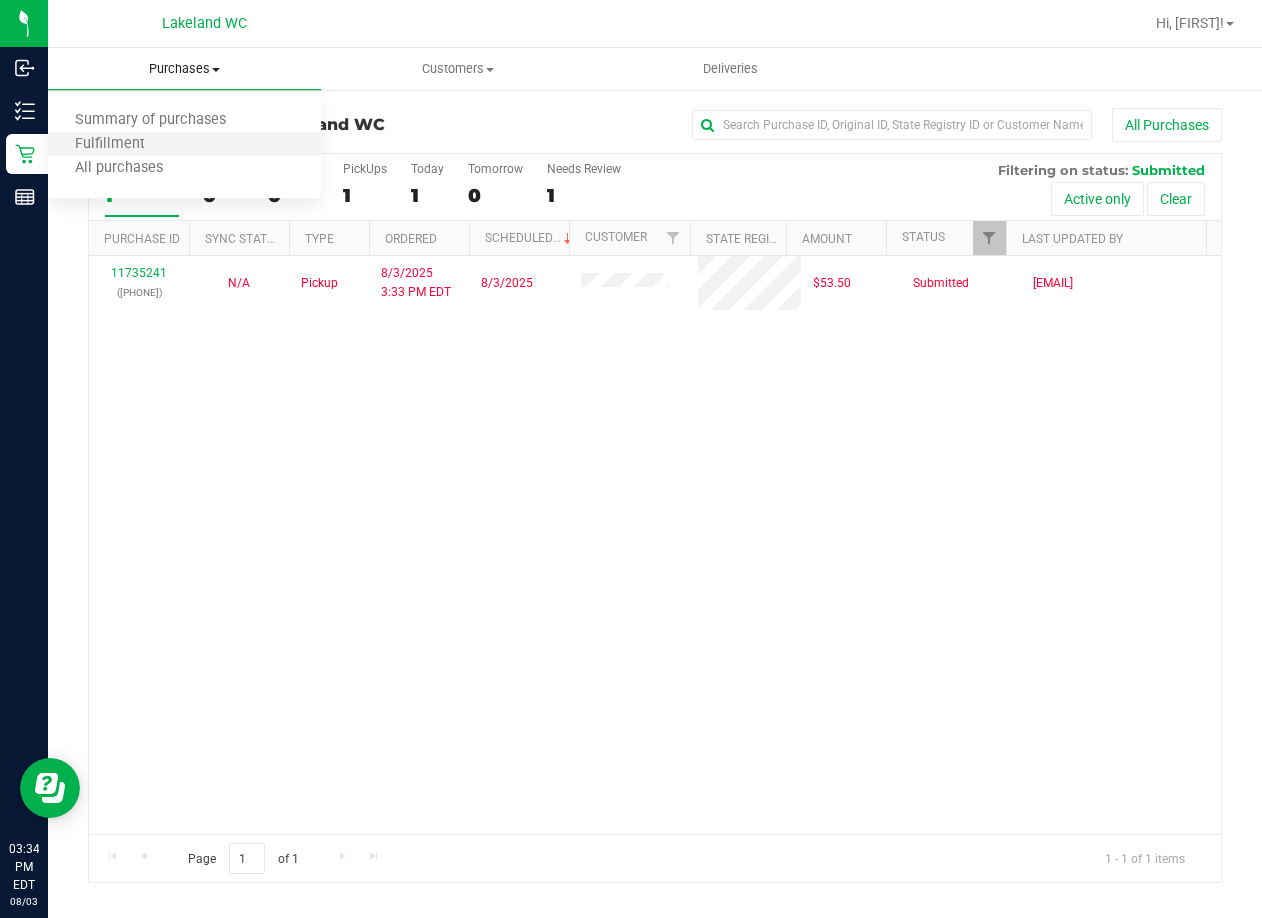 click on "Fulfillment" at bounding box center [184, 145] 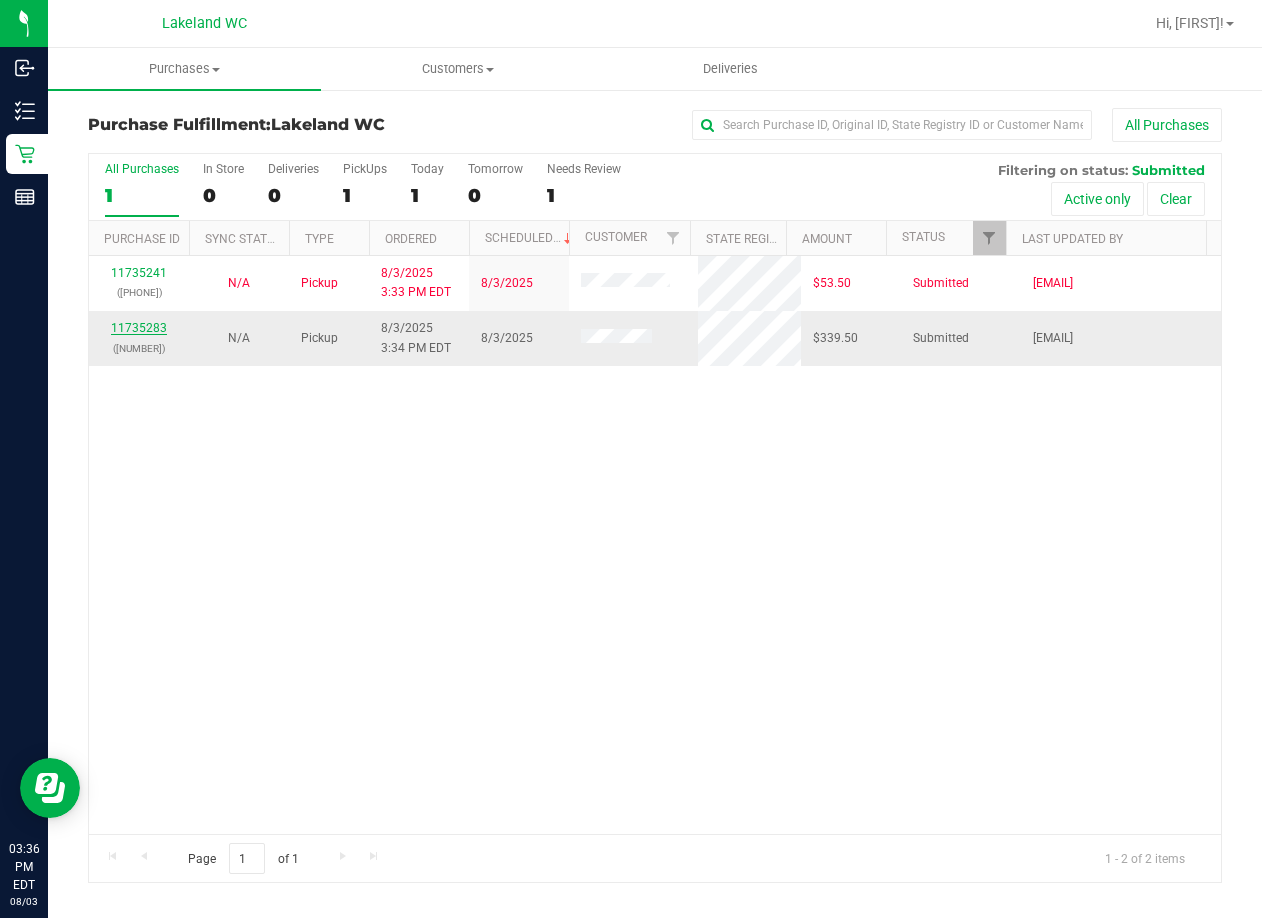 click on "11735283" at bounding box center [139, 328] 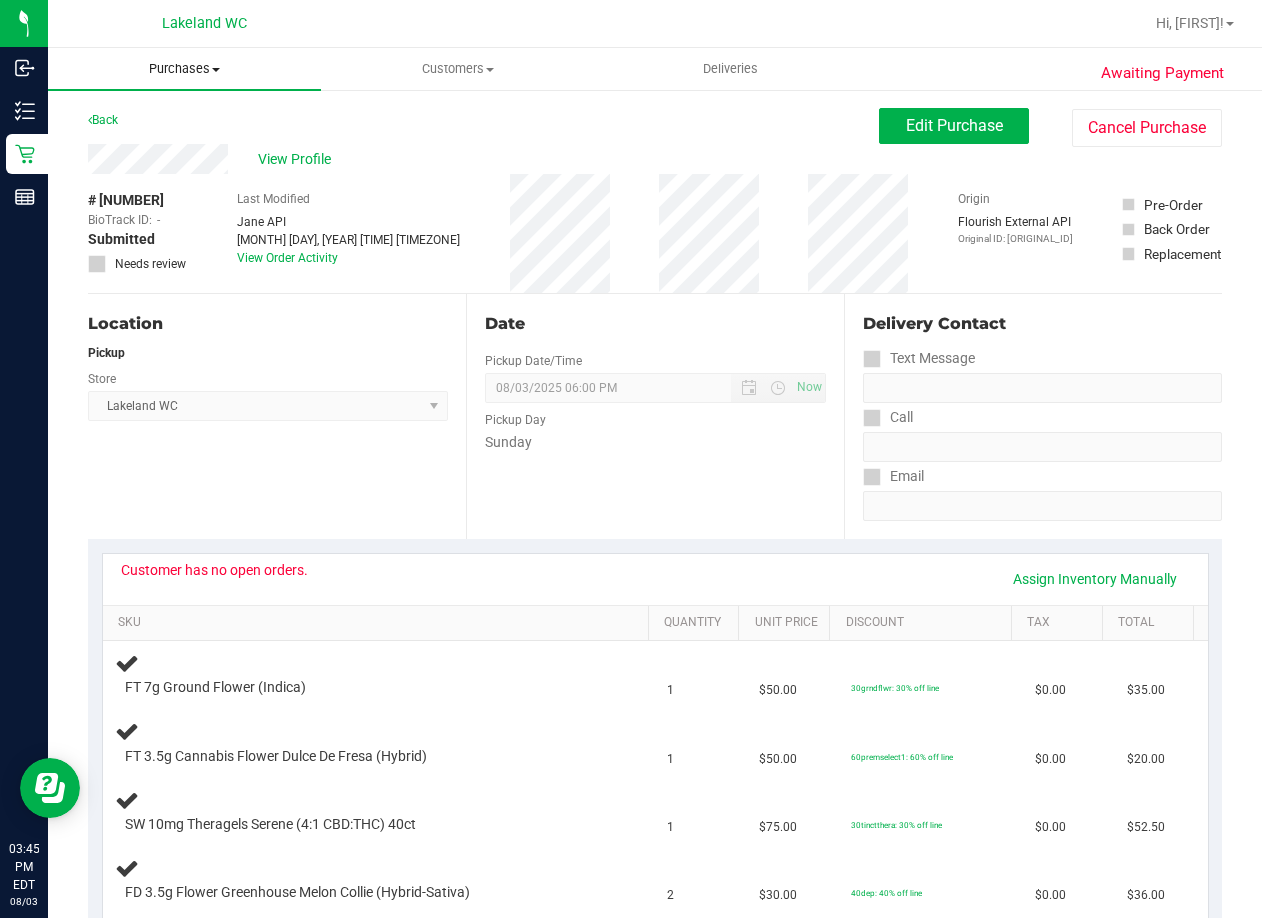 click on "Purchases
Summary of purchases
Fulfillment
All purchases" at bounding box center (184, 69) 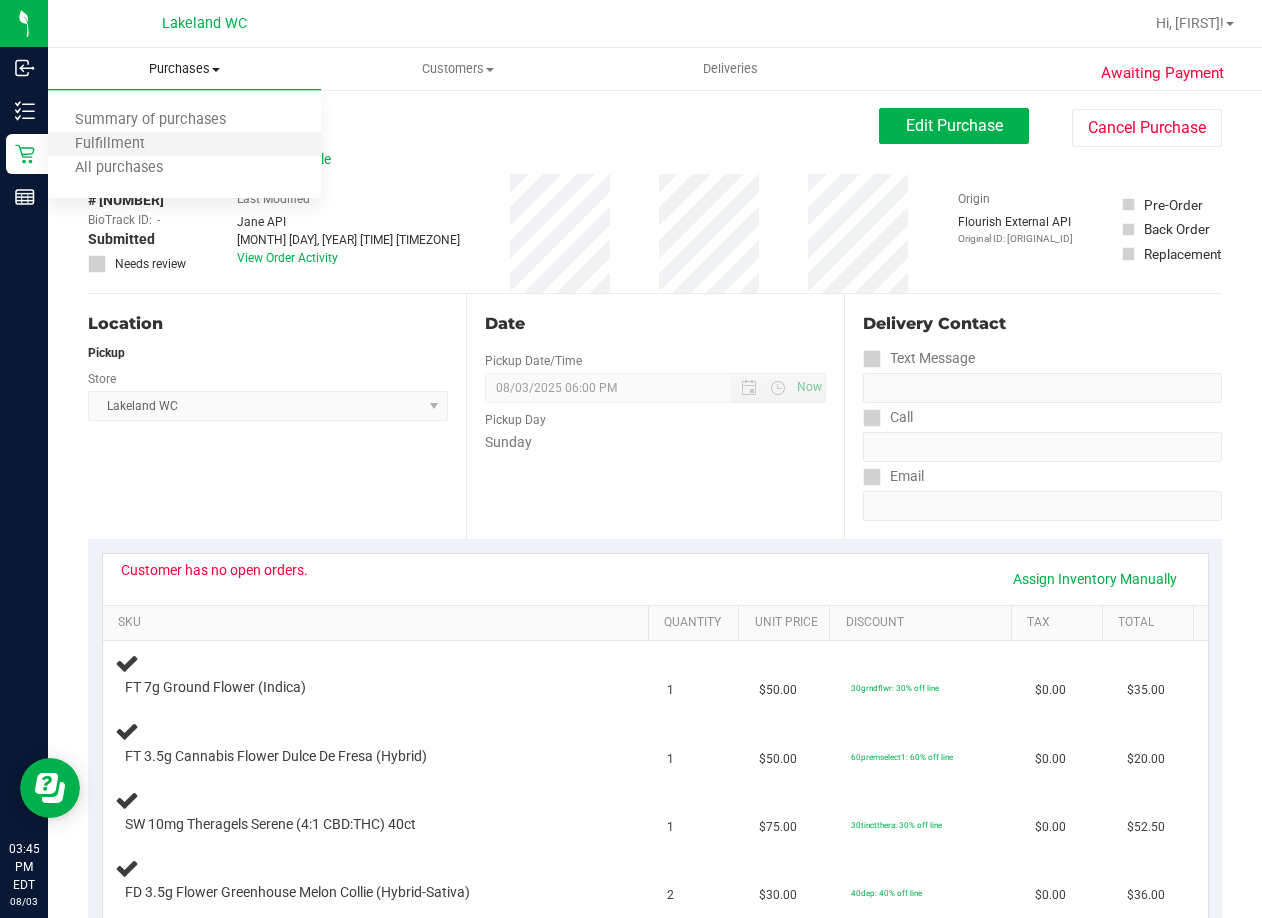 click on "Fulfillment" at bounding box center [184, 145] 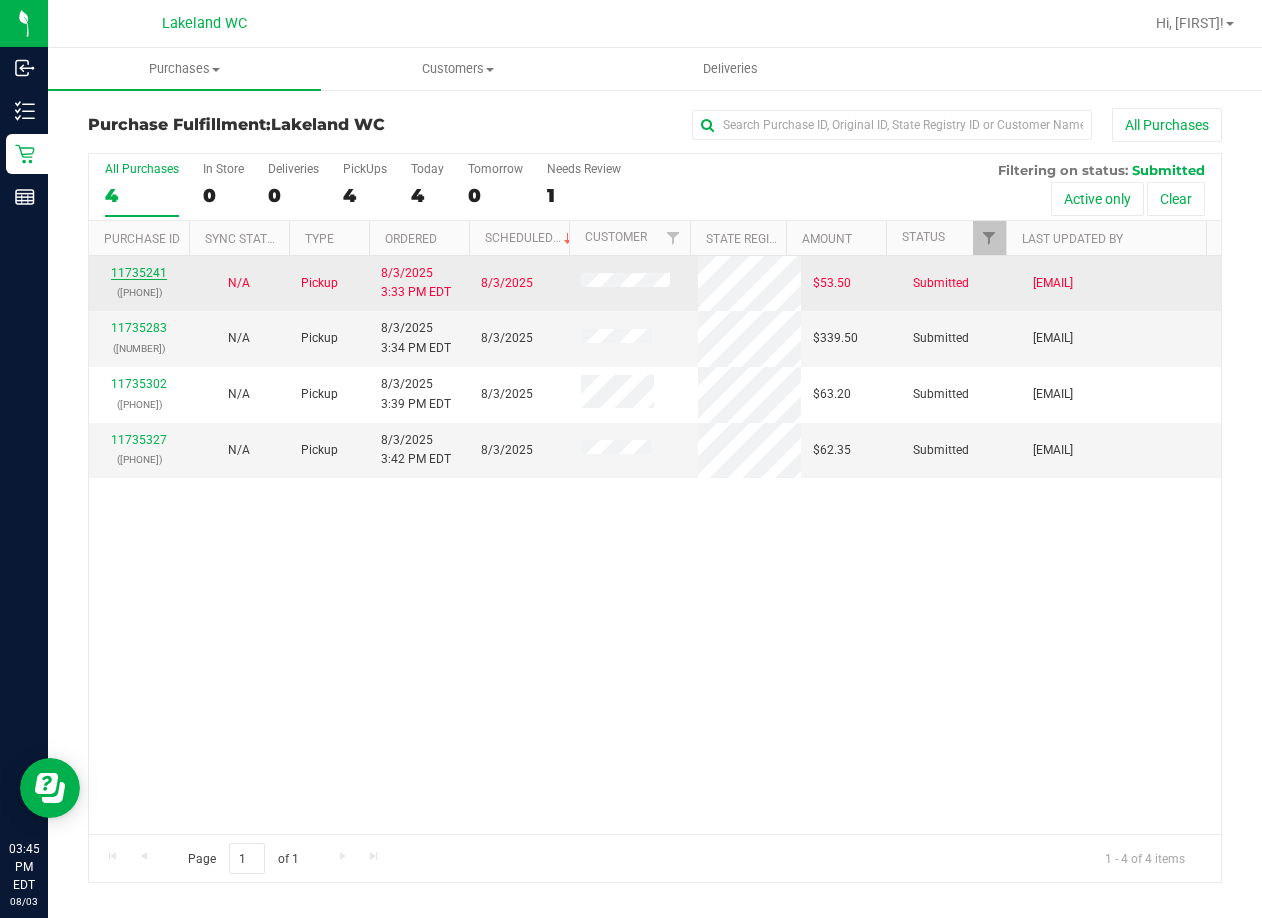 click on "11735241" at bounding box center [139, 273] 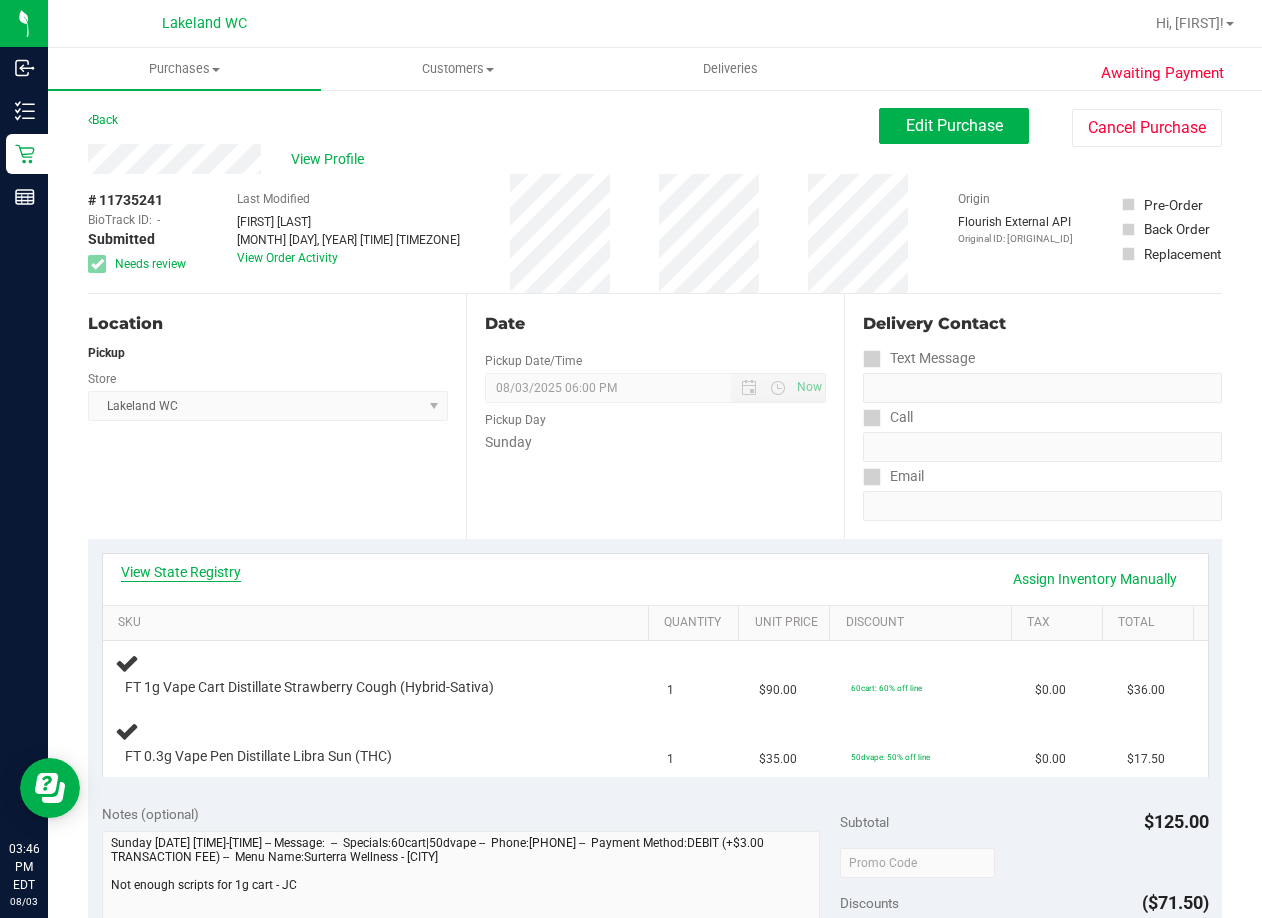 click on "View State Registry" at bounding box center [181, 572] 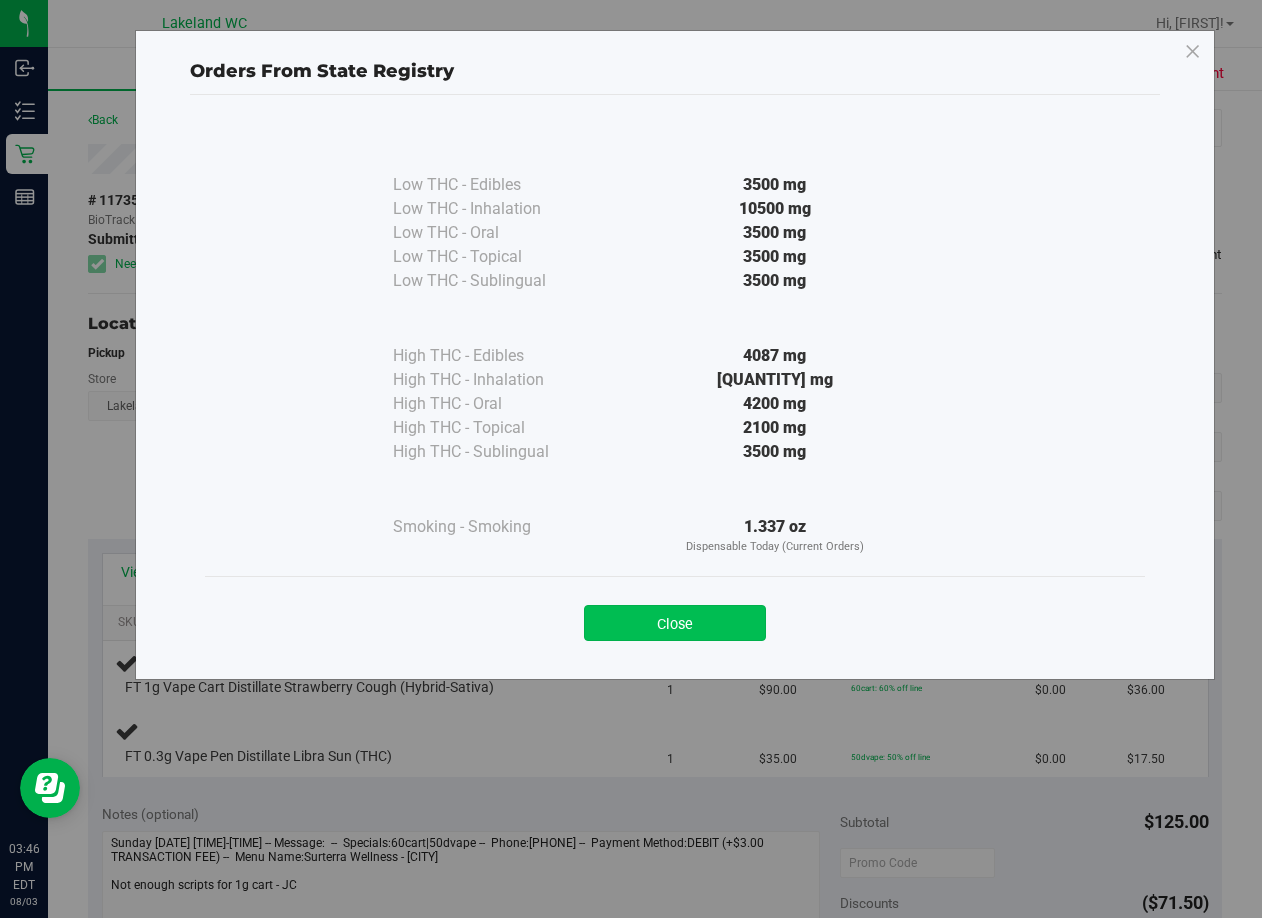 click on "Close" at bounding box center (675, 623) 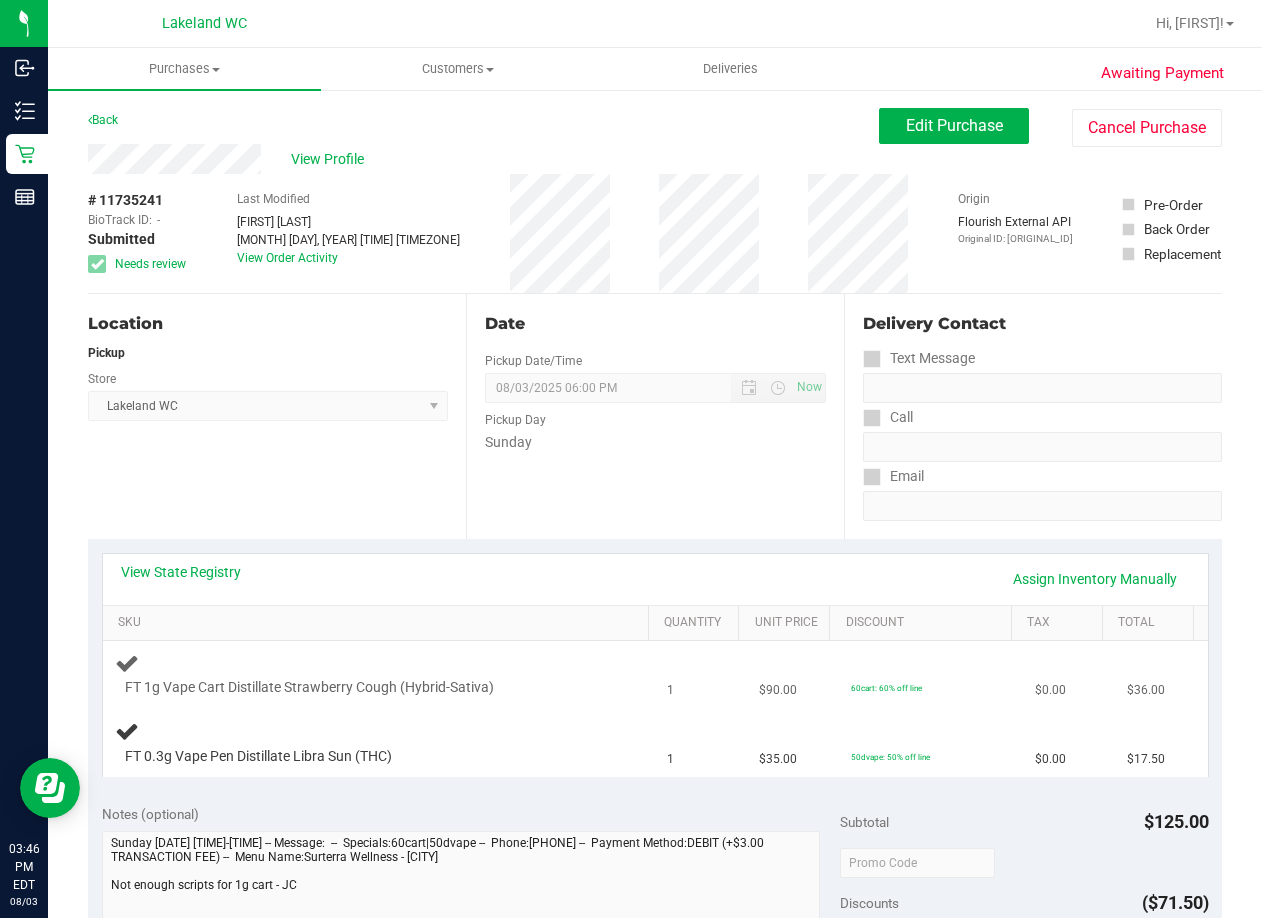 scroll, scrollTop: 200, scrollLeft: 0, axis: vertical 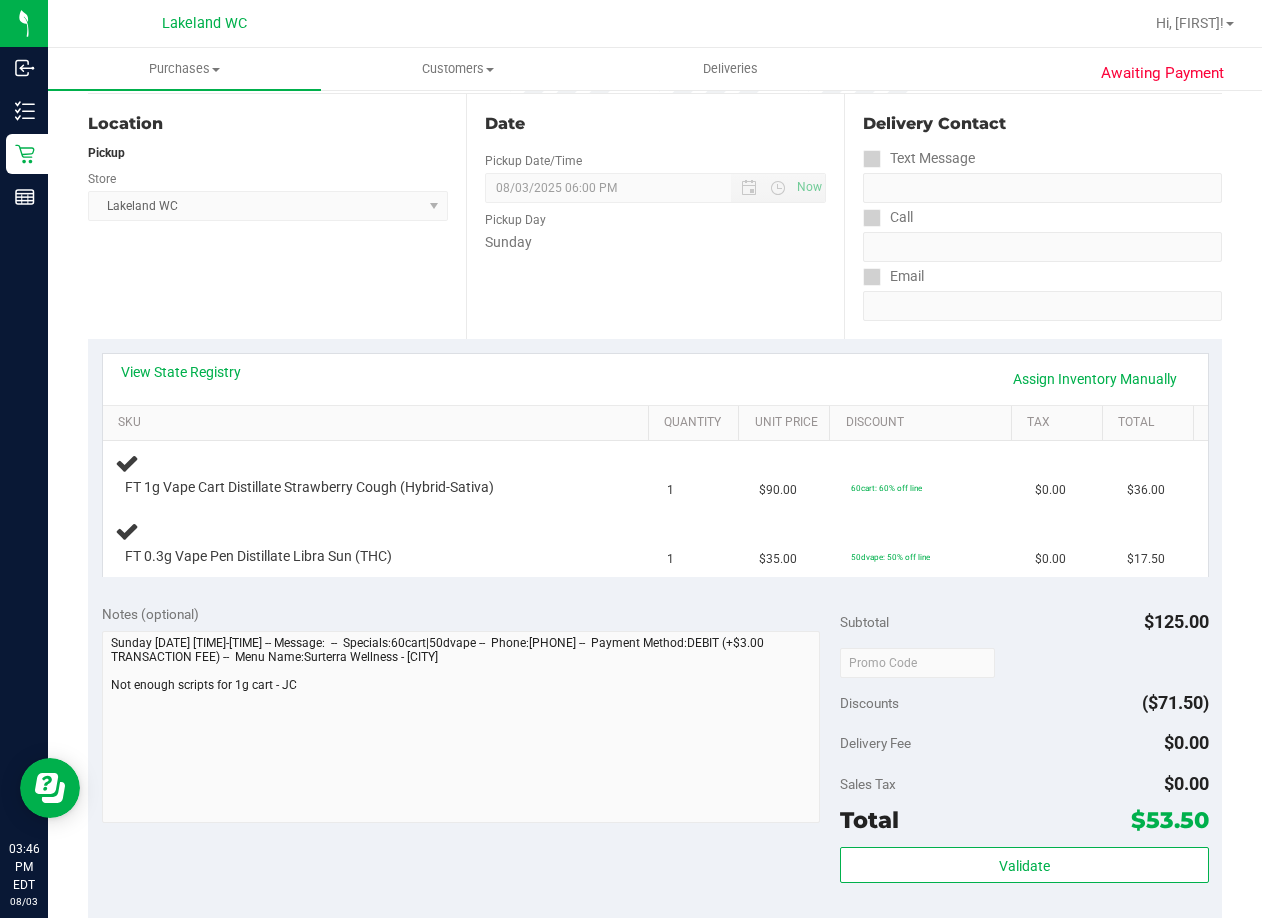 drag, startPoint x: 869, startPoint y: 392, endPoint x: 893, endPoint y: 383, distance: 25.632011 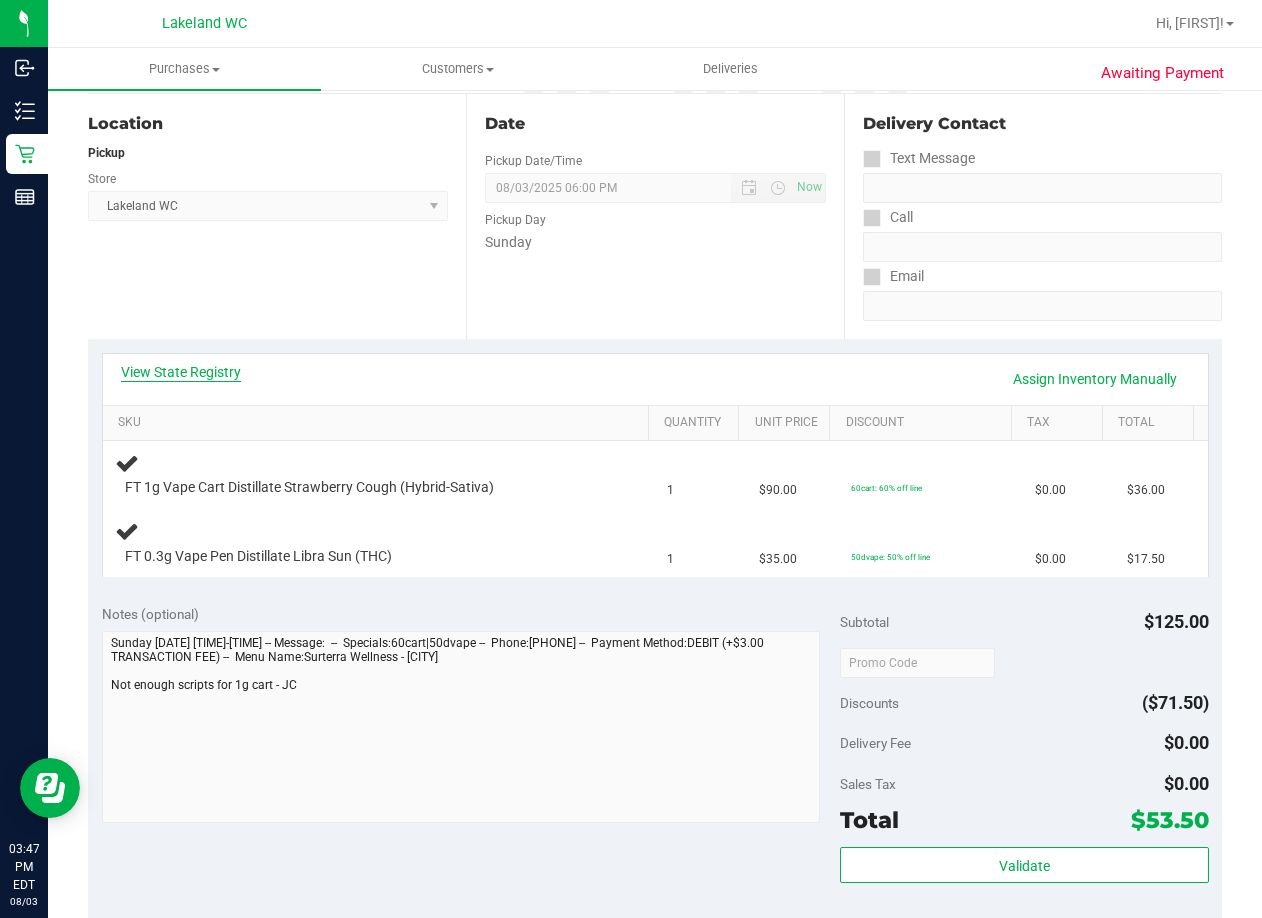 click on "View State Registry" at bounding box center (181, 372) 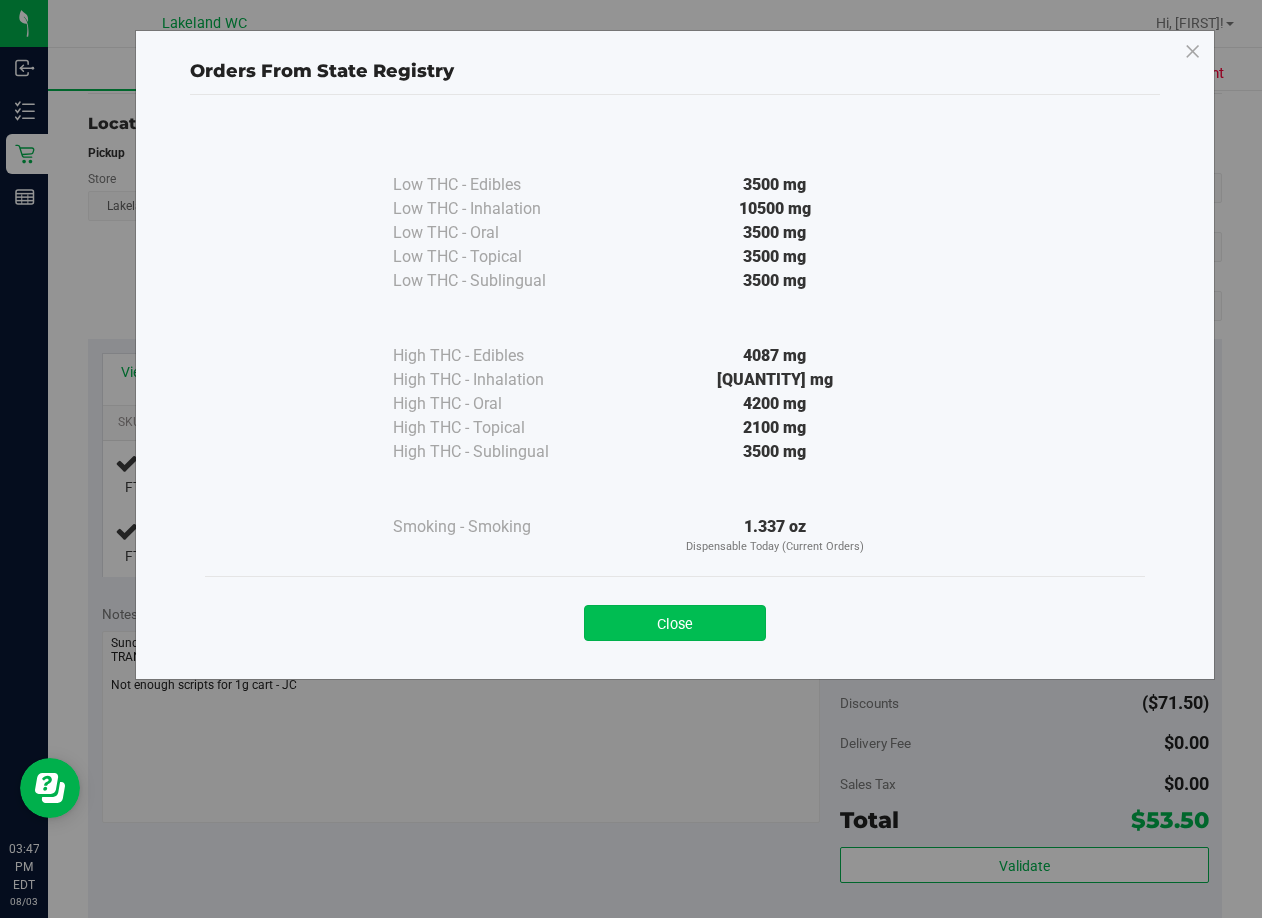 click on "Close" at bounding box center [675, 623] 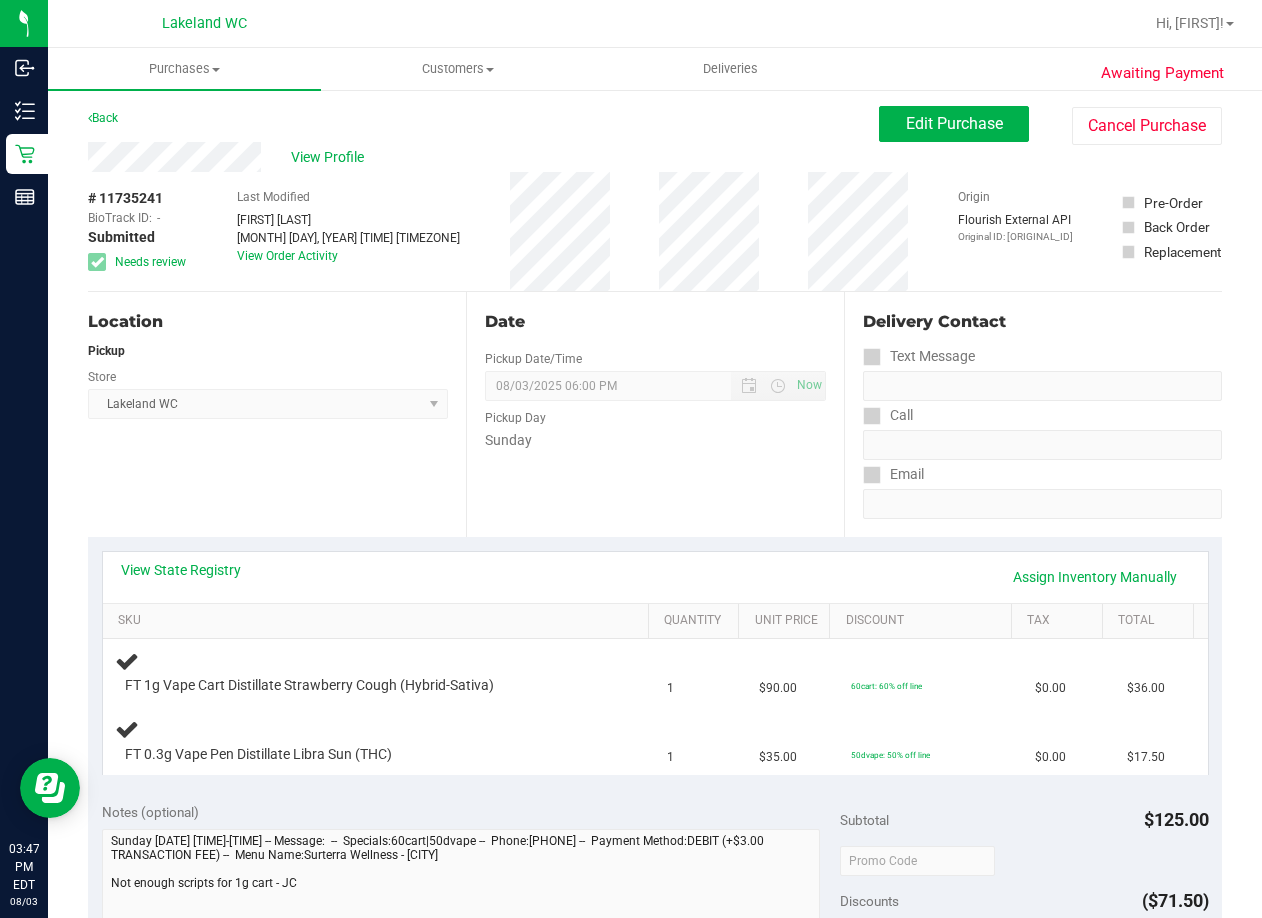 scroll, scrollTop: 0, scrollLeft: 0, axis: both 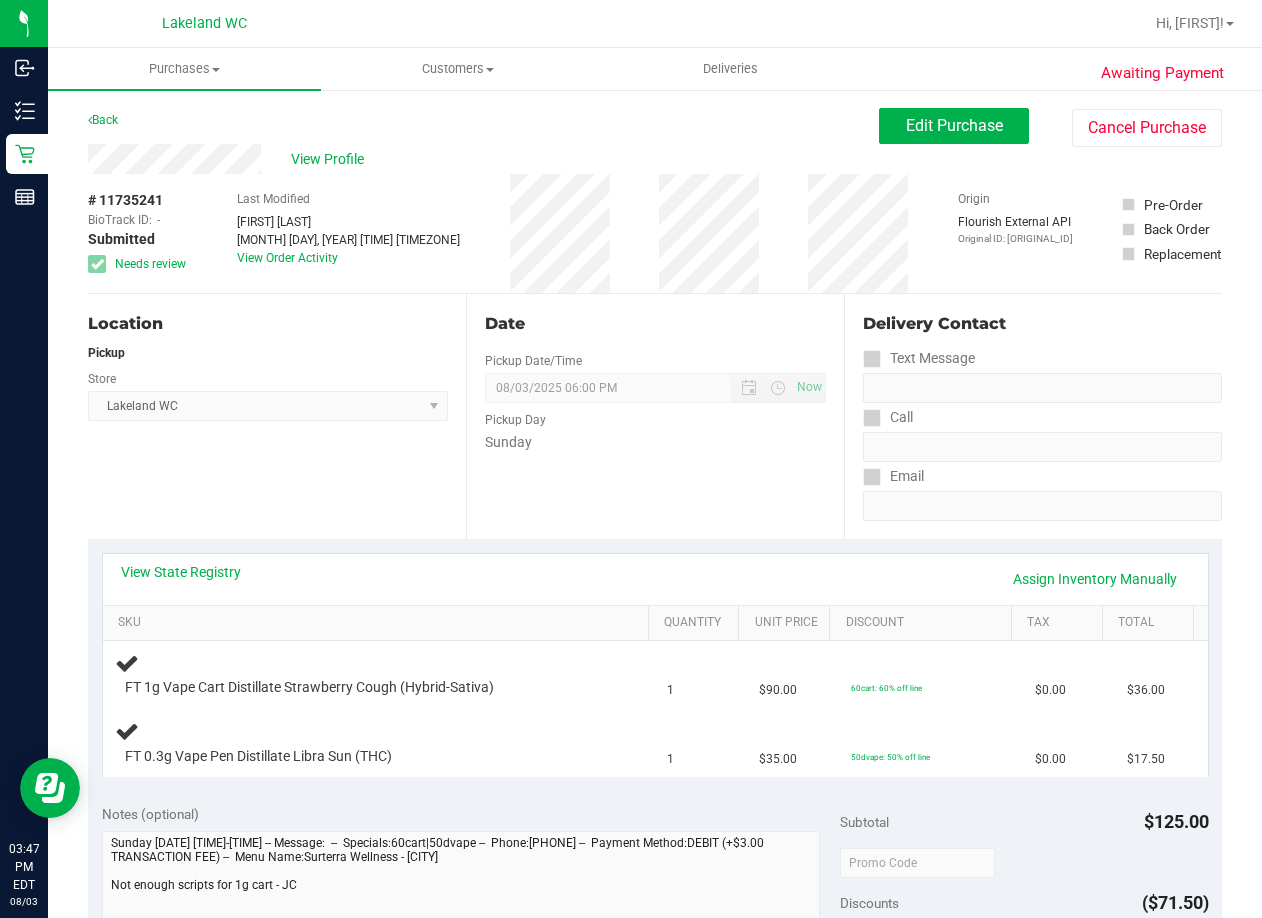 click on "# 11735241
BioTrack ID:
-
Submitted
Needs review
Last Modified
[FIRST] [LAST]
Aug 3, 2025 [TIME] EDT
View Order Activity
Origin
Flourish External API
Original ID: [ORIGINAL_ID]" at bounding box center [655, 233] 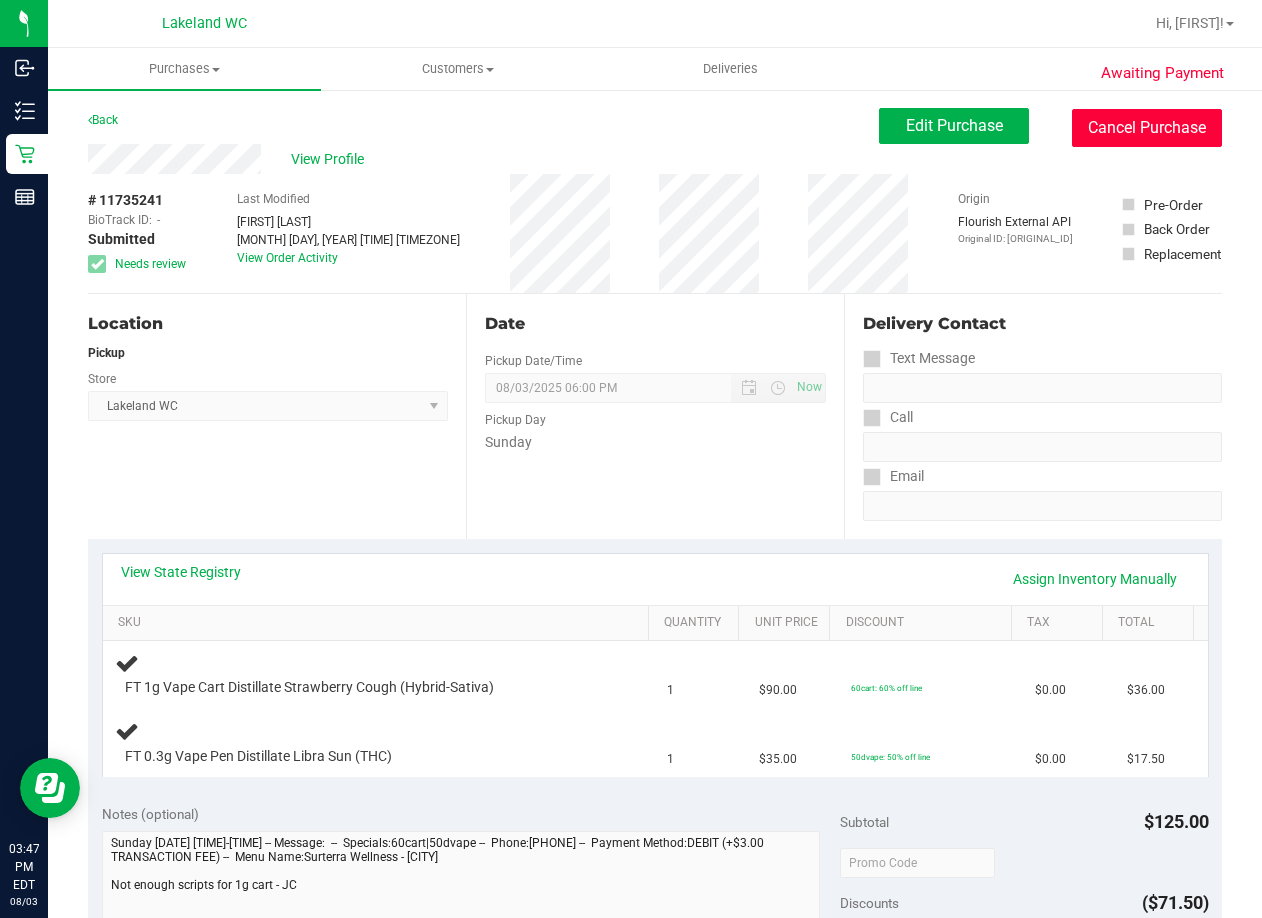 click on "Cancel Purchase" at bounding box center (1147, 128) 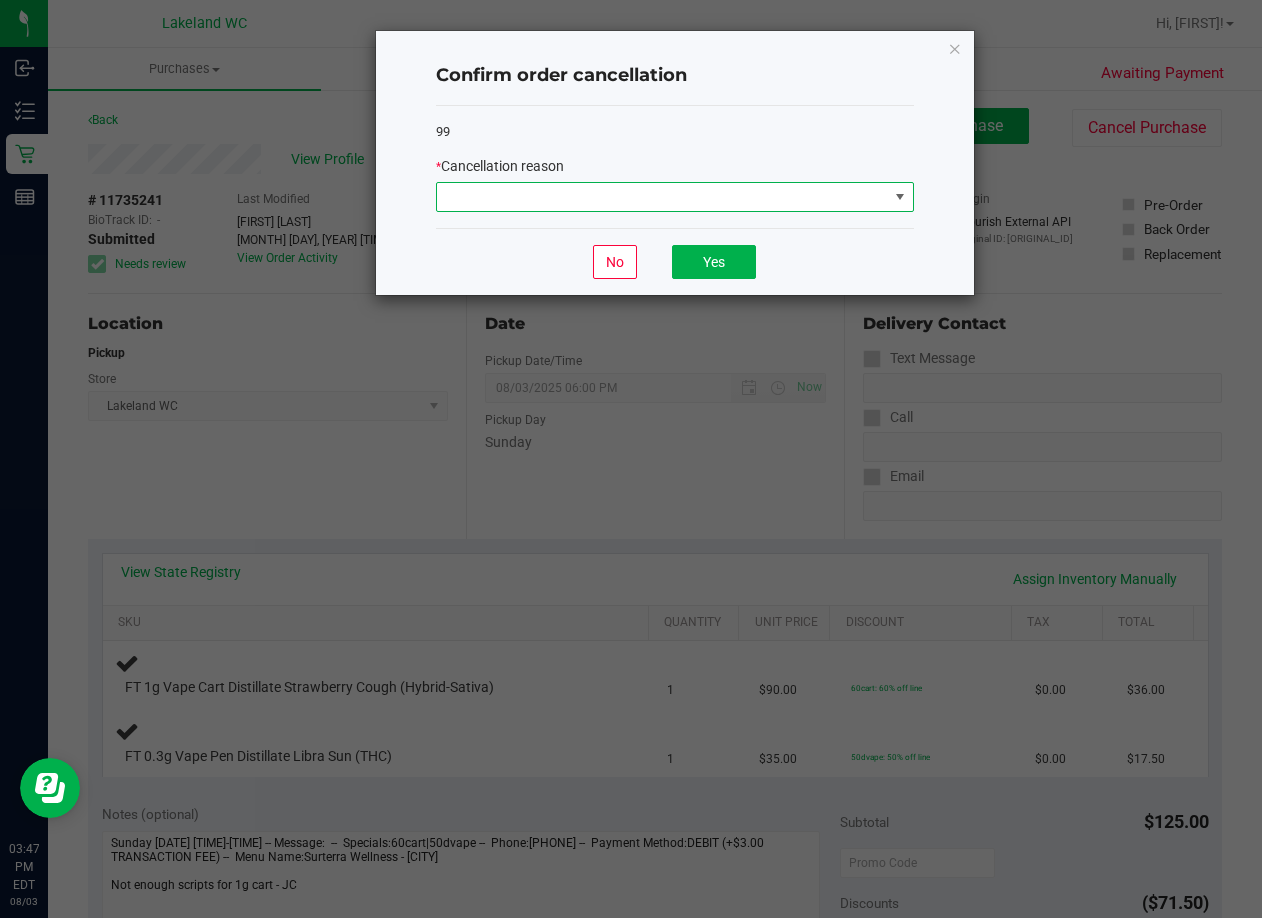 click at bounding box center [662, 197] 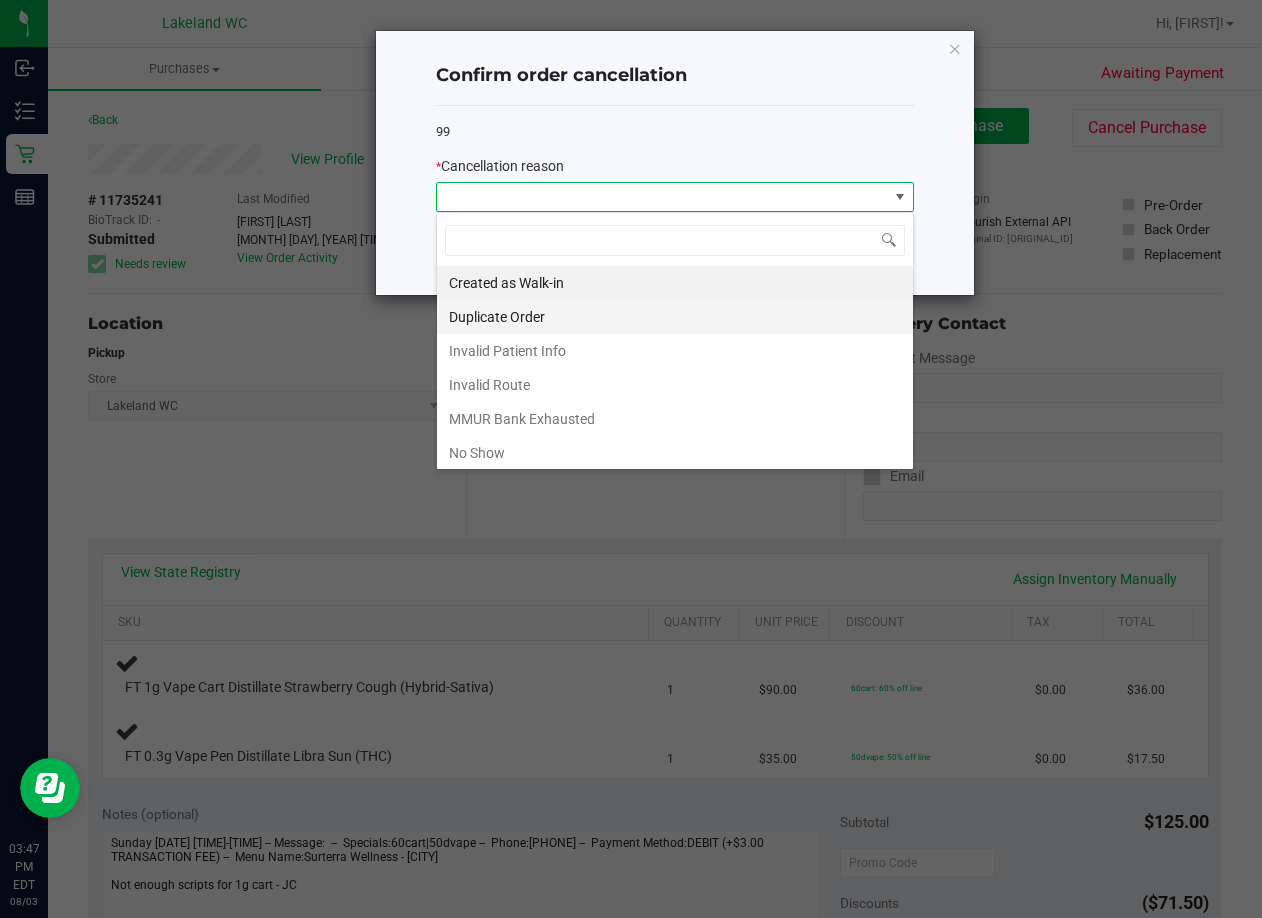 scroll, scrollTop: 99970, scrollLeft: 99522, axis: both 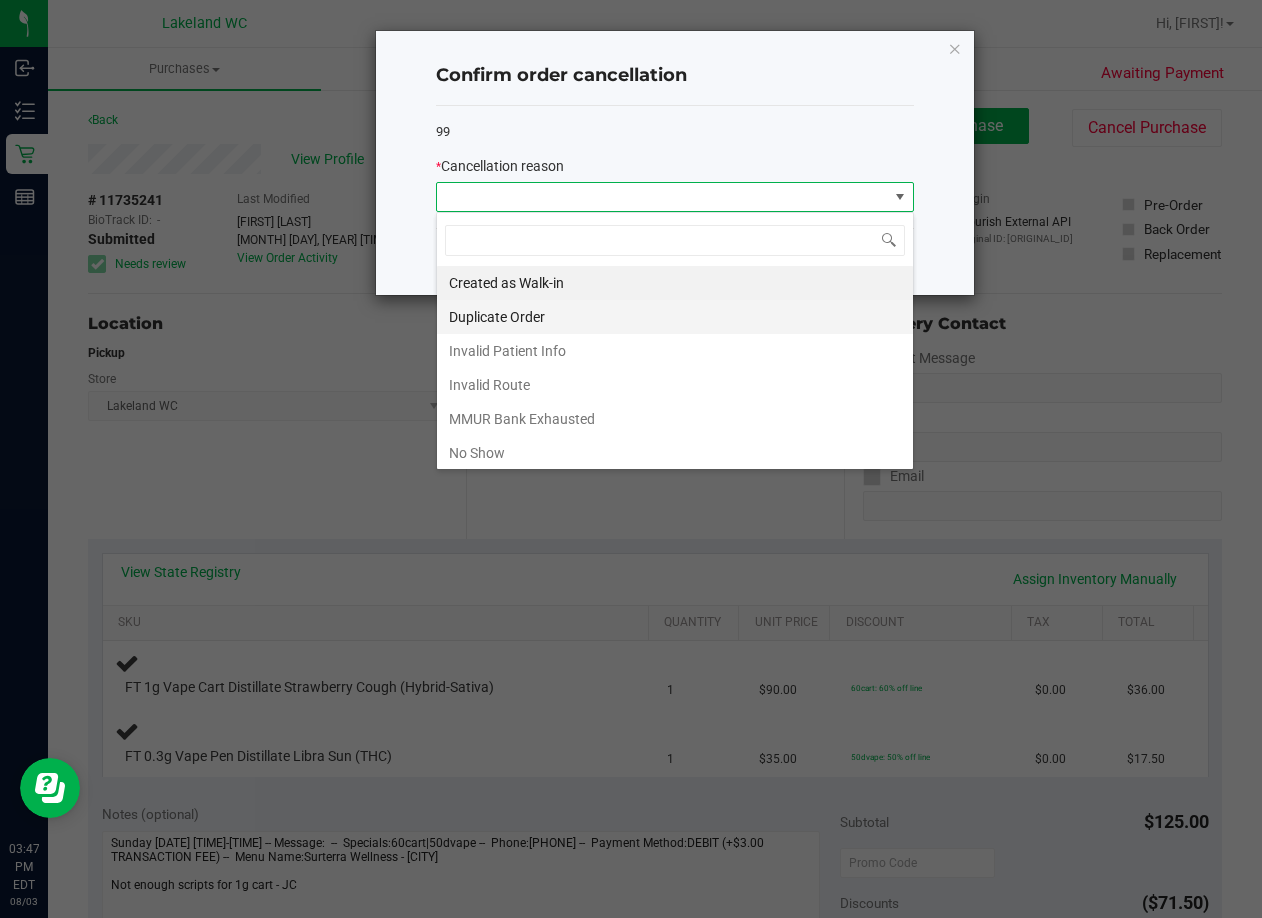 click on "Duplicate Order" at bounding box center (675, 317) 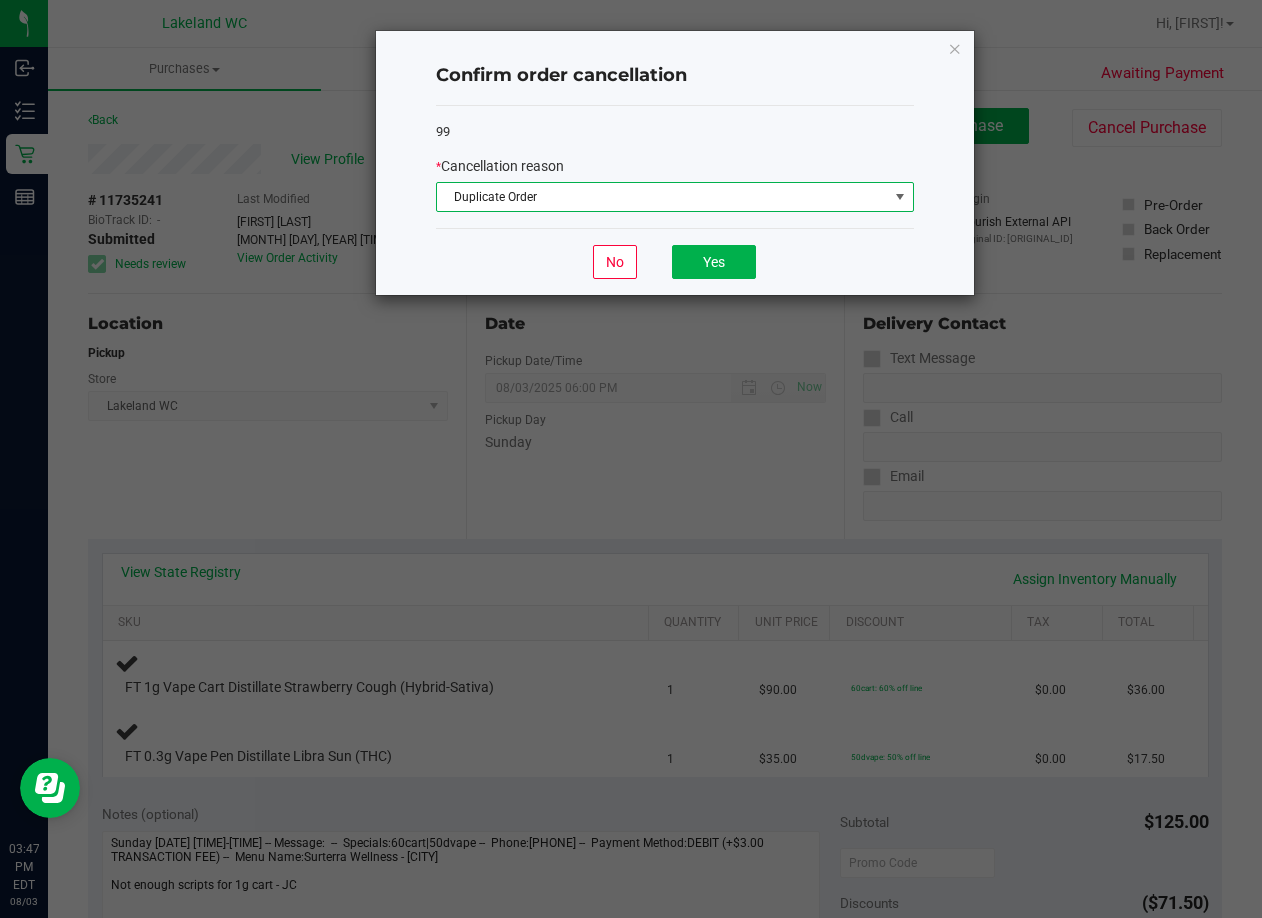 click on "Duplicate Order" at bounding box center (662, 197) 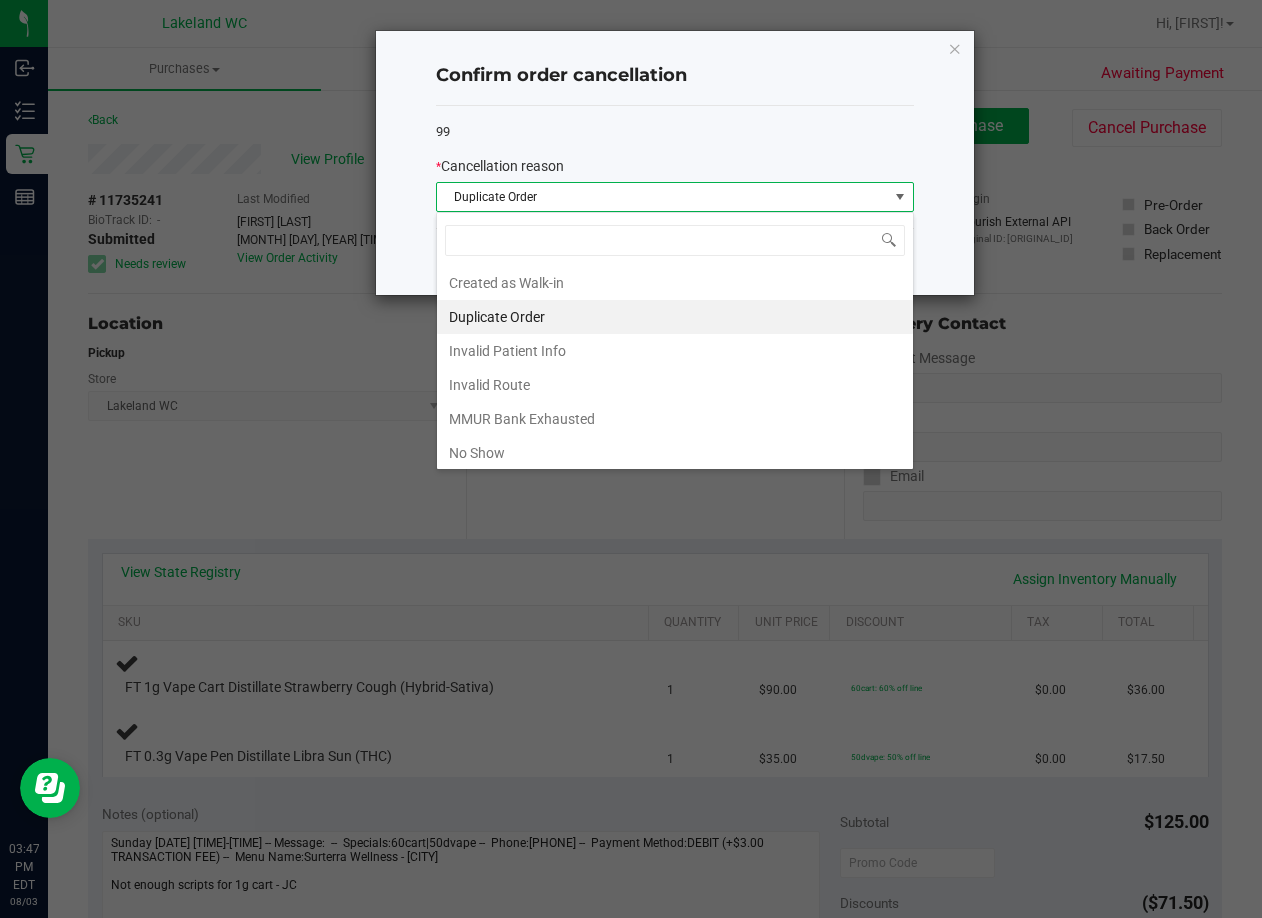 scroll, scrollTop: 99970, scrollLeft: 99522, axis: both 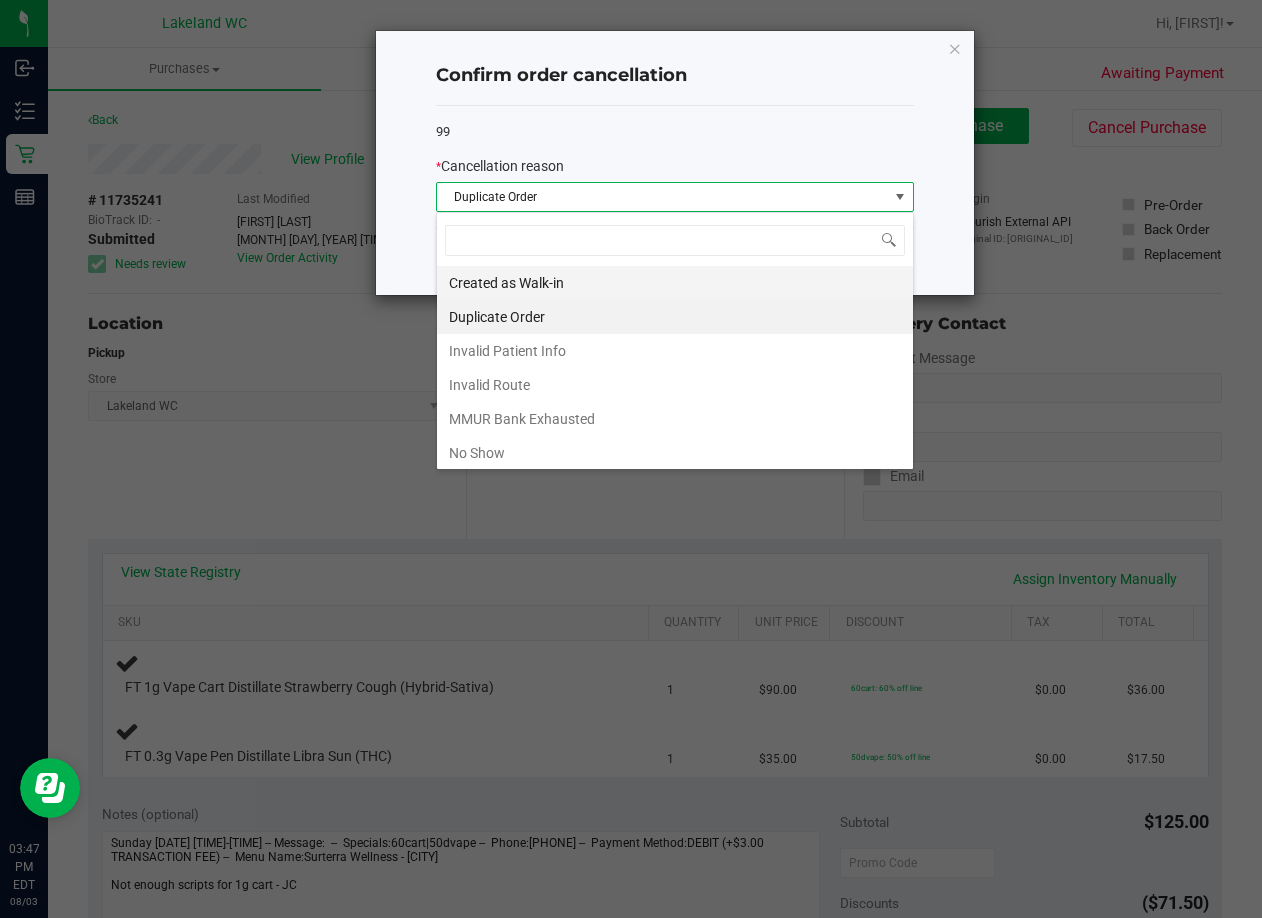 click on "Created as Walk-in" at bounding box center [675, 283] 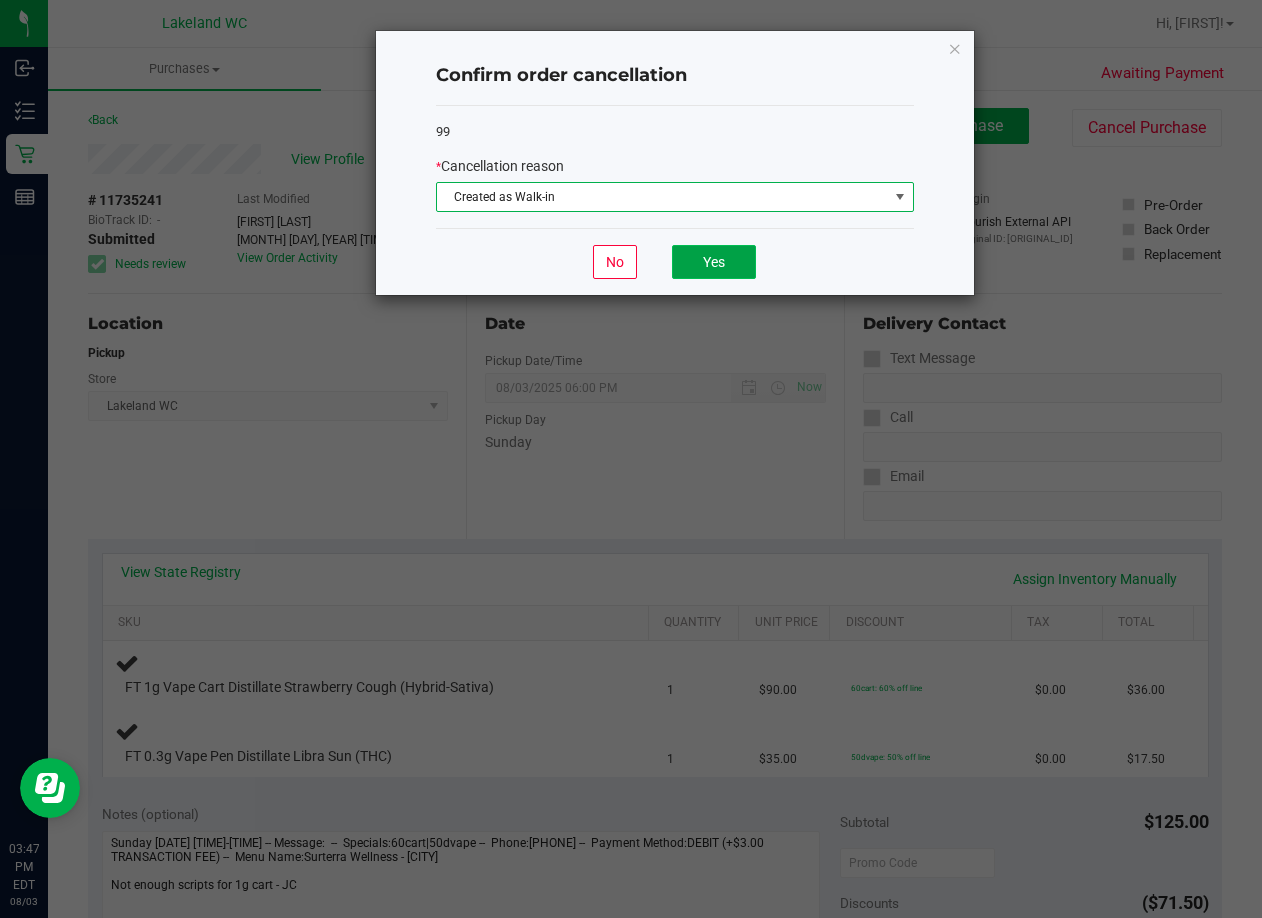 click on "Yes" 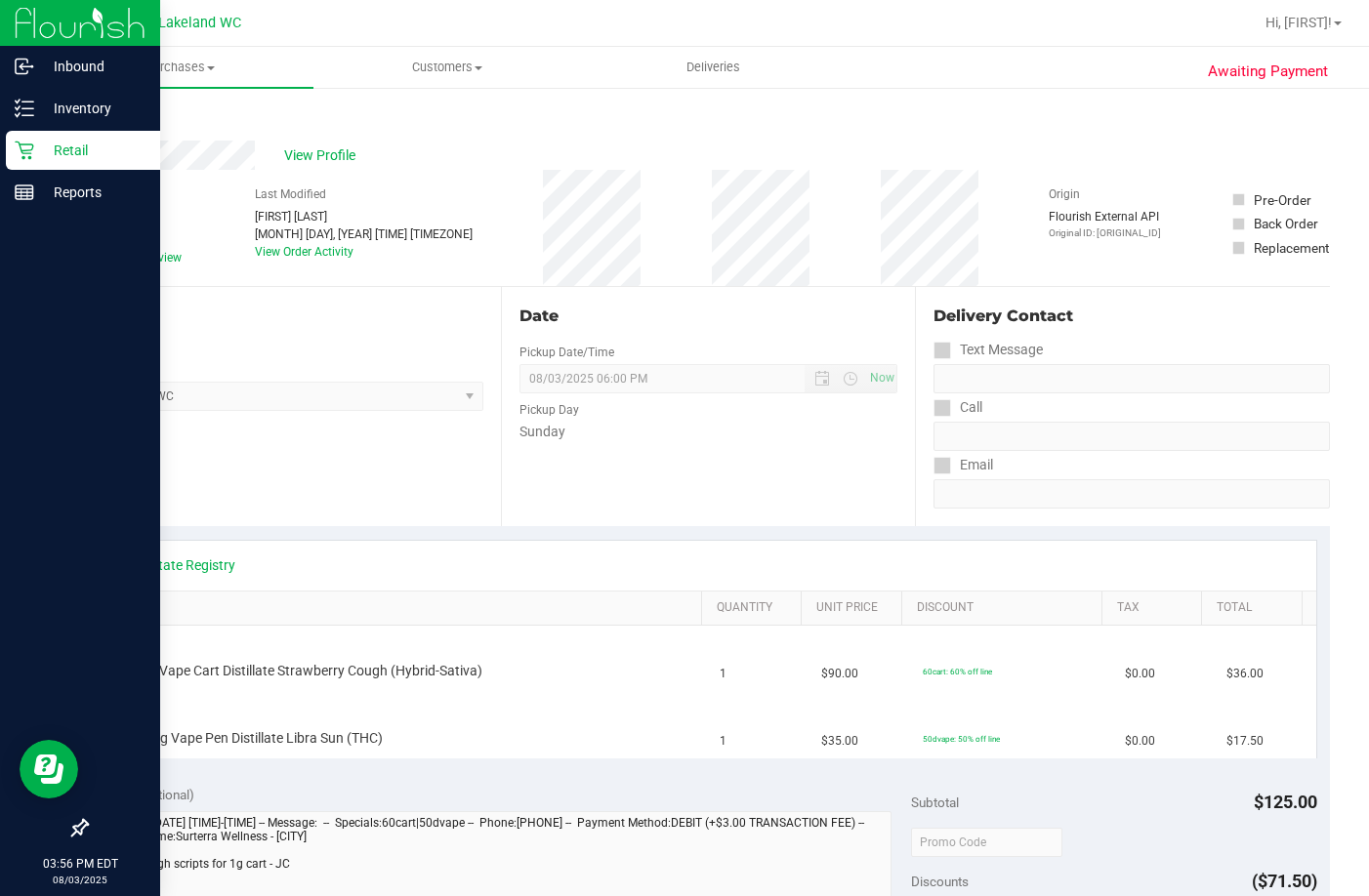 click on "Retail" at bounding box center (93, 150) 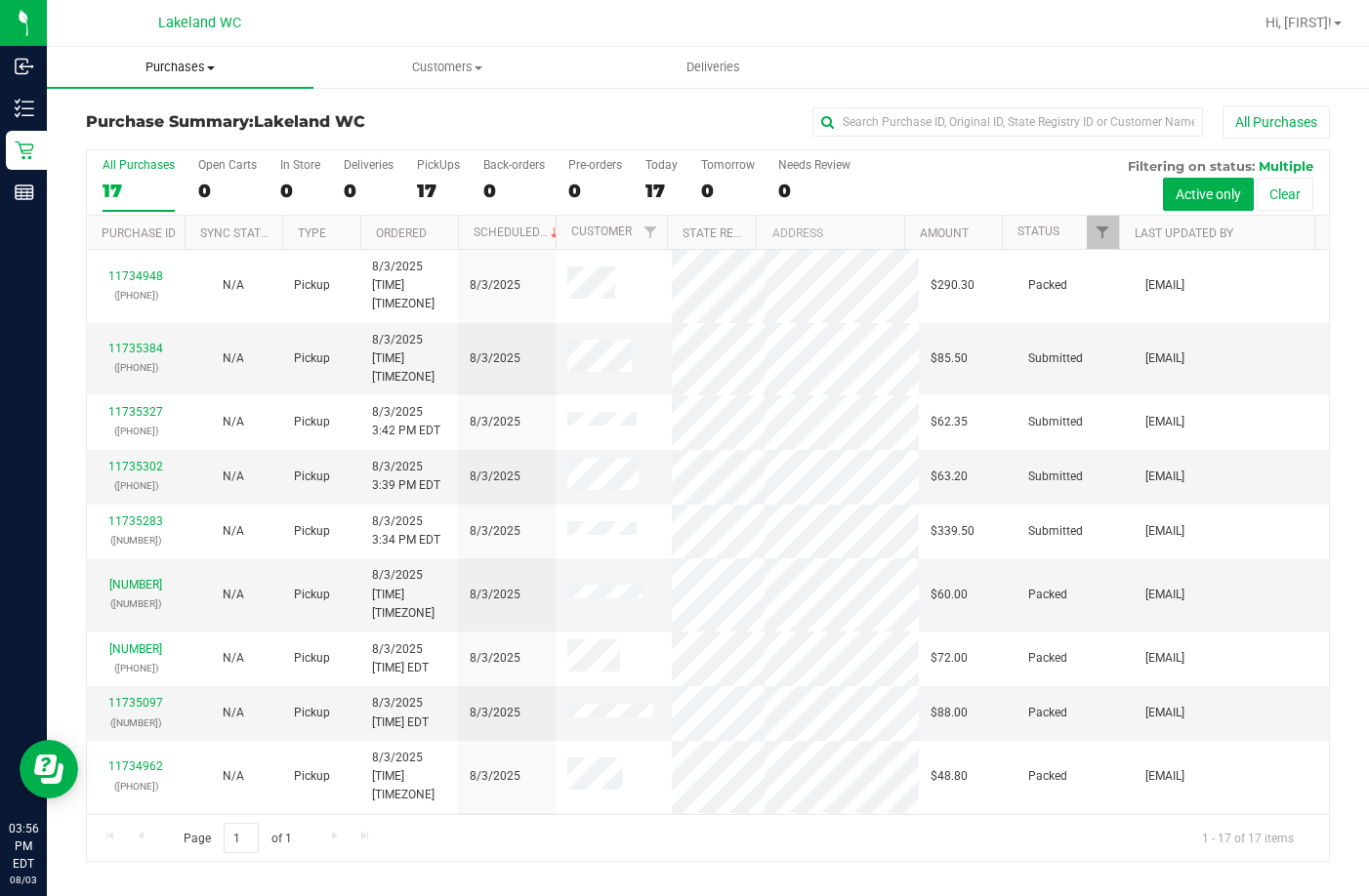 click on "Purchases" at bounding box center [180, 67] 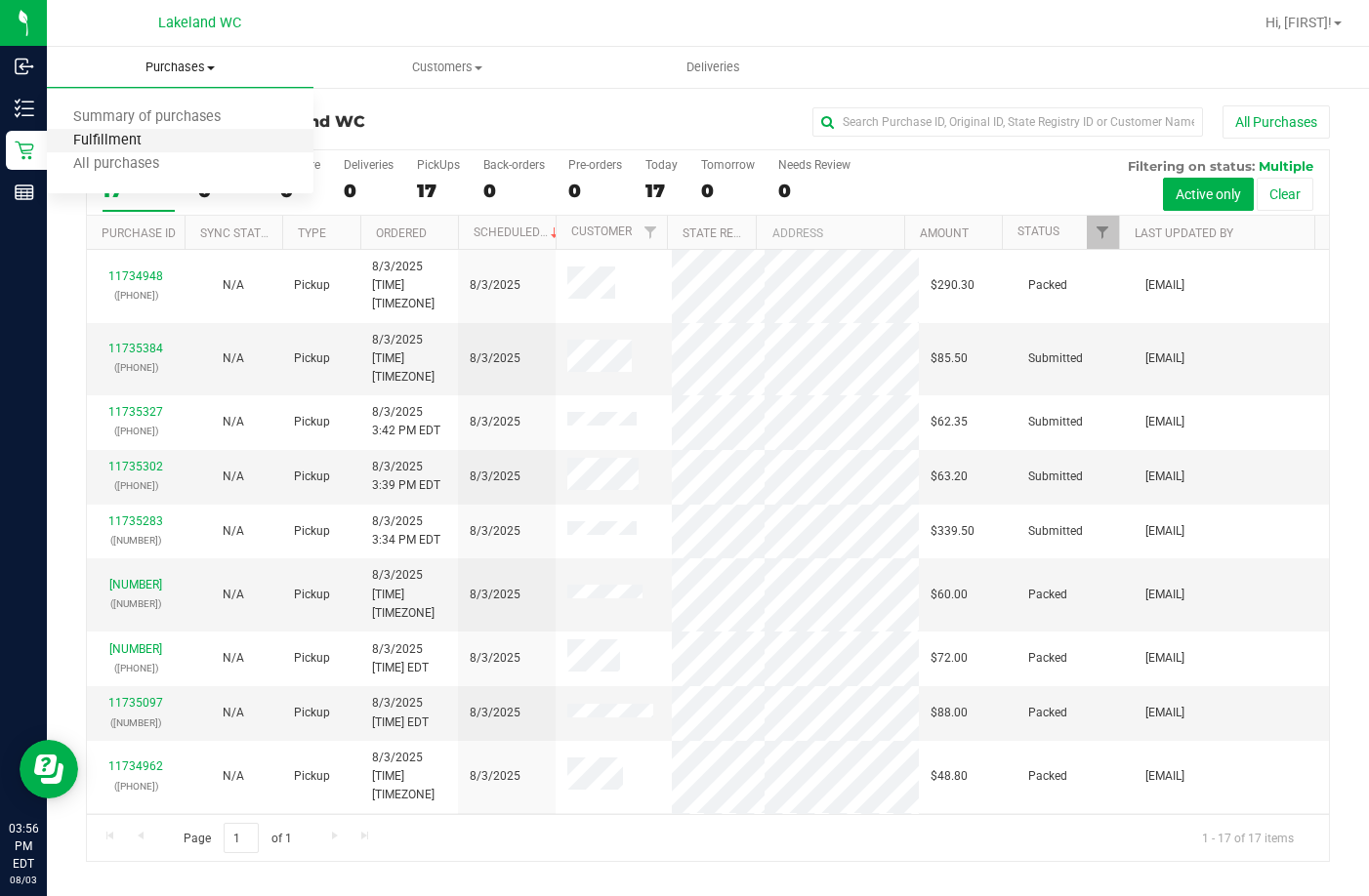 click on "Fulfillment" at bounding box center [107, 141] 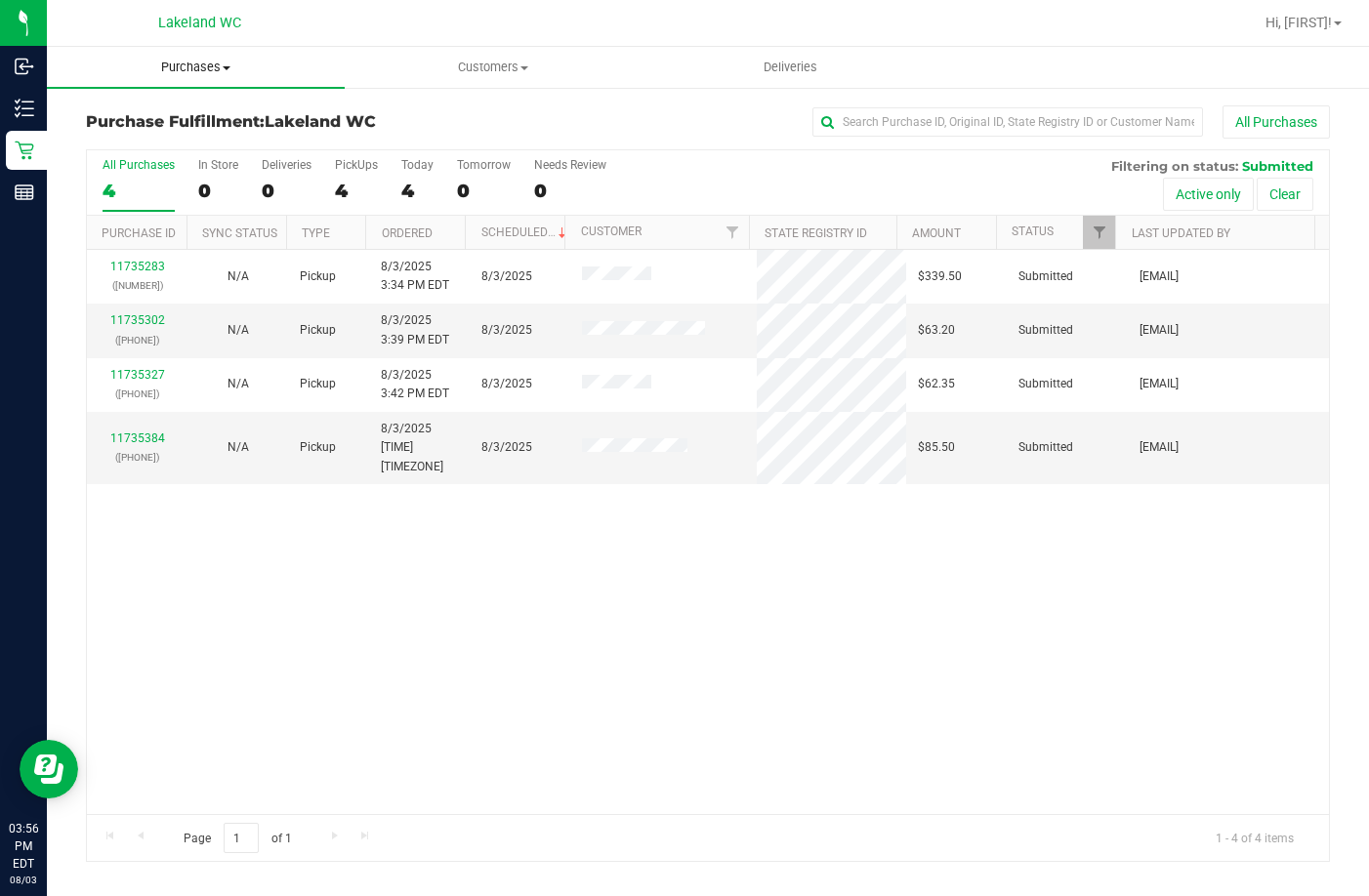 click on "Purchases" at bounding box center [195, 67] 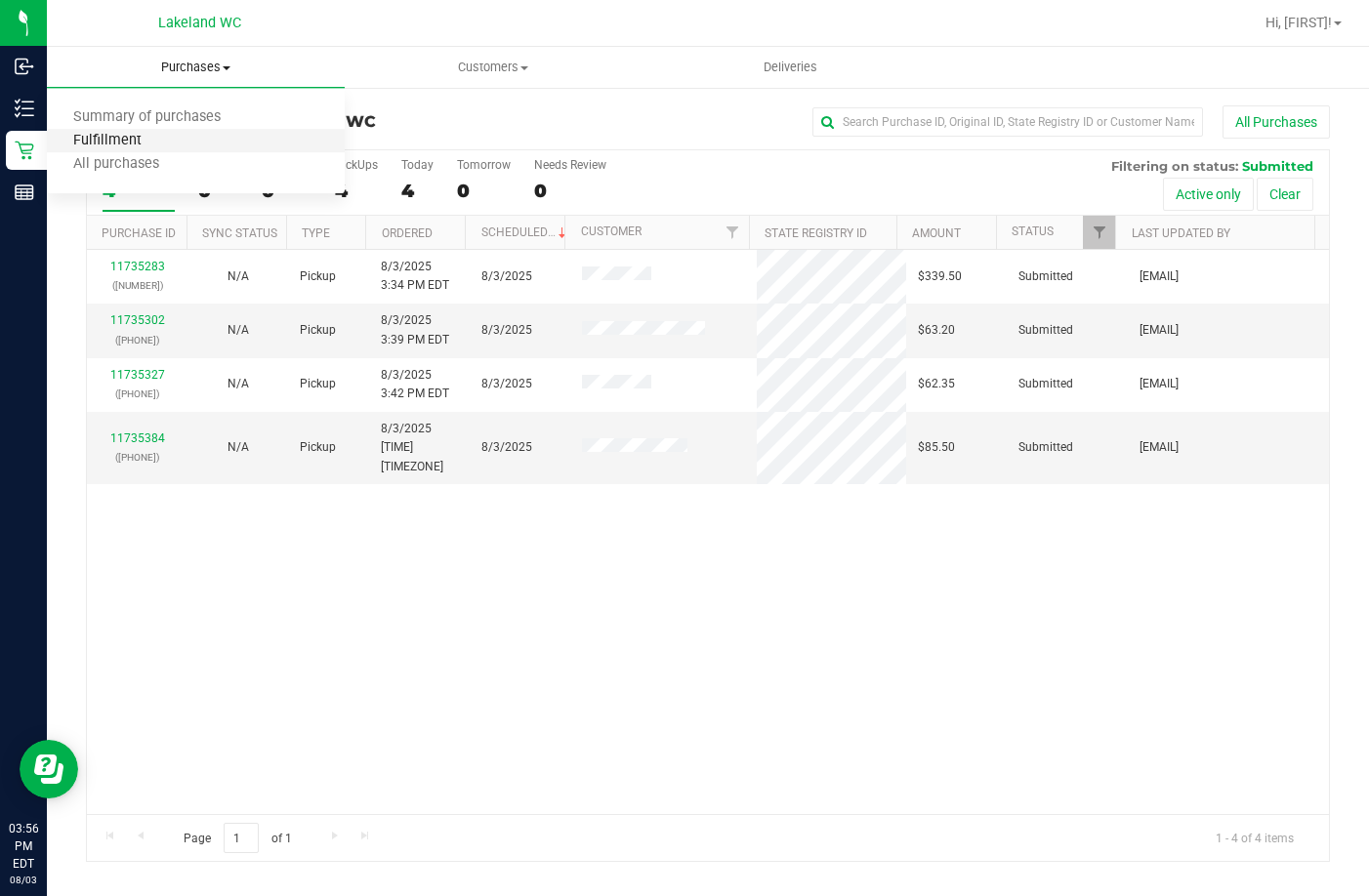 click on "Fulfillment" at bounding box center (107, 141) 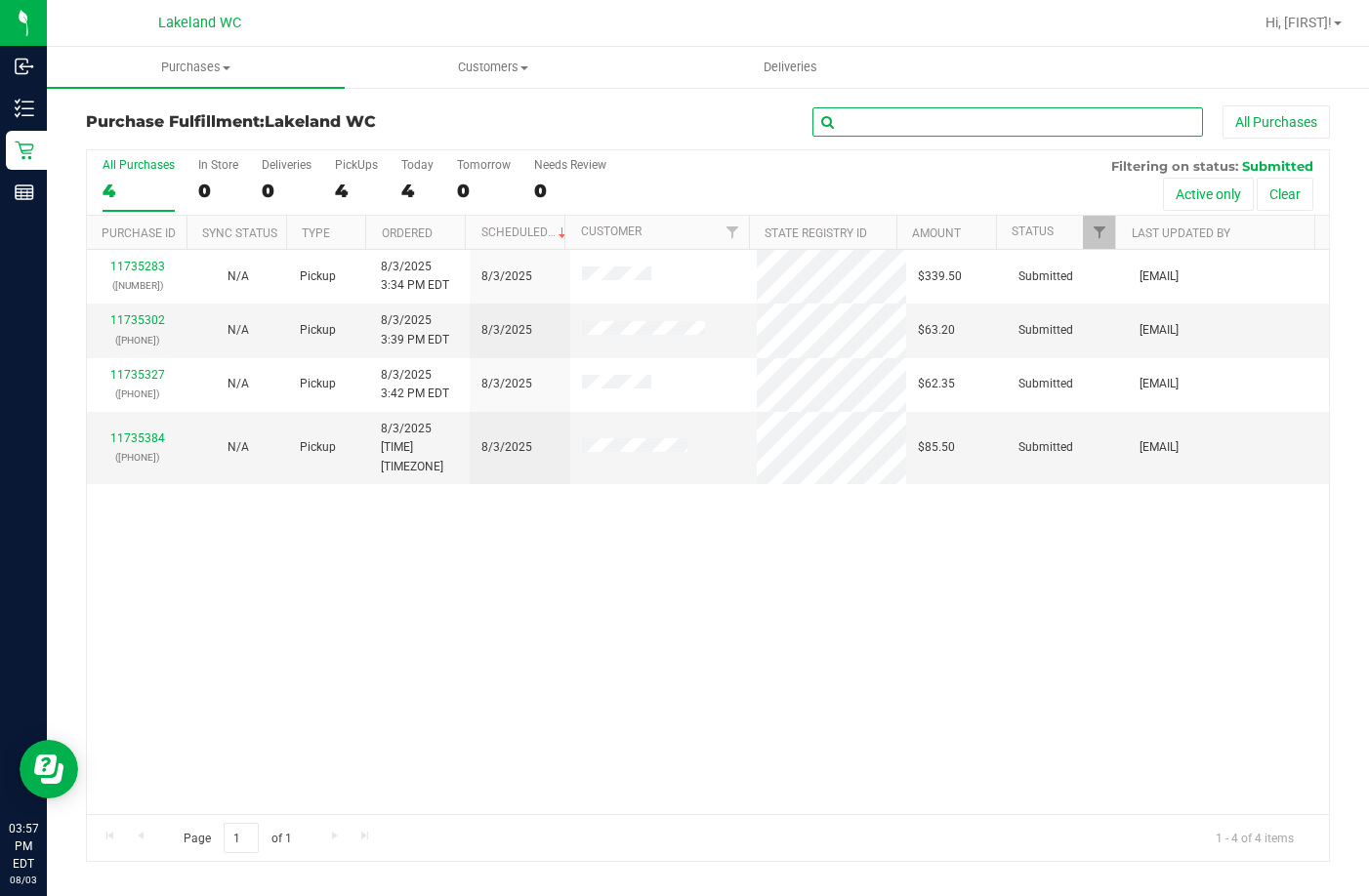 click at bounding box center [1008, 122] 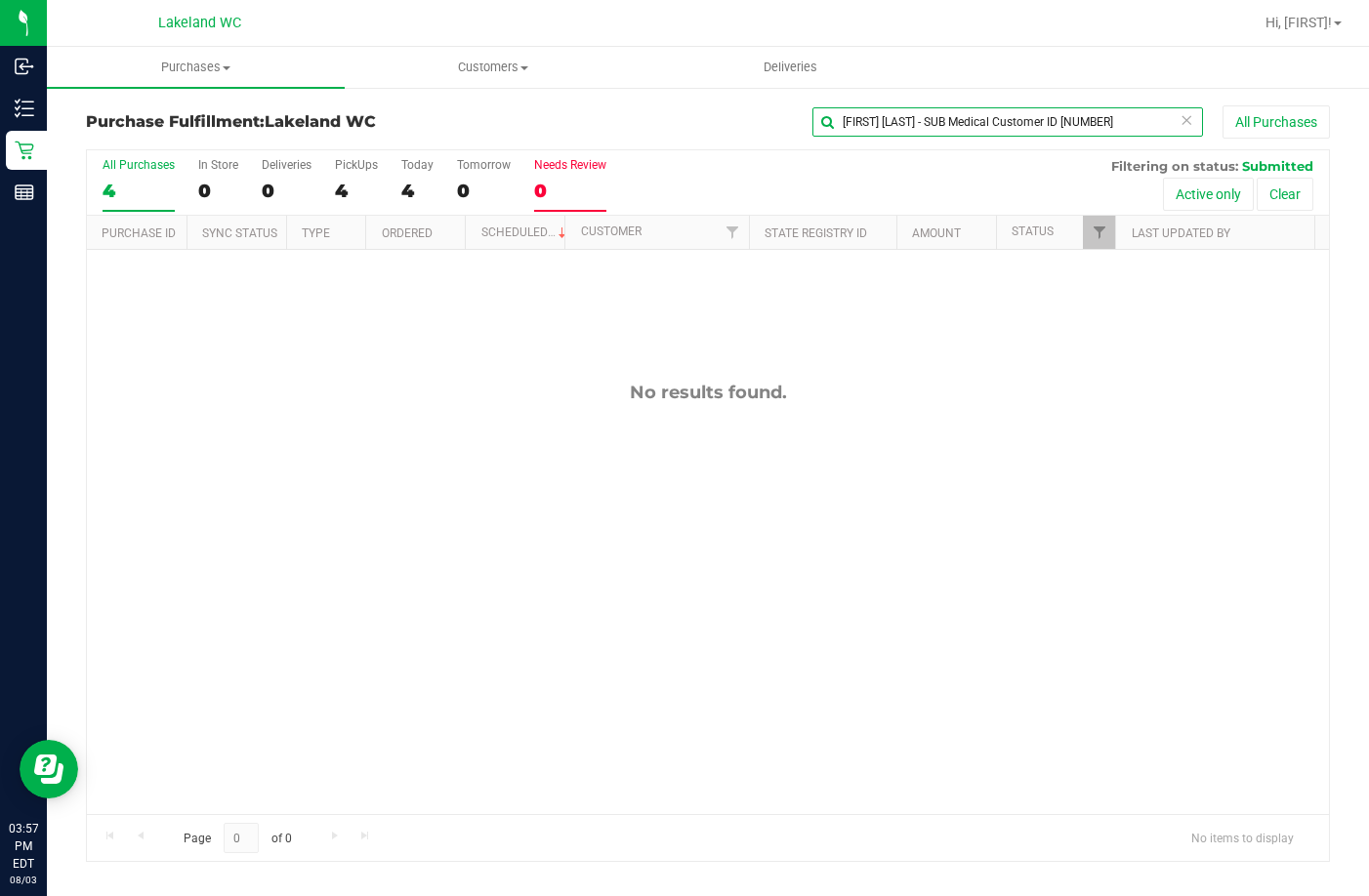 drag, startPoint x: 1052, startPoint y: 119, endPoint x: 536, endPoint y: 167, distance: 518.2277 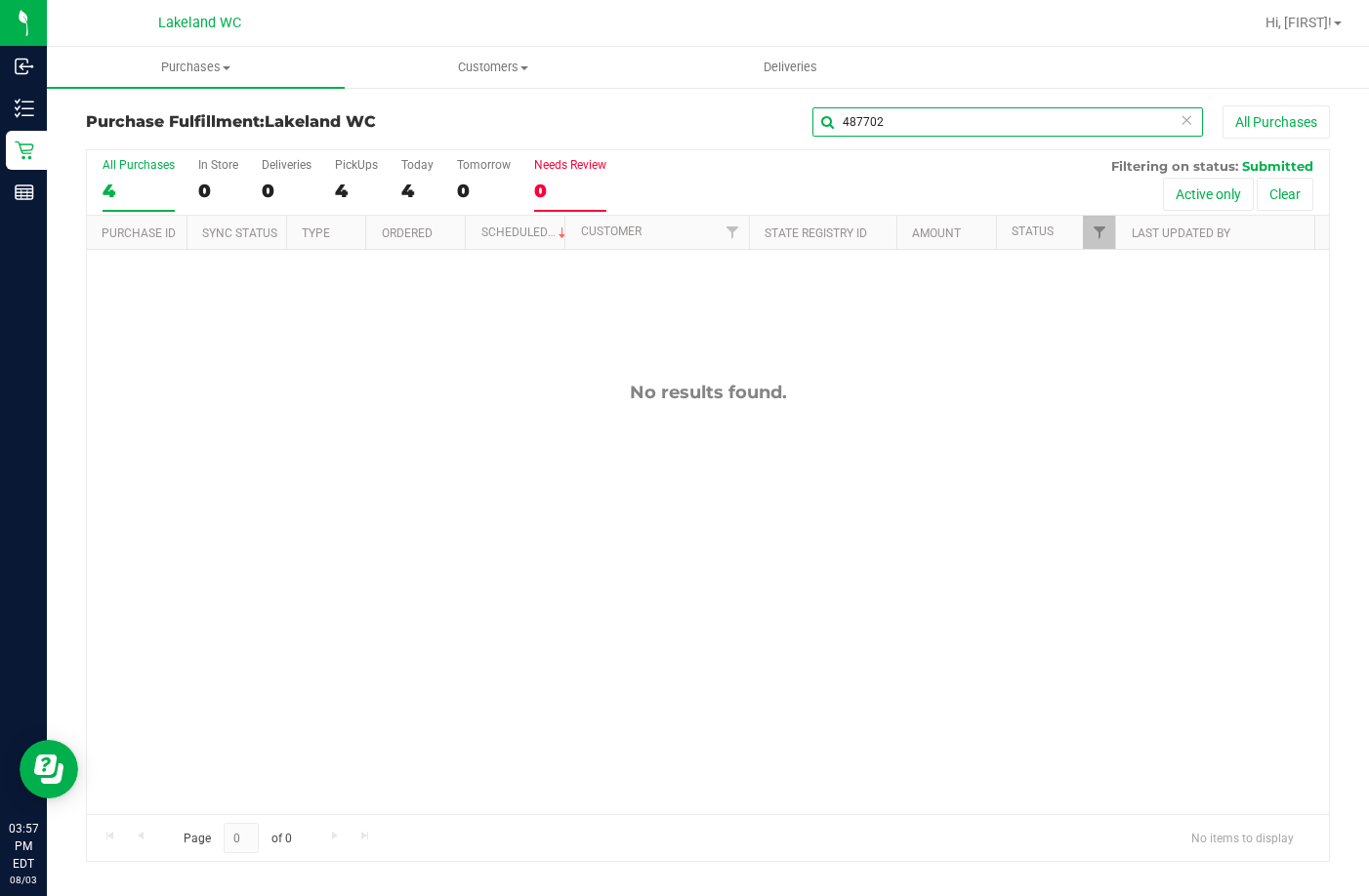 type on "487702" 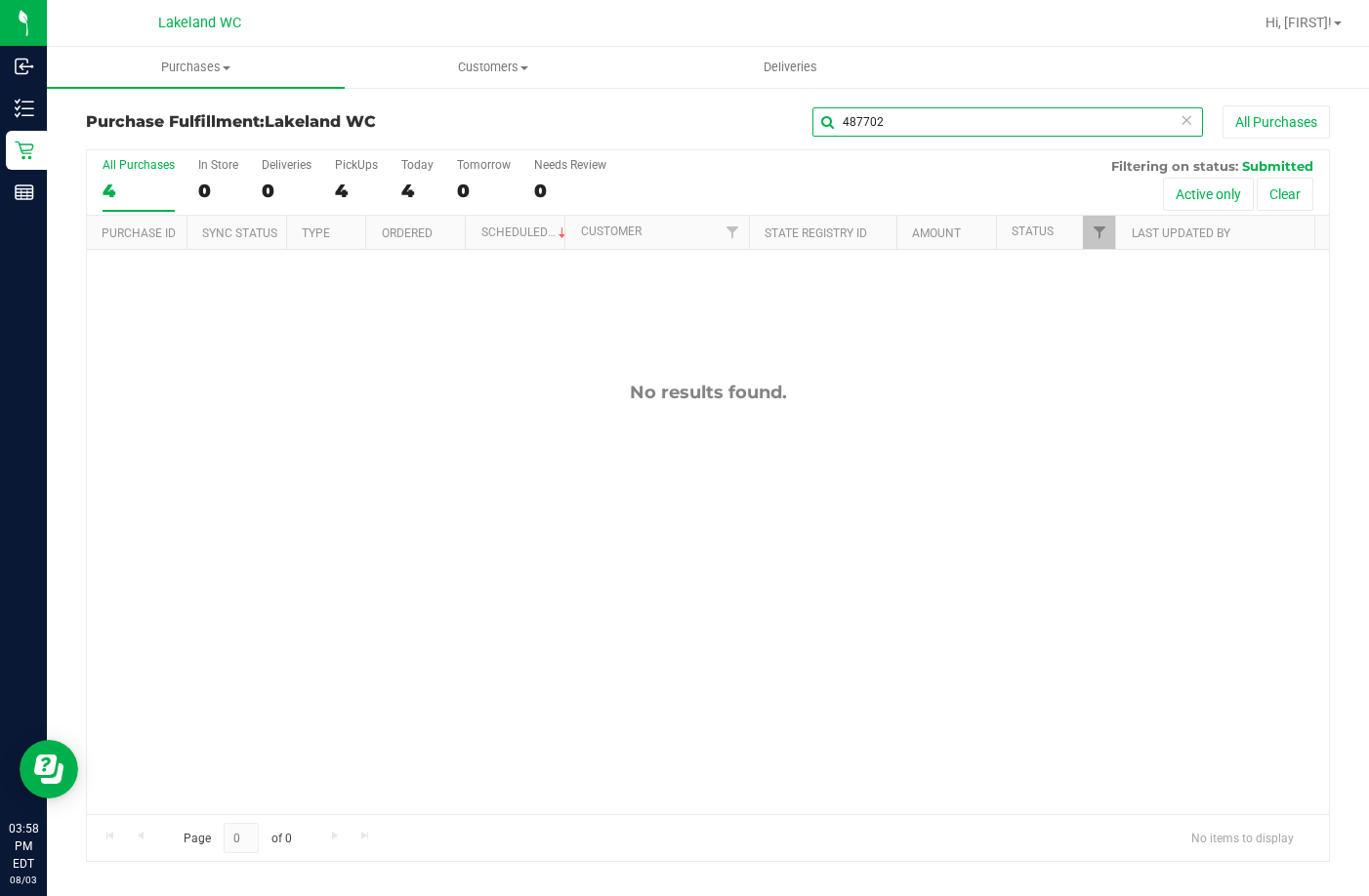 drag, startPoint x: 902, startPoint y: 124, endPoint x: 156, endPoint y: 115, distance: 746.054 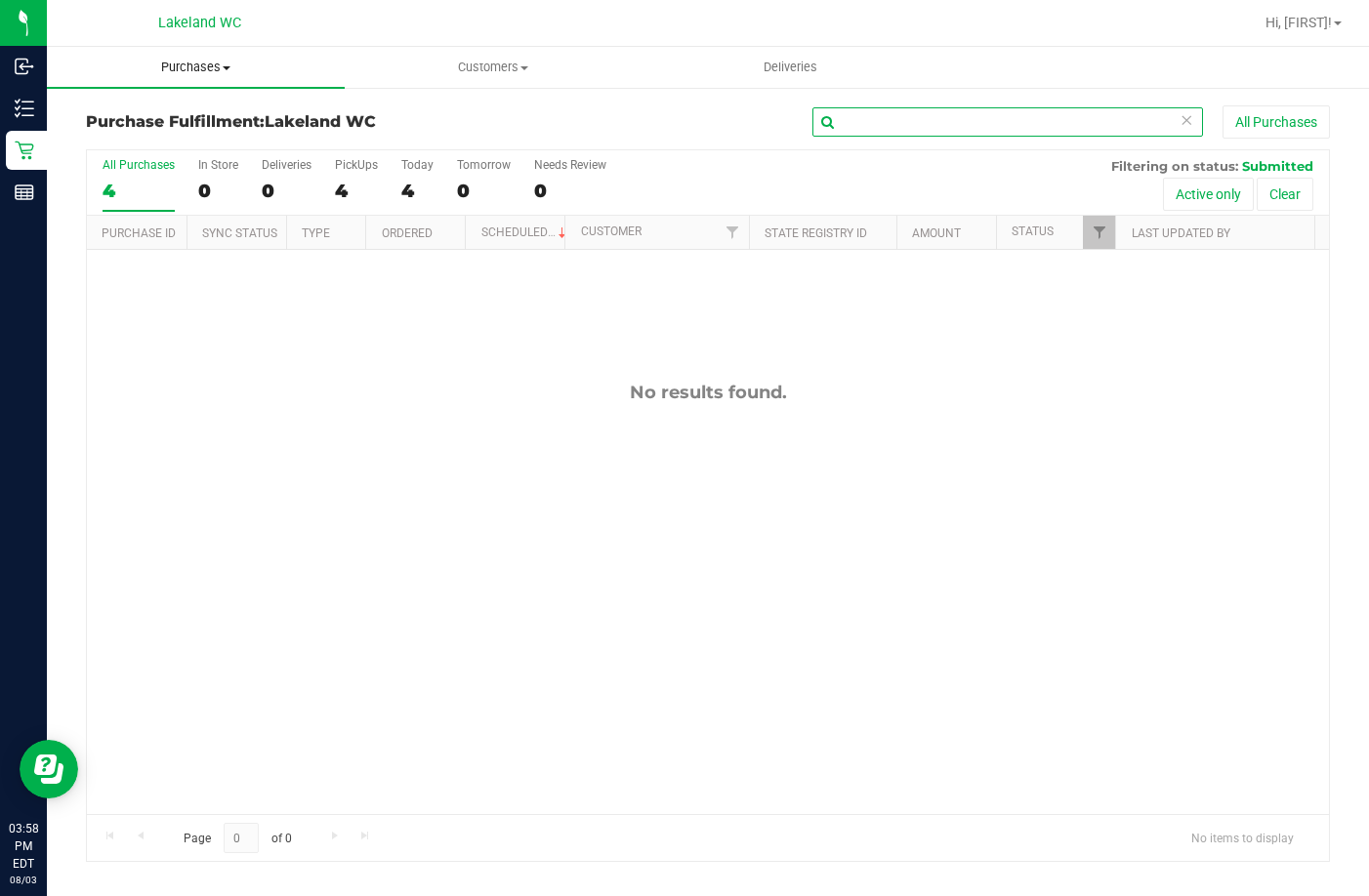 type 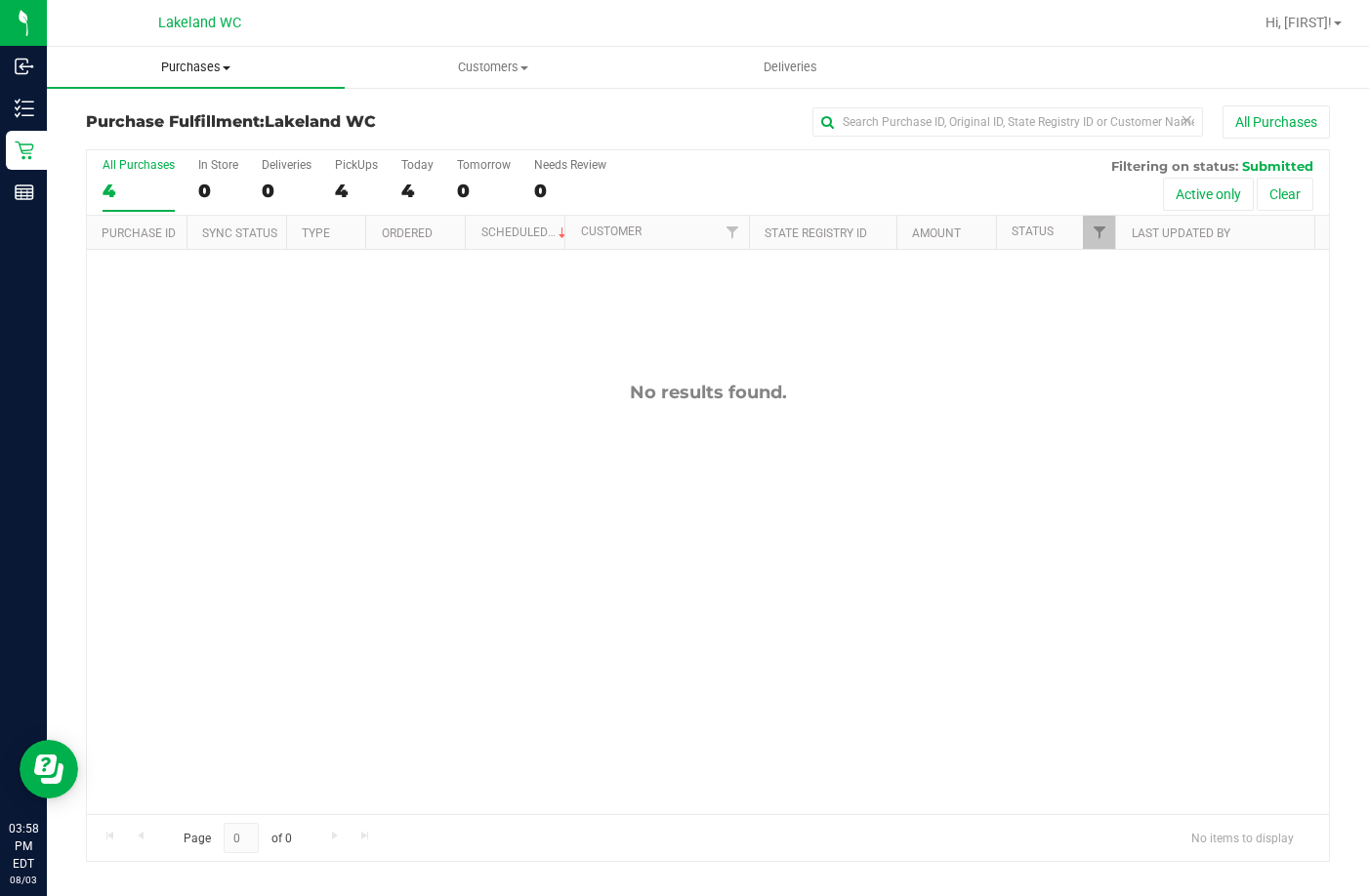click on "Purchases" at bounding box center [195, 67] 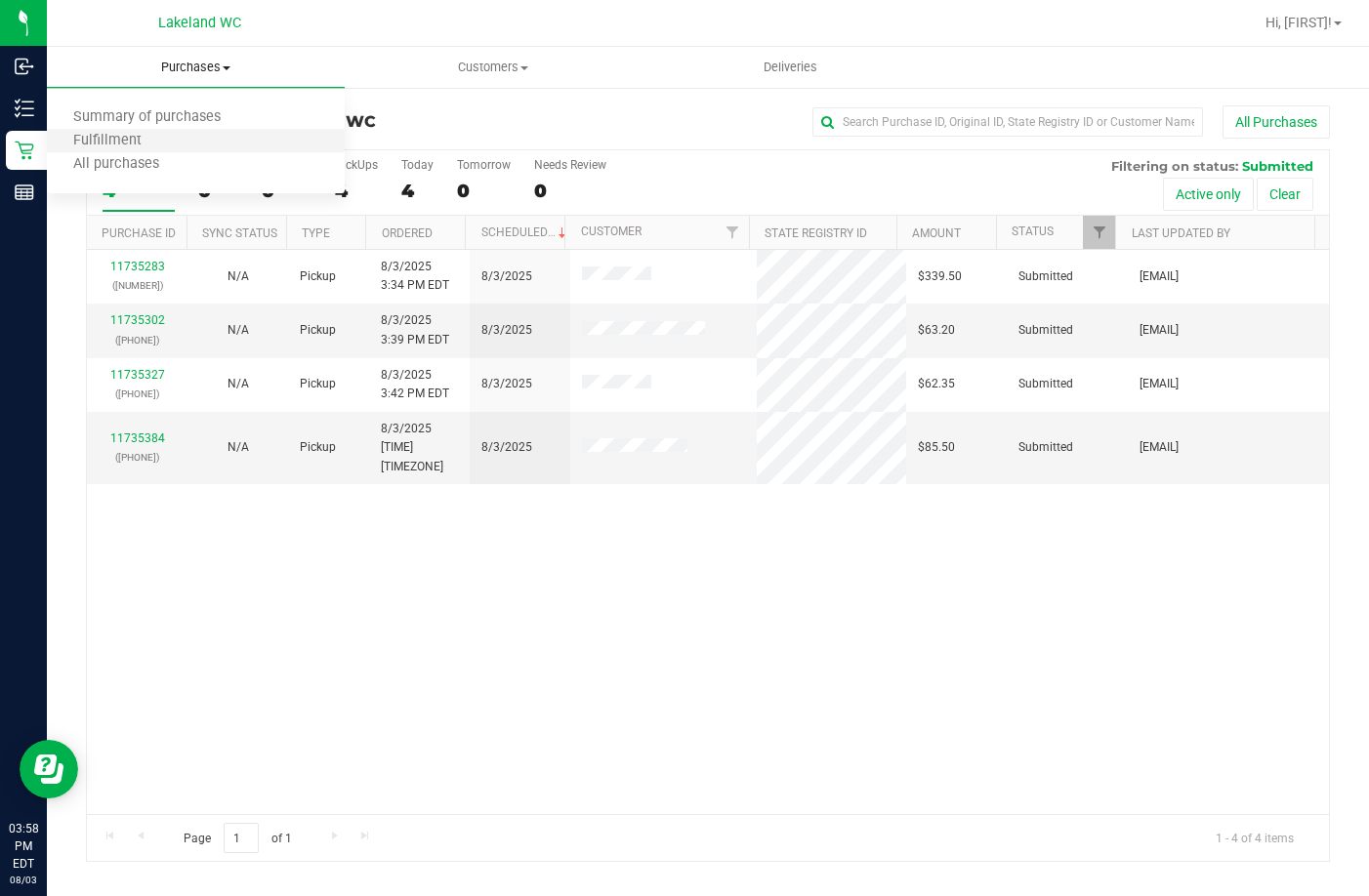 click on "Fulfillment" at bounding box center [195, 142] 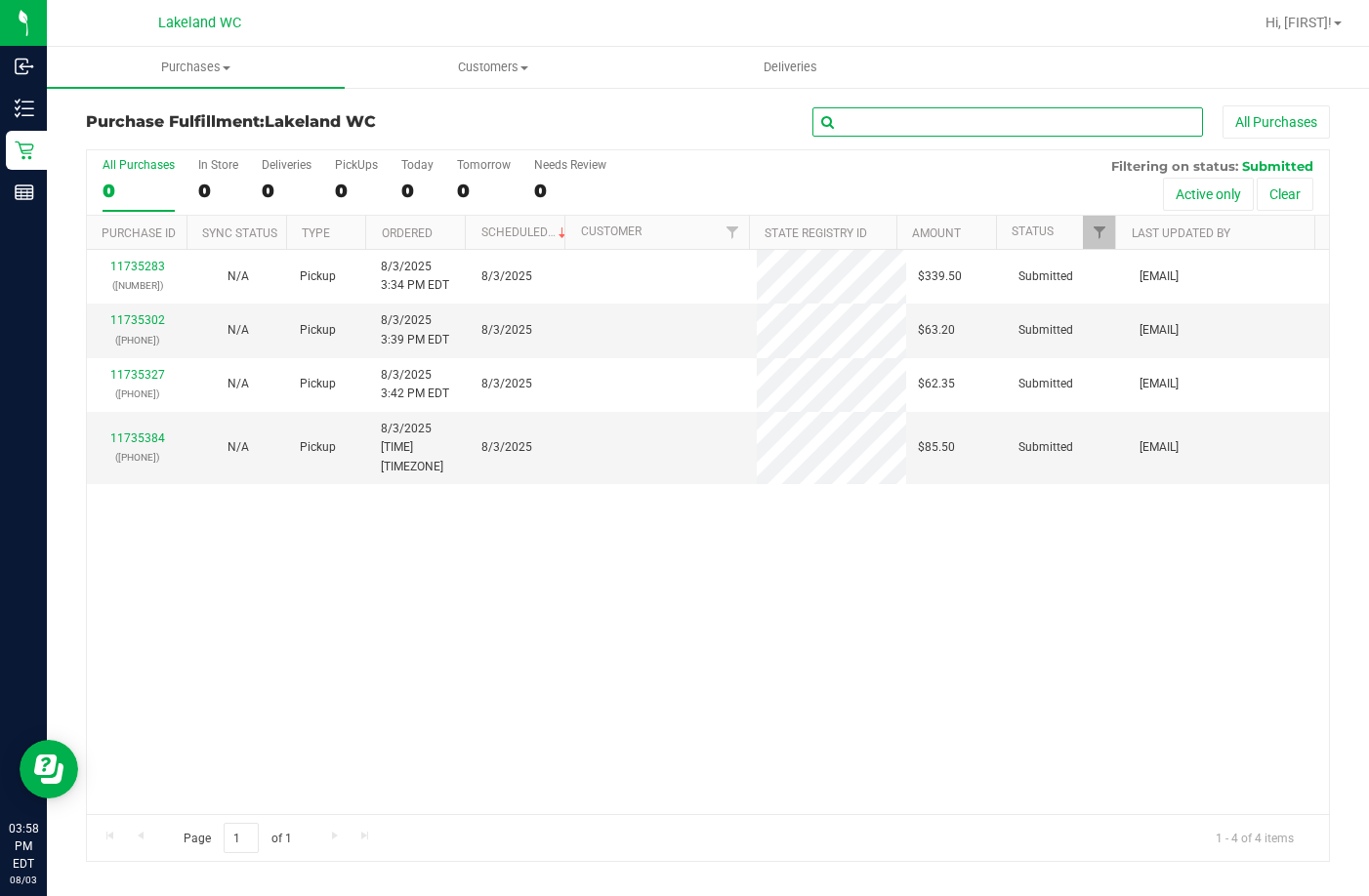 click at bounding box center [1008, 122] 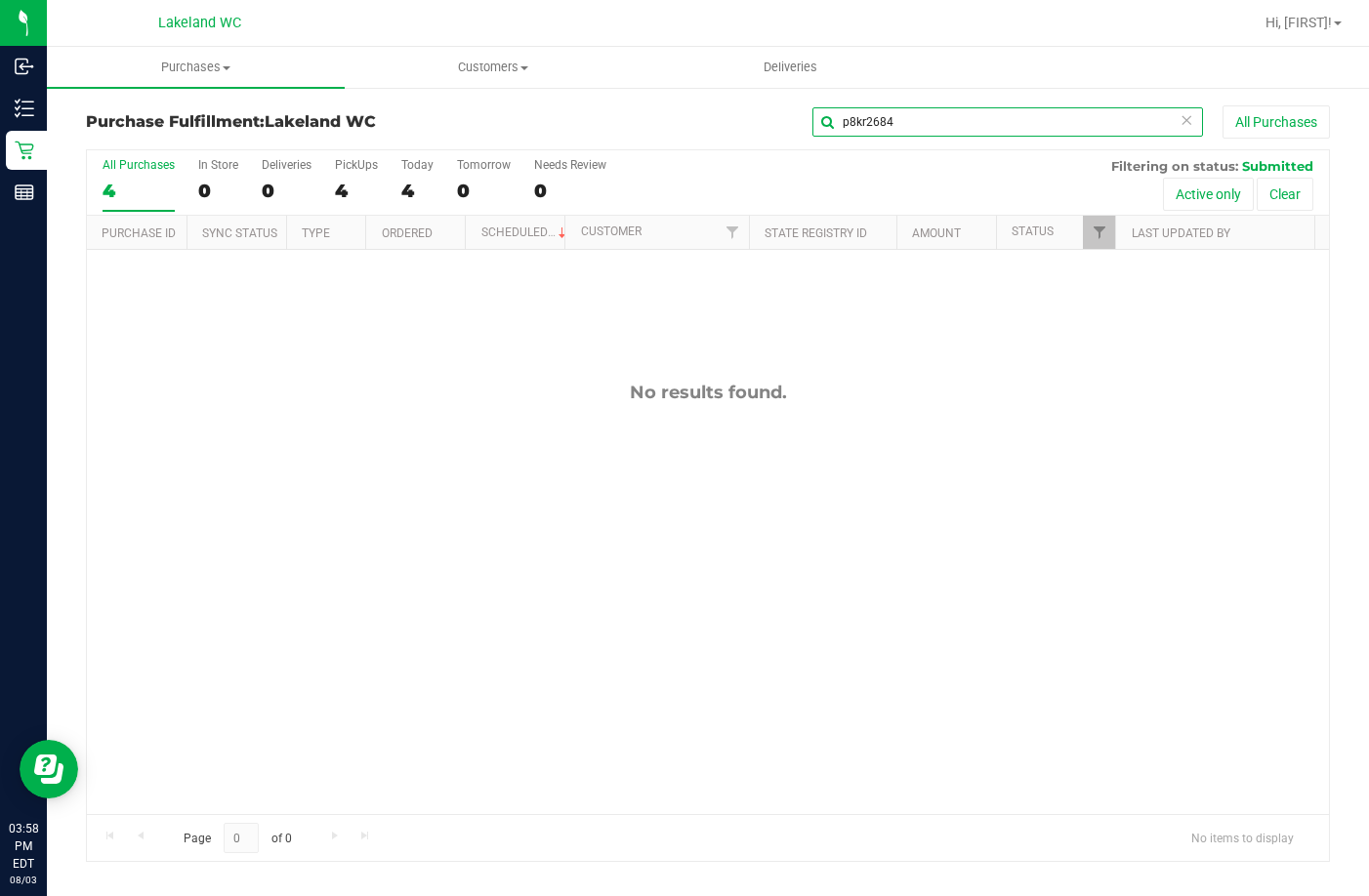 type on "p8kr2684" 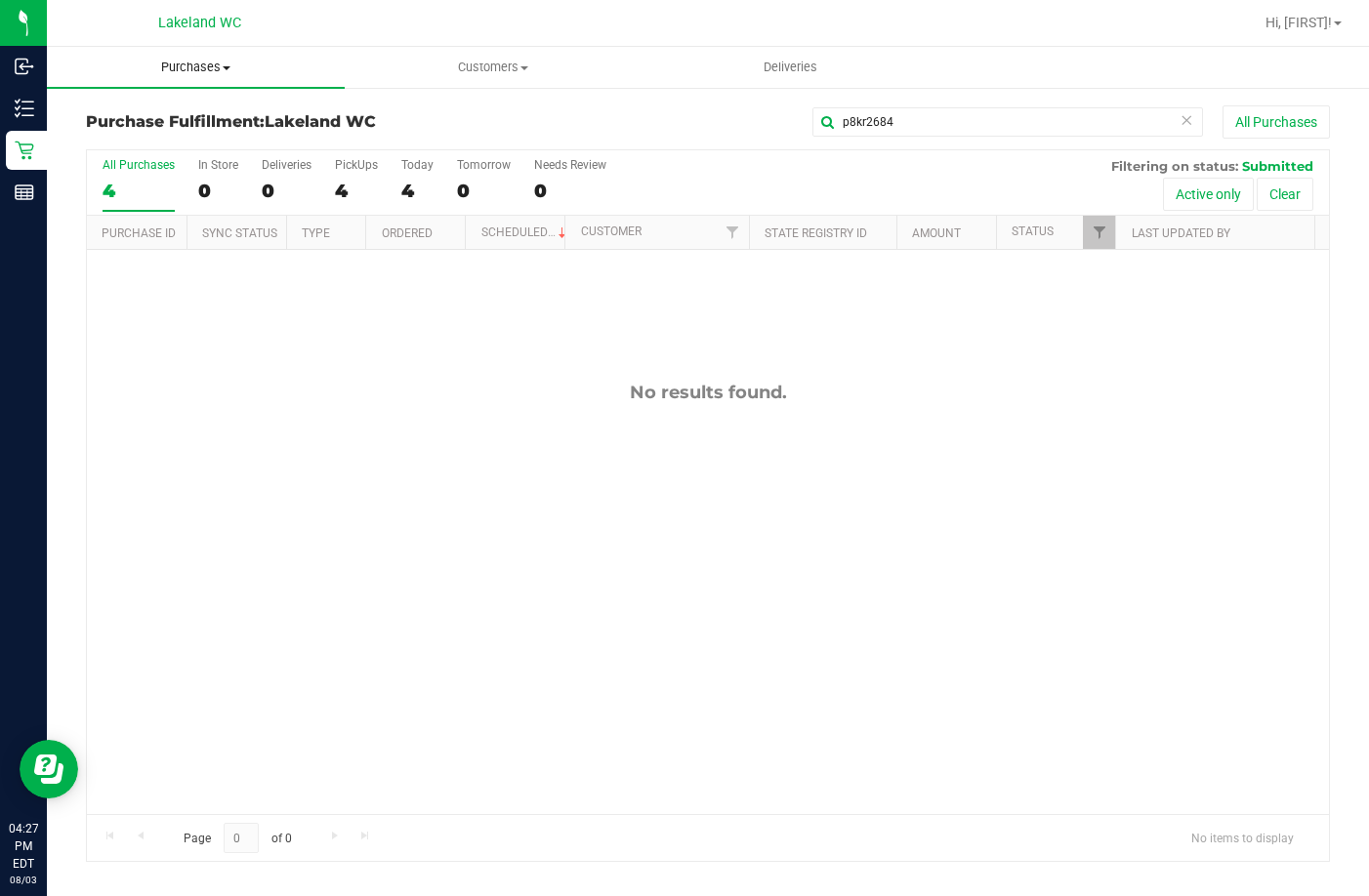 click on "Purchases" at bounding box center [195, 67] 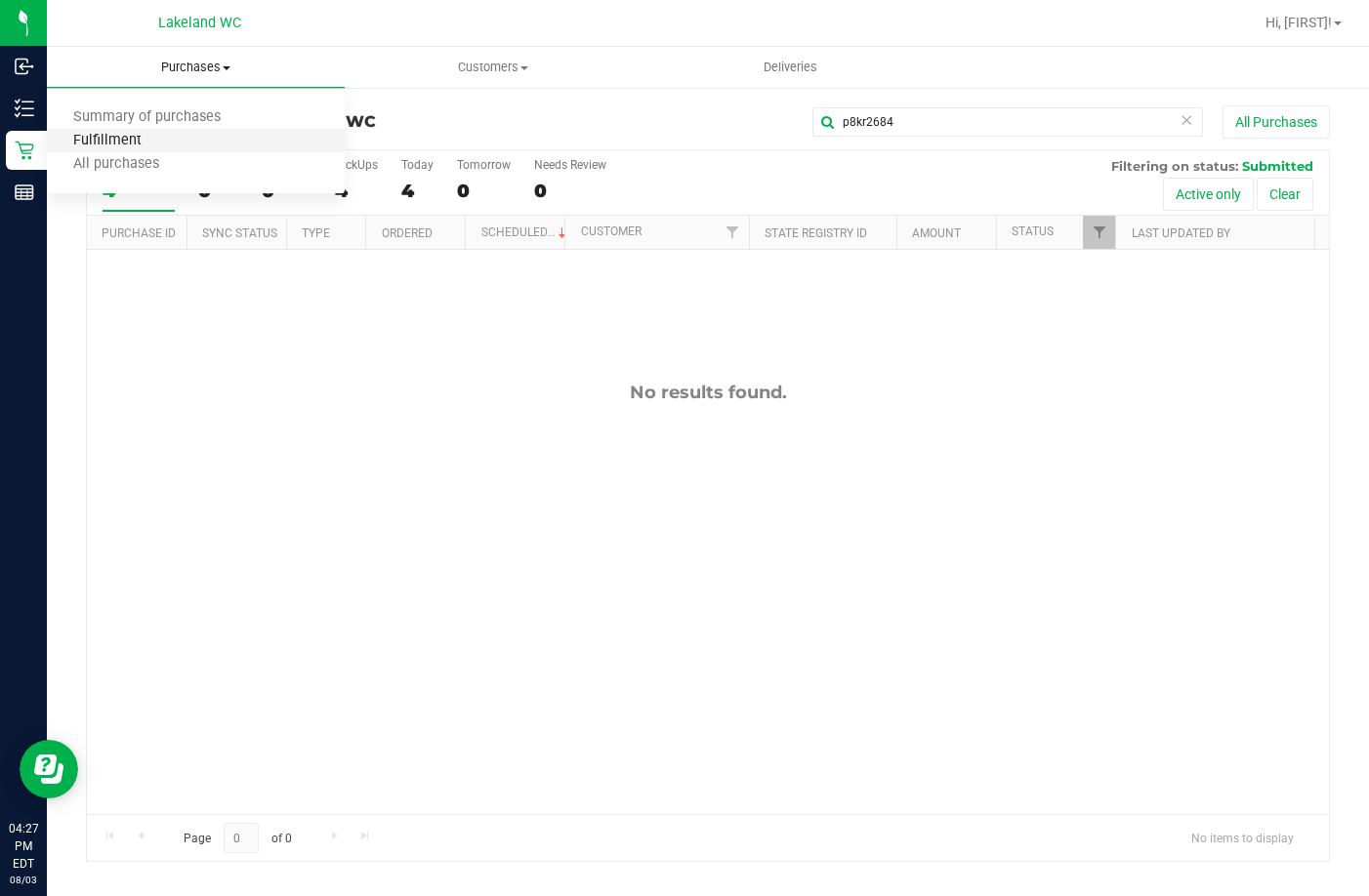 click on "Fulfillment" at bounding box center [107, 141] 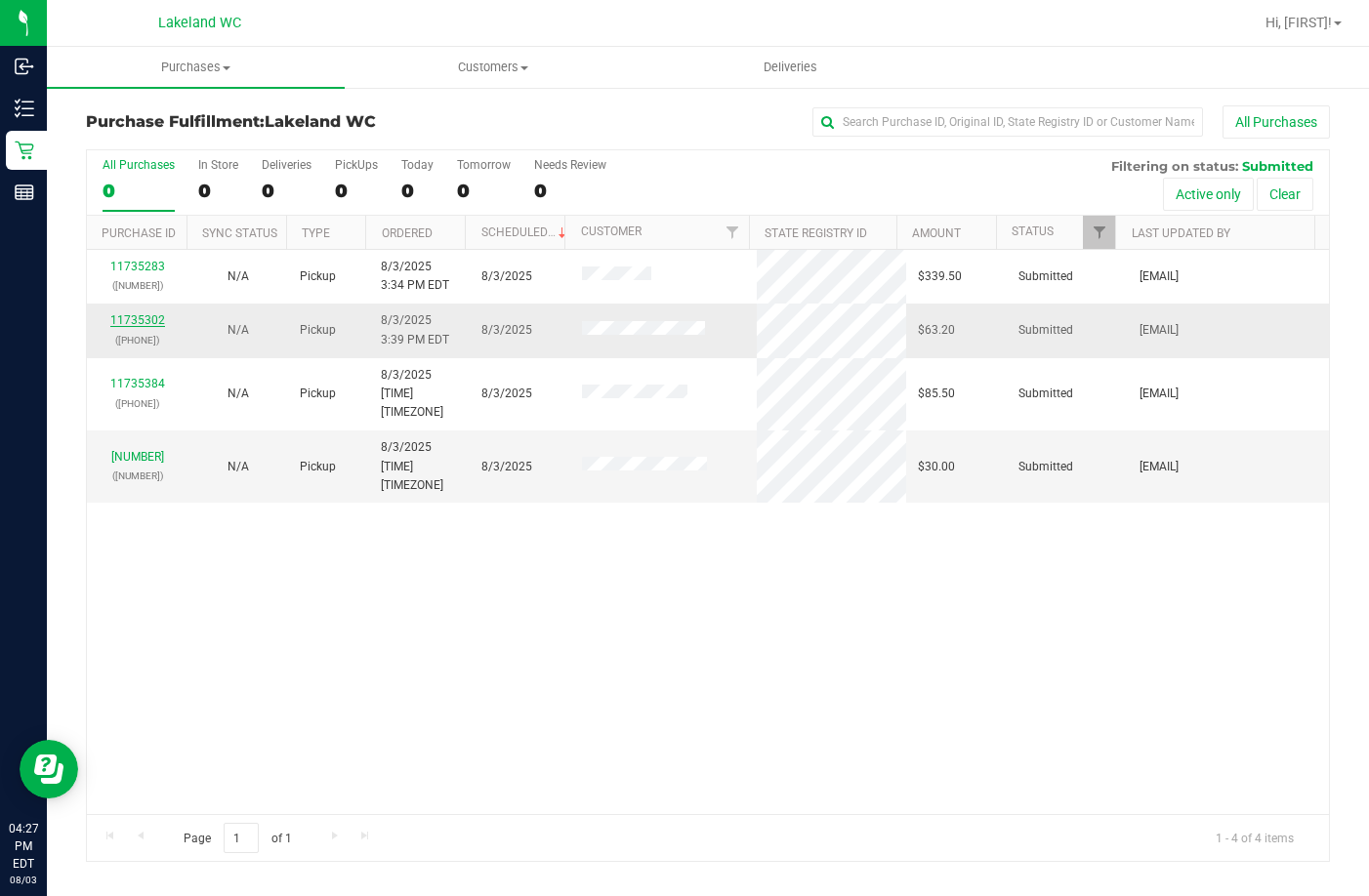 click on "11735302" at bounding box center [138, 320] 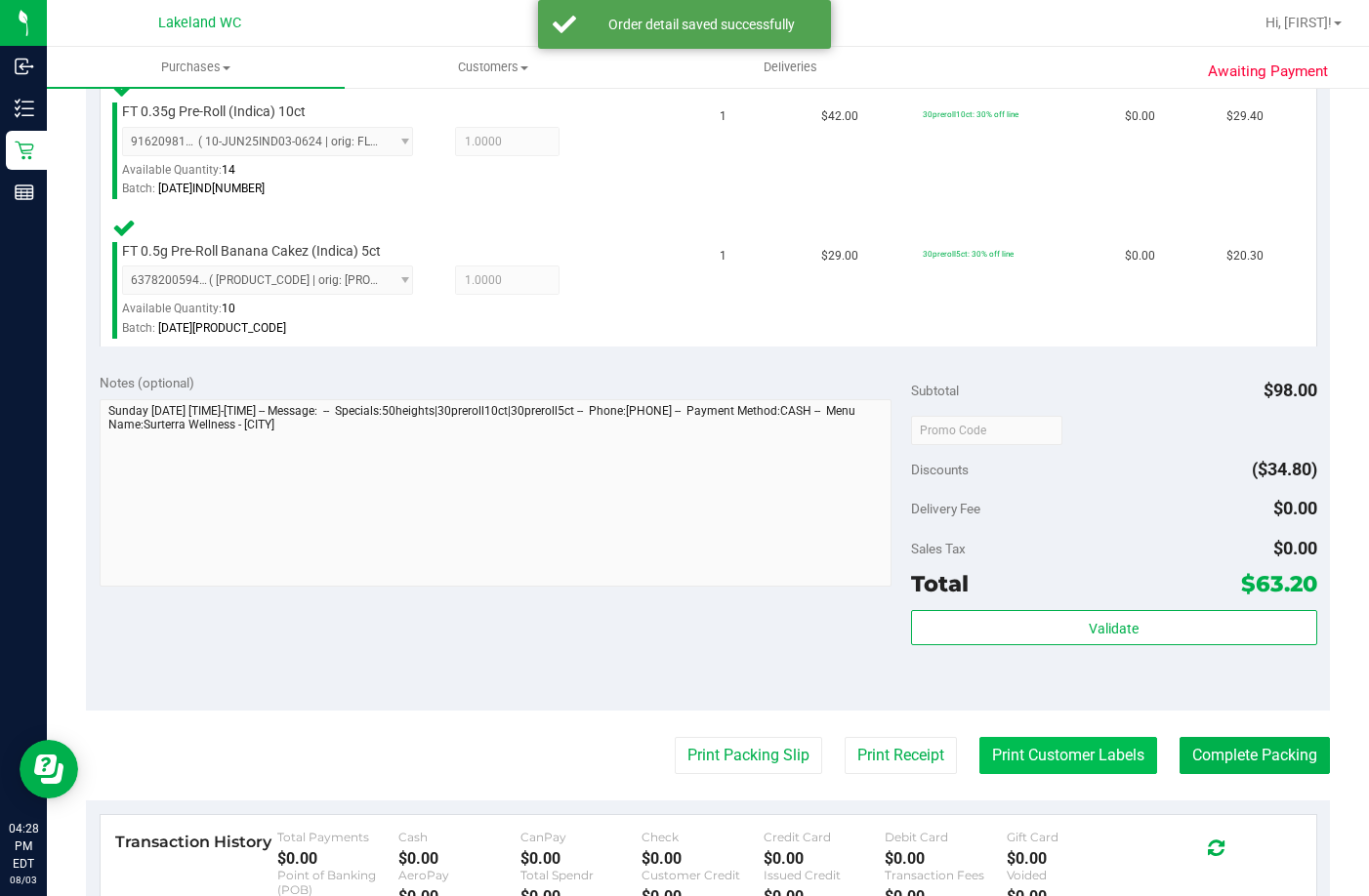 scroll, scrollTop: 781, scrollLeft: 0, axis: vertical 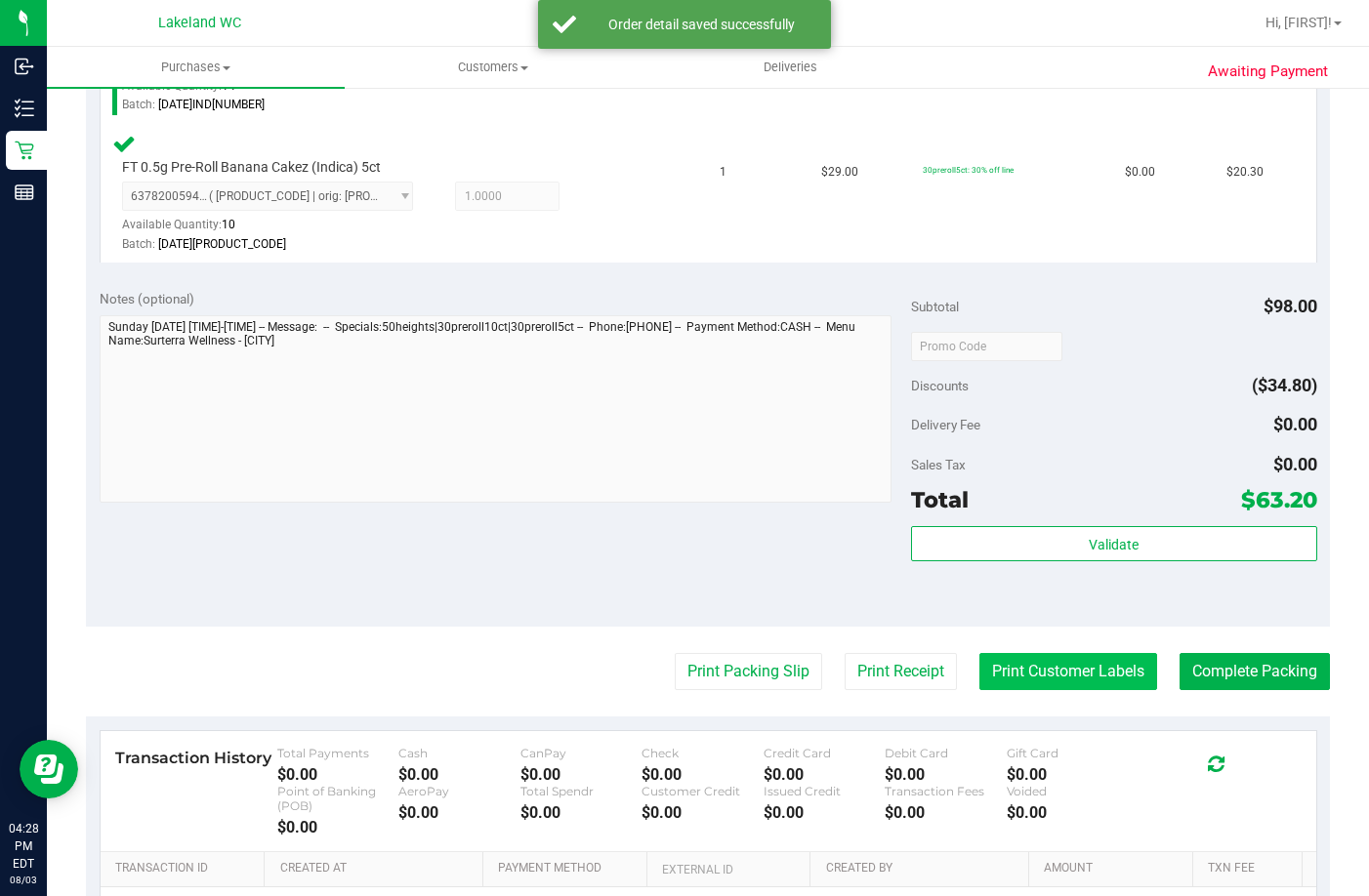 click on "Print Customer Labels" at bounding box center (1068, 672) 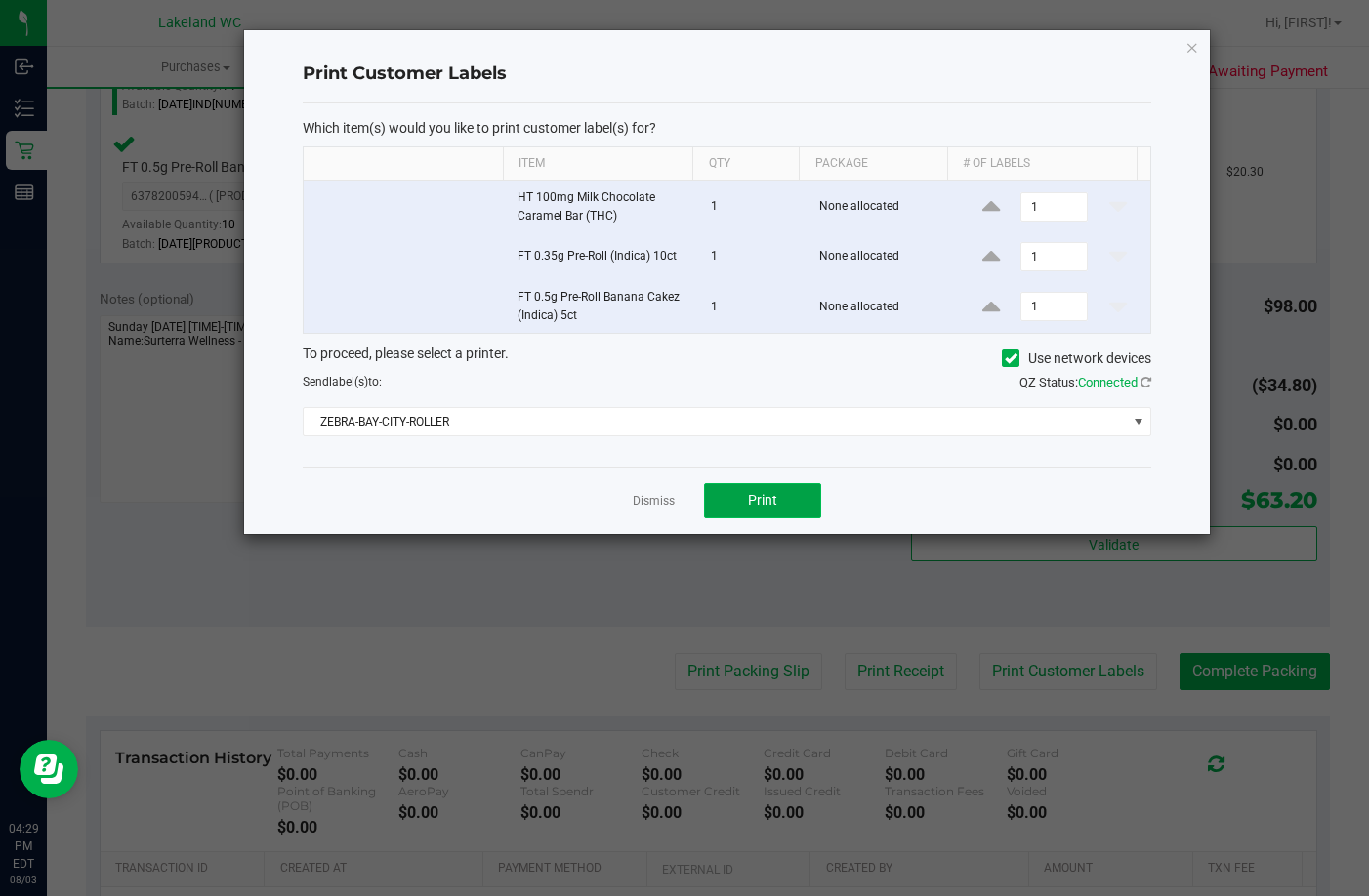 click on "Print" 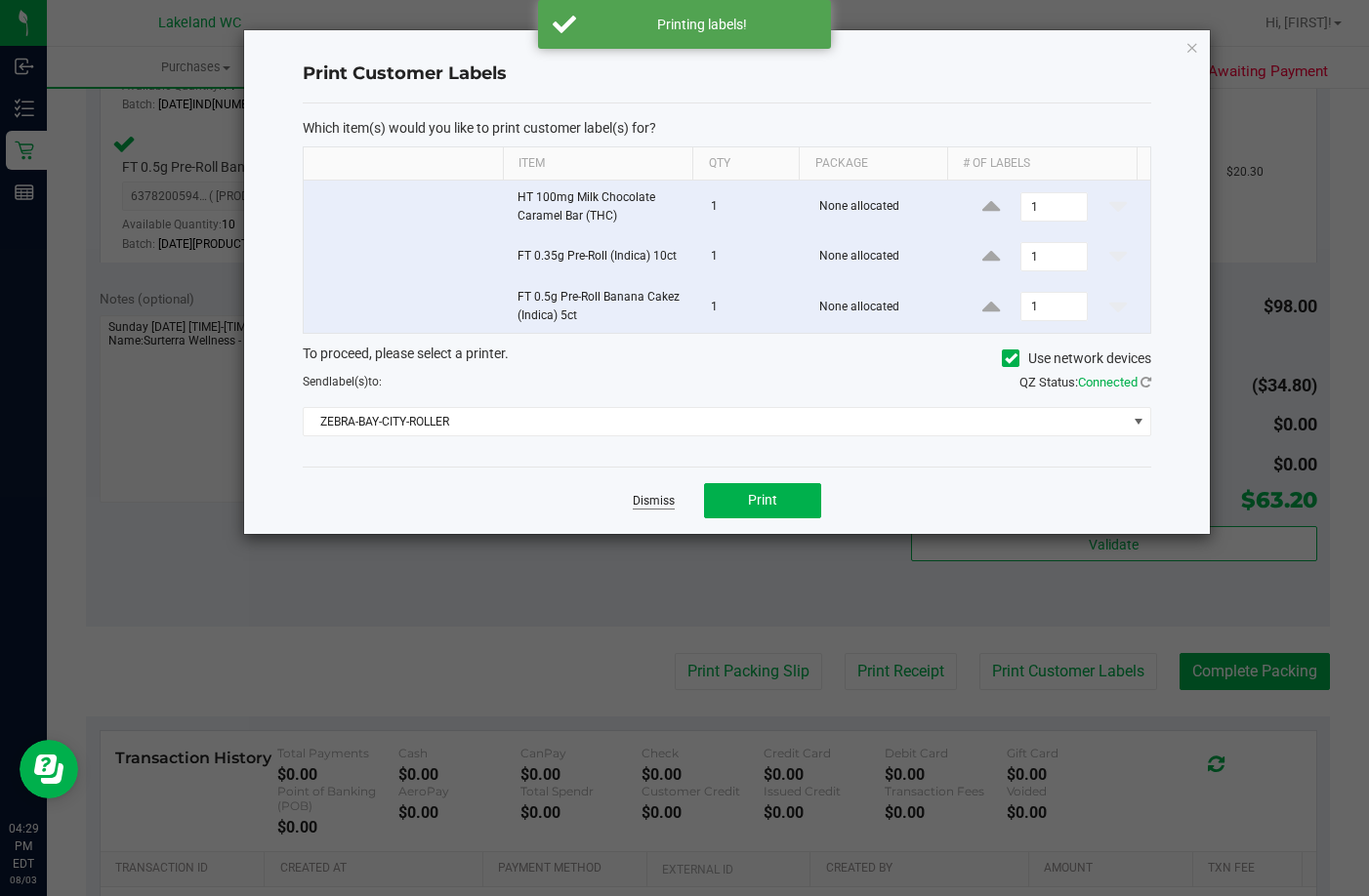 click on "Dismiss" 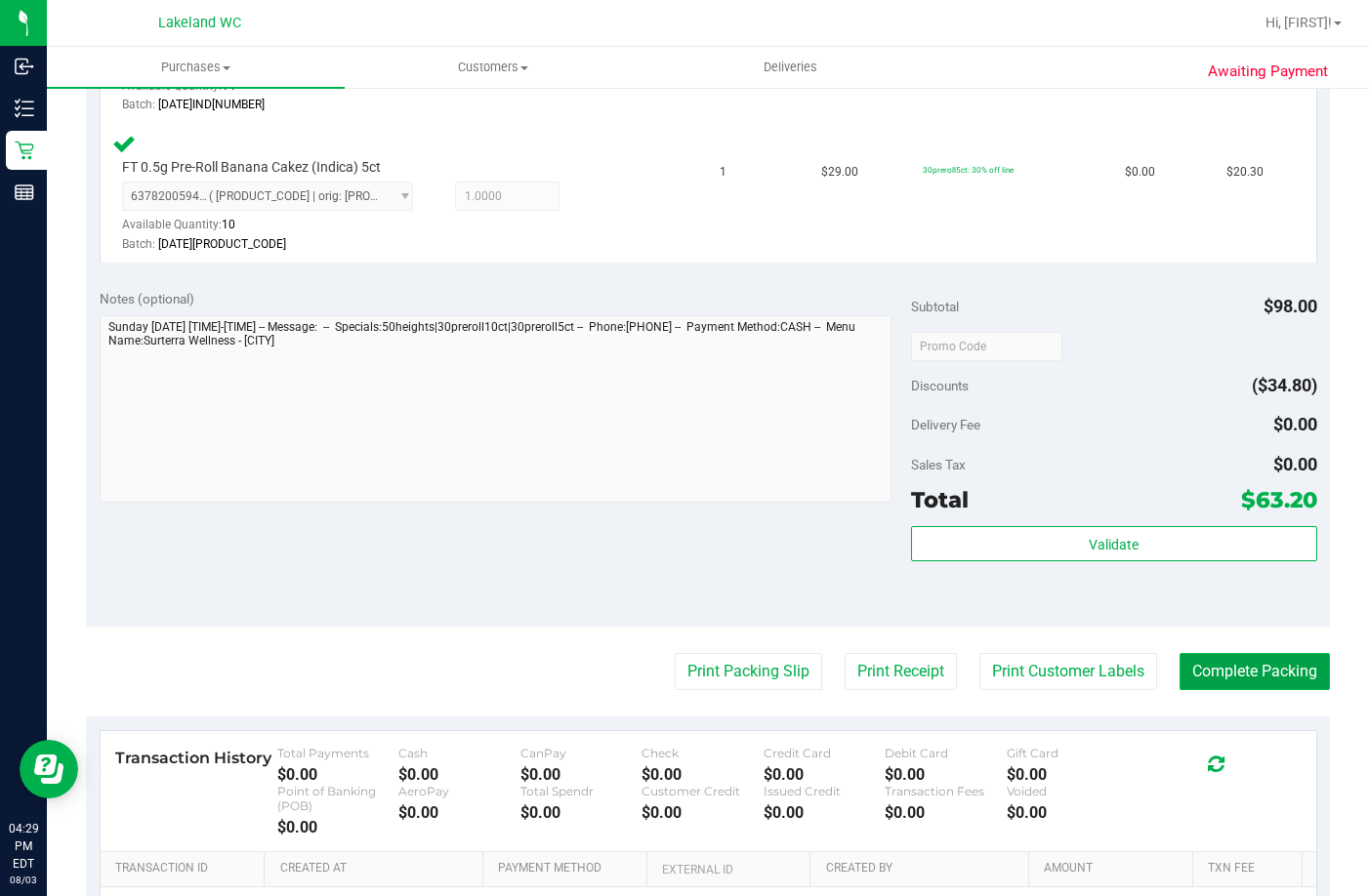 click on "Complete Packing" at bounding box center (1255, 672) 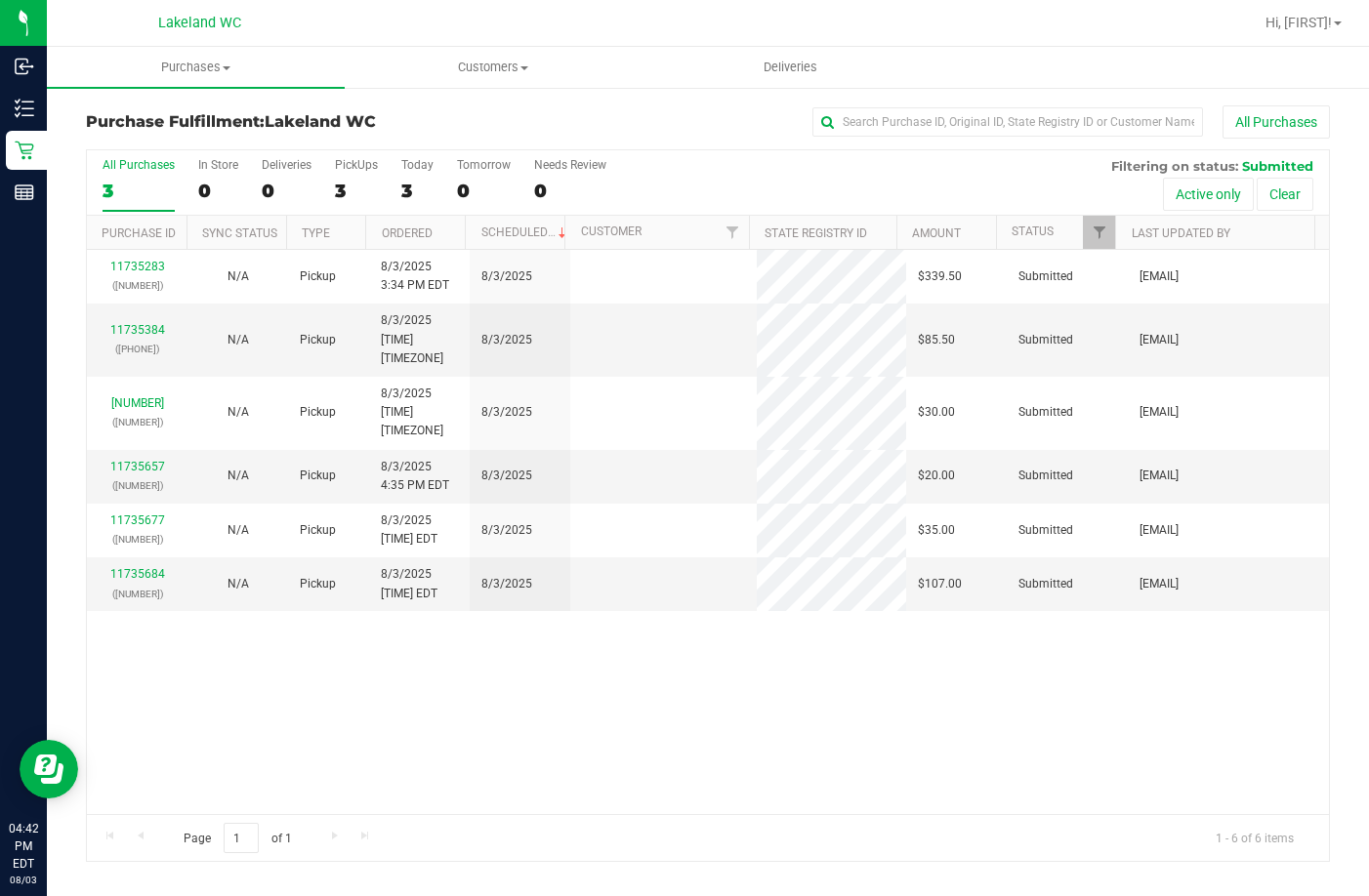 scroll, scrollTop: 0, scrollLeft: 0, axis: both 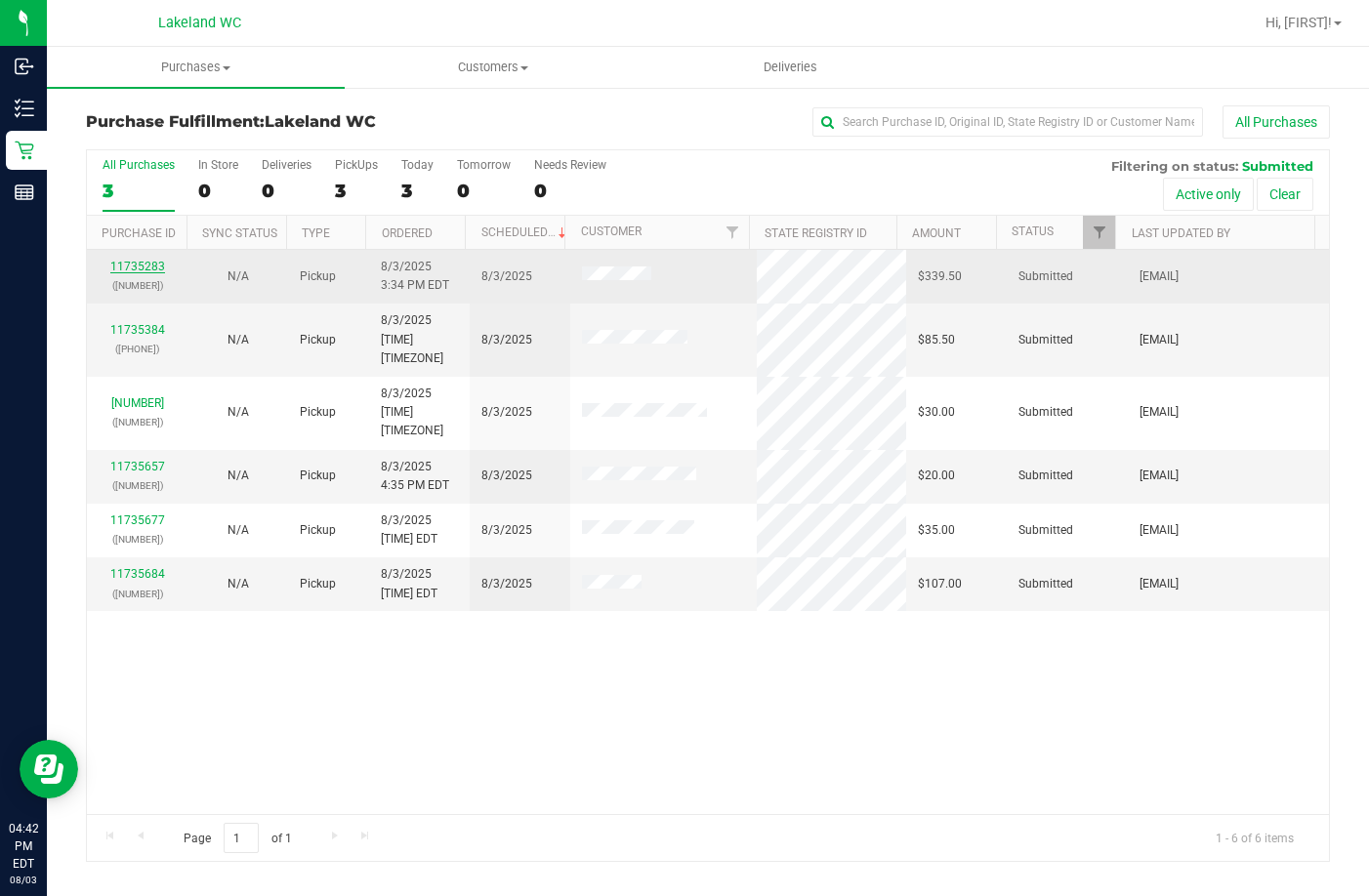 click on "11735283" at bounding box center [138, 266] 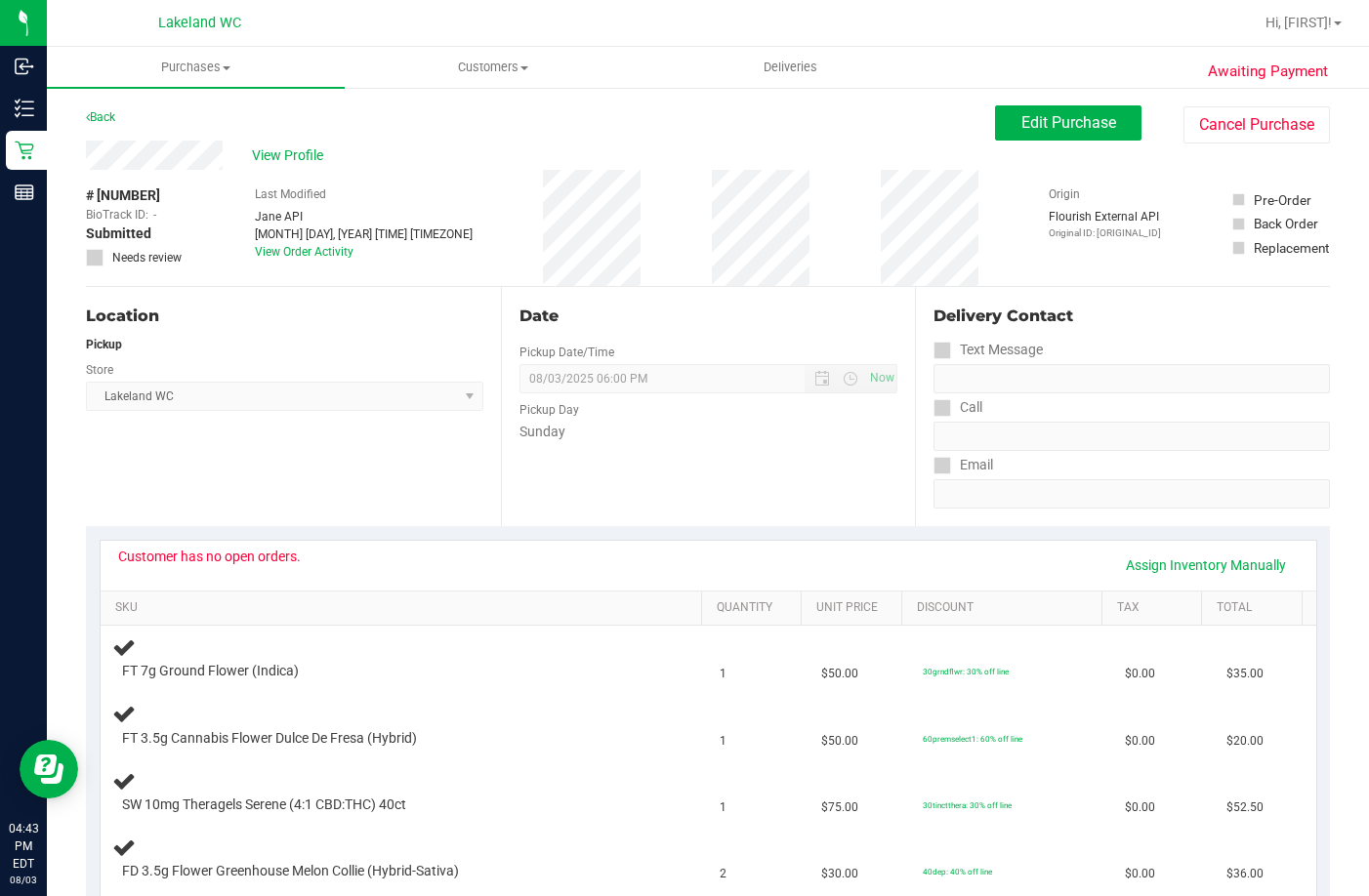 drag, startPoint x: 496, startPoint y: 536, endPoint x: 527, endPoint y: 520, distance: 34.88553 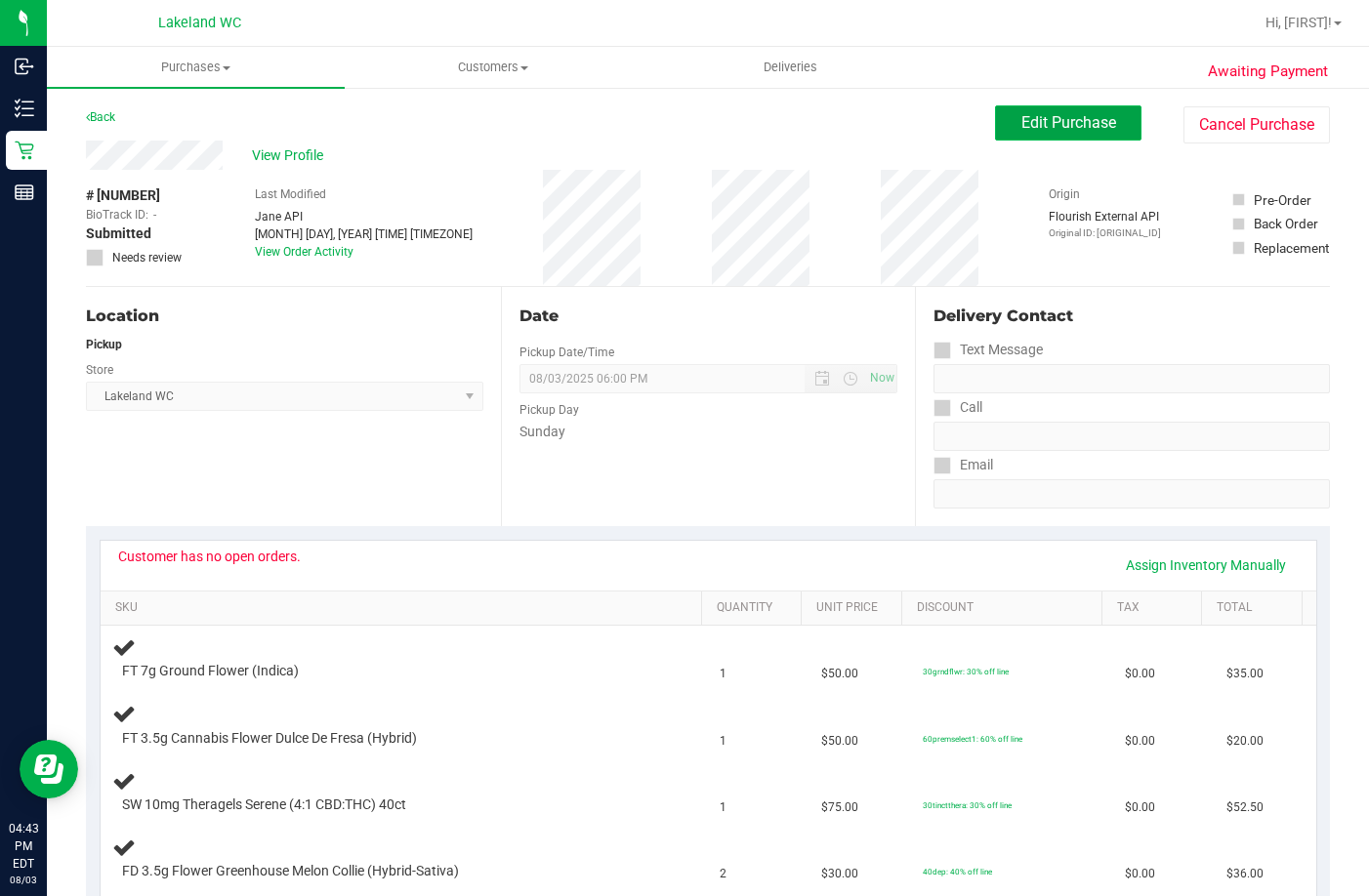 click on "Edit Purchase" at bounding box center (1068, 122) 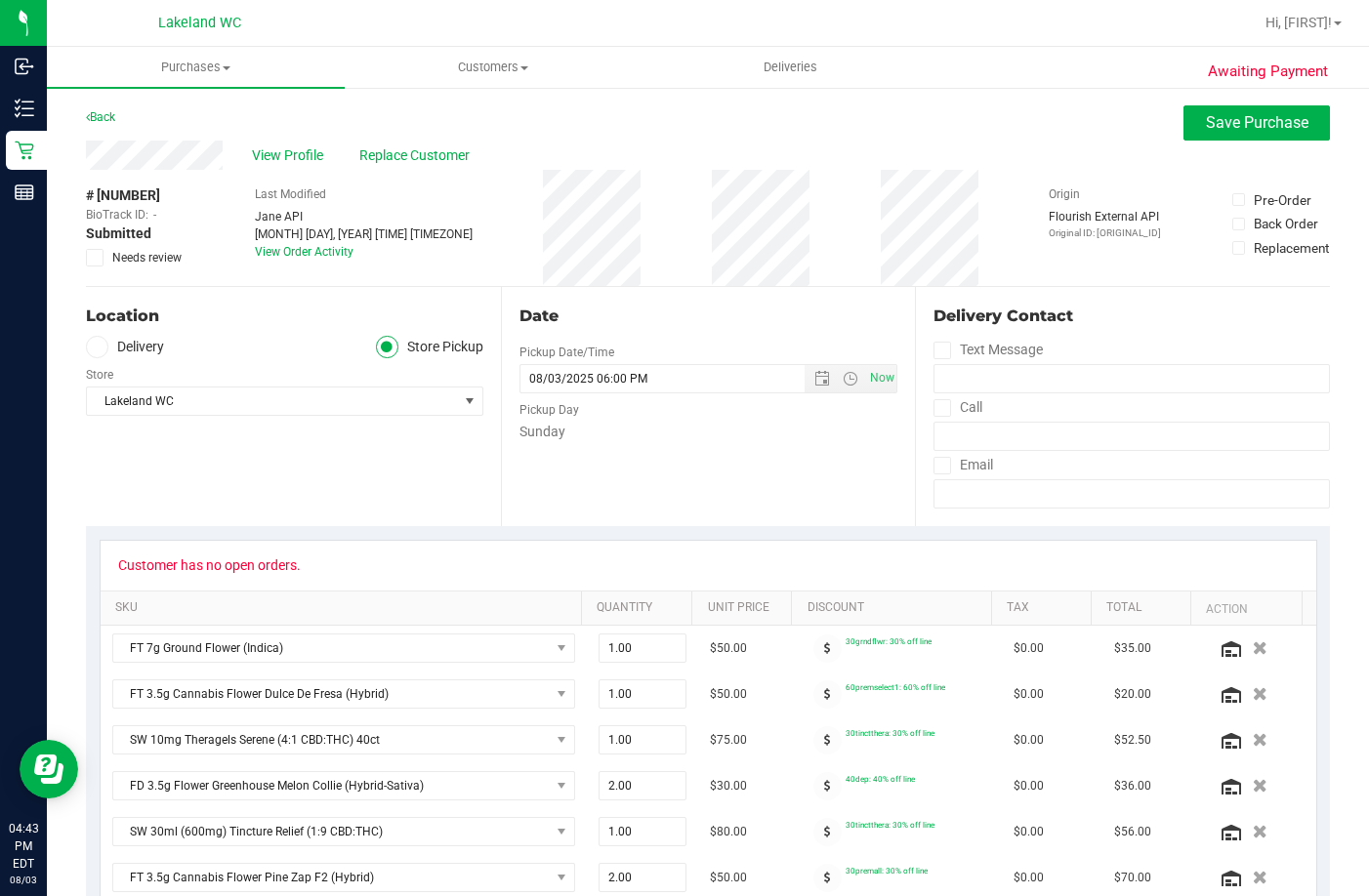 click on "Date
Pickup Date/Time
[DATE]
Now
[DATE] [TIME]
Now
Pickup Day
Sunday" at bounding box center (708, 406) 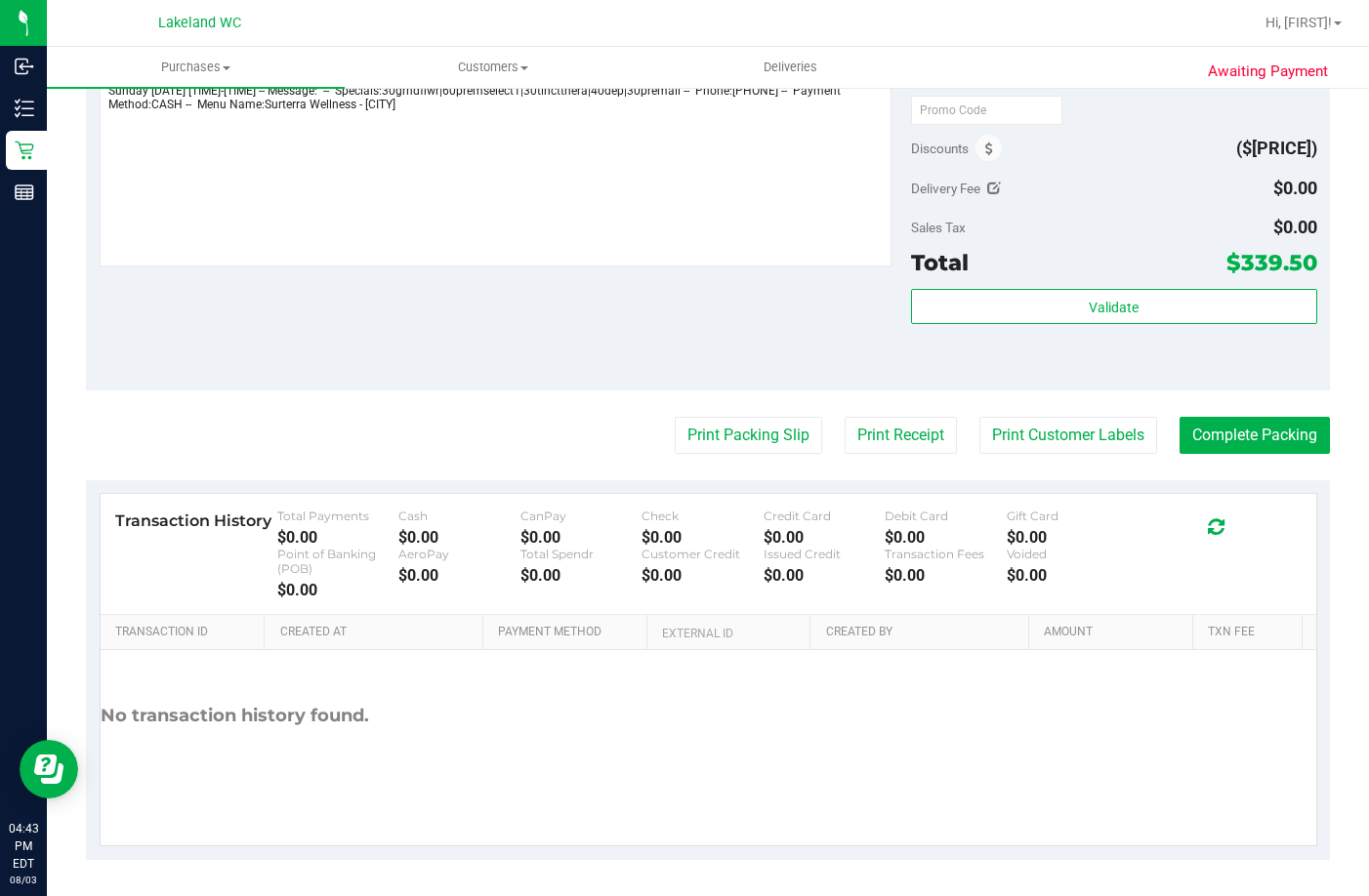 scroll, scrollTop: 1018, scrollLeft: 0, axis: vertical 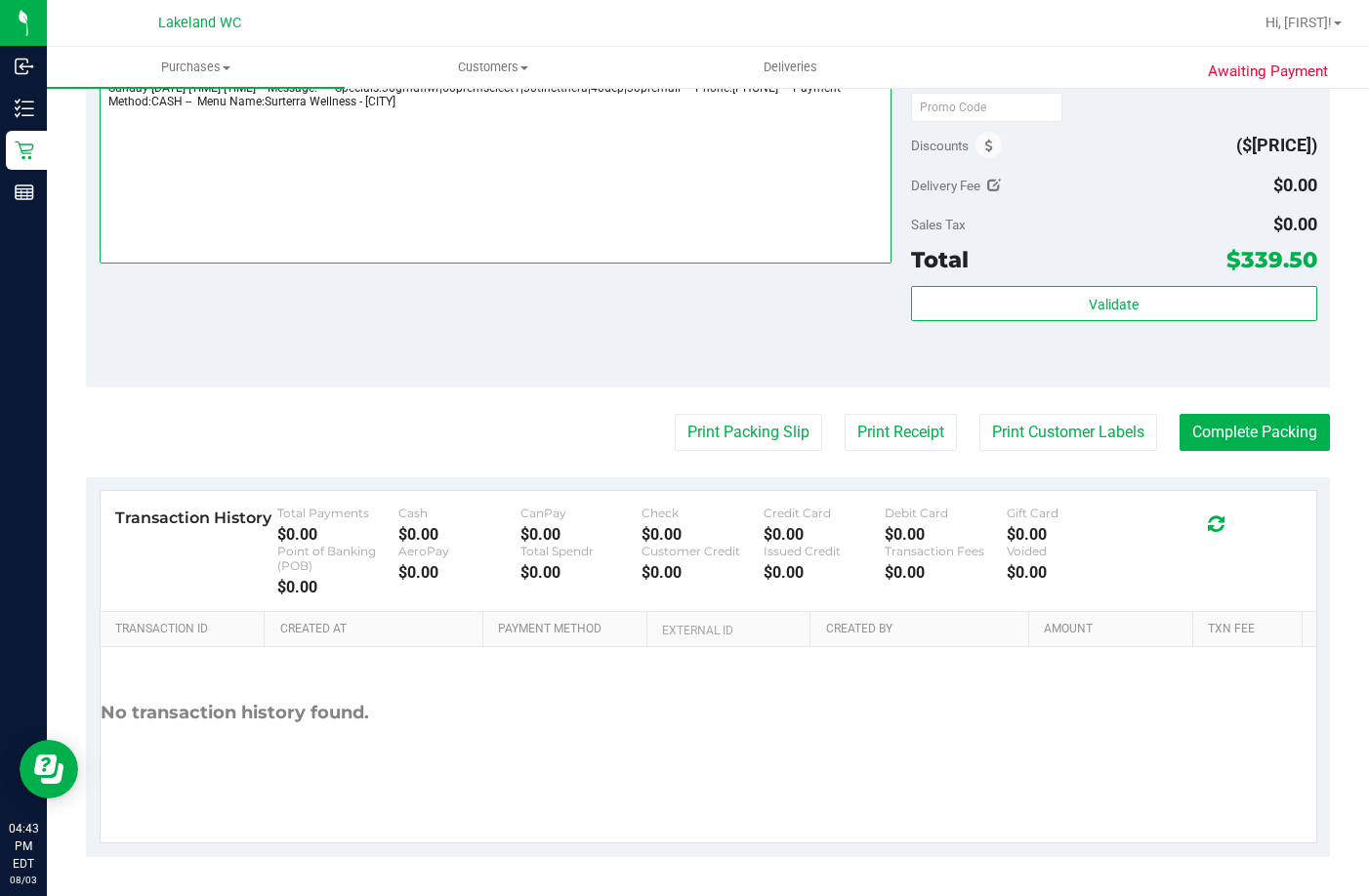 click at bounding box center [495, 170] 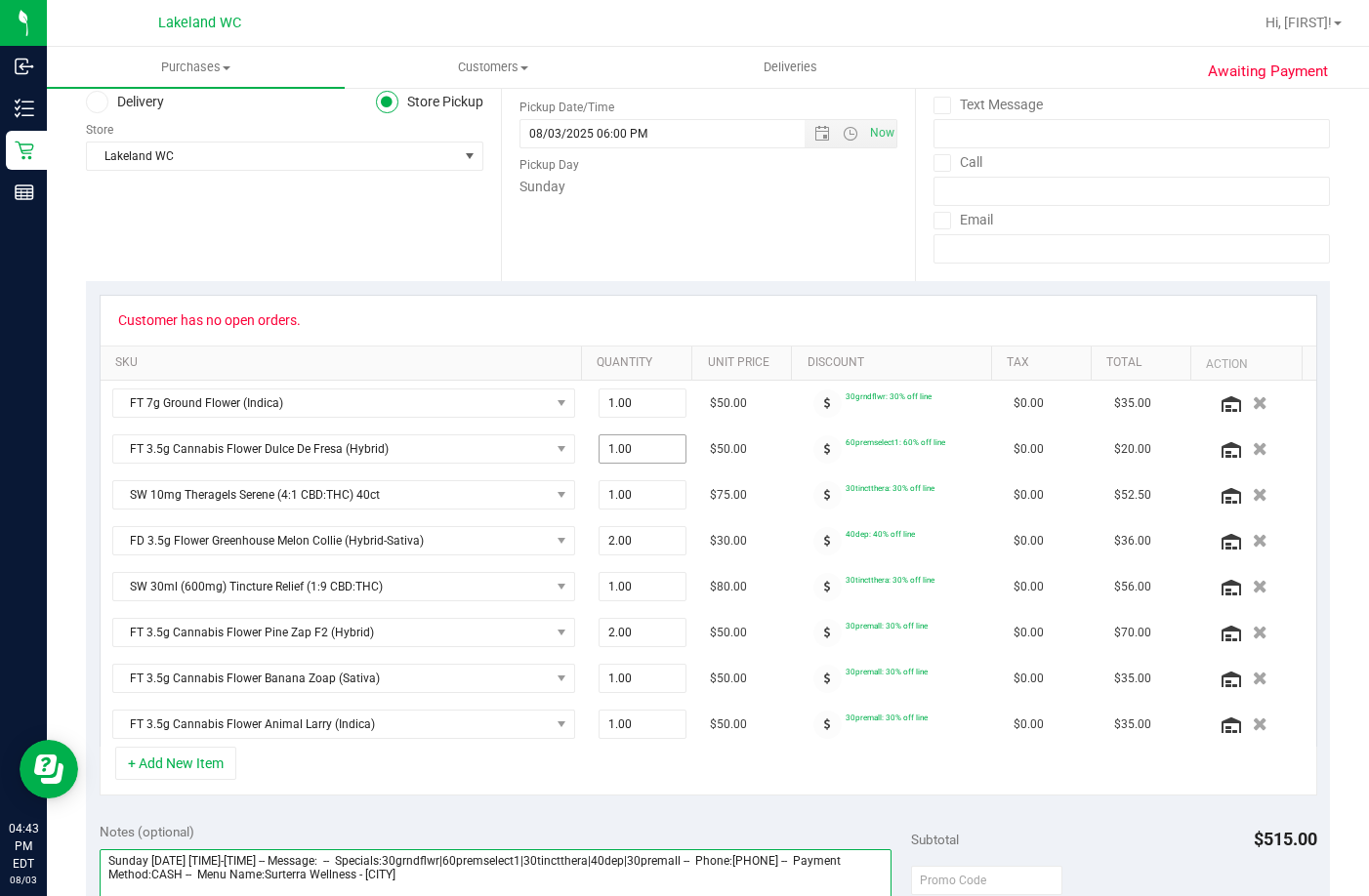 scroll, scrollTop: 0, scrollLeft: 0, axis: both 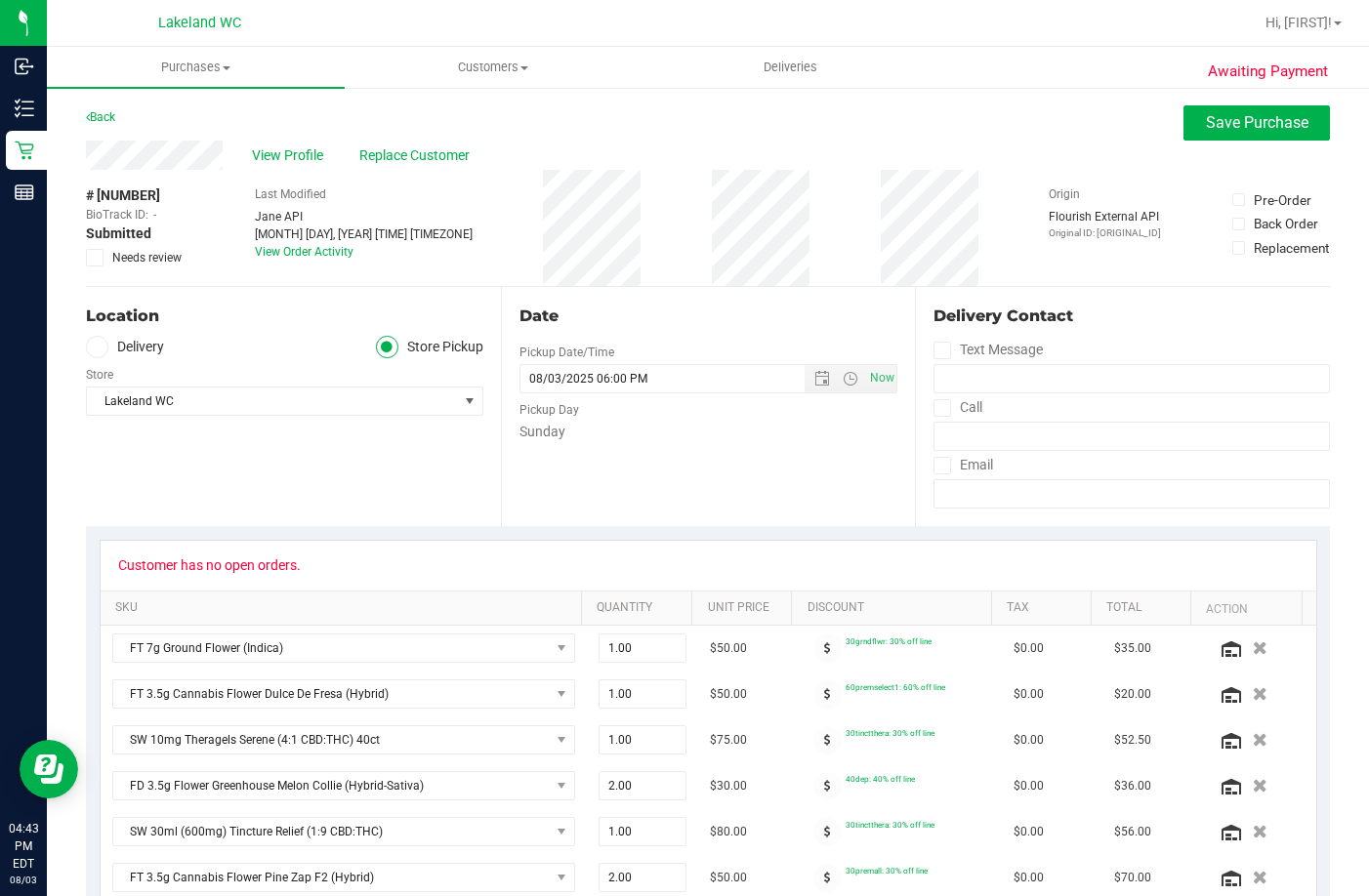 type on "Sunday [DATE] [TIME]-[TIME] -- Message:  --  Specials:30grndflwr|60premselect1|30tinctthera|40dep|30premall --  Phone:[PHONE] --  Payment Method:CASH --  Menu Name:Surterra Wellness - [CITY]
needs to call doc/no open scripts- JC" 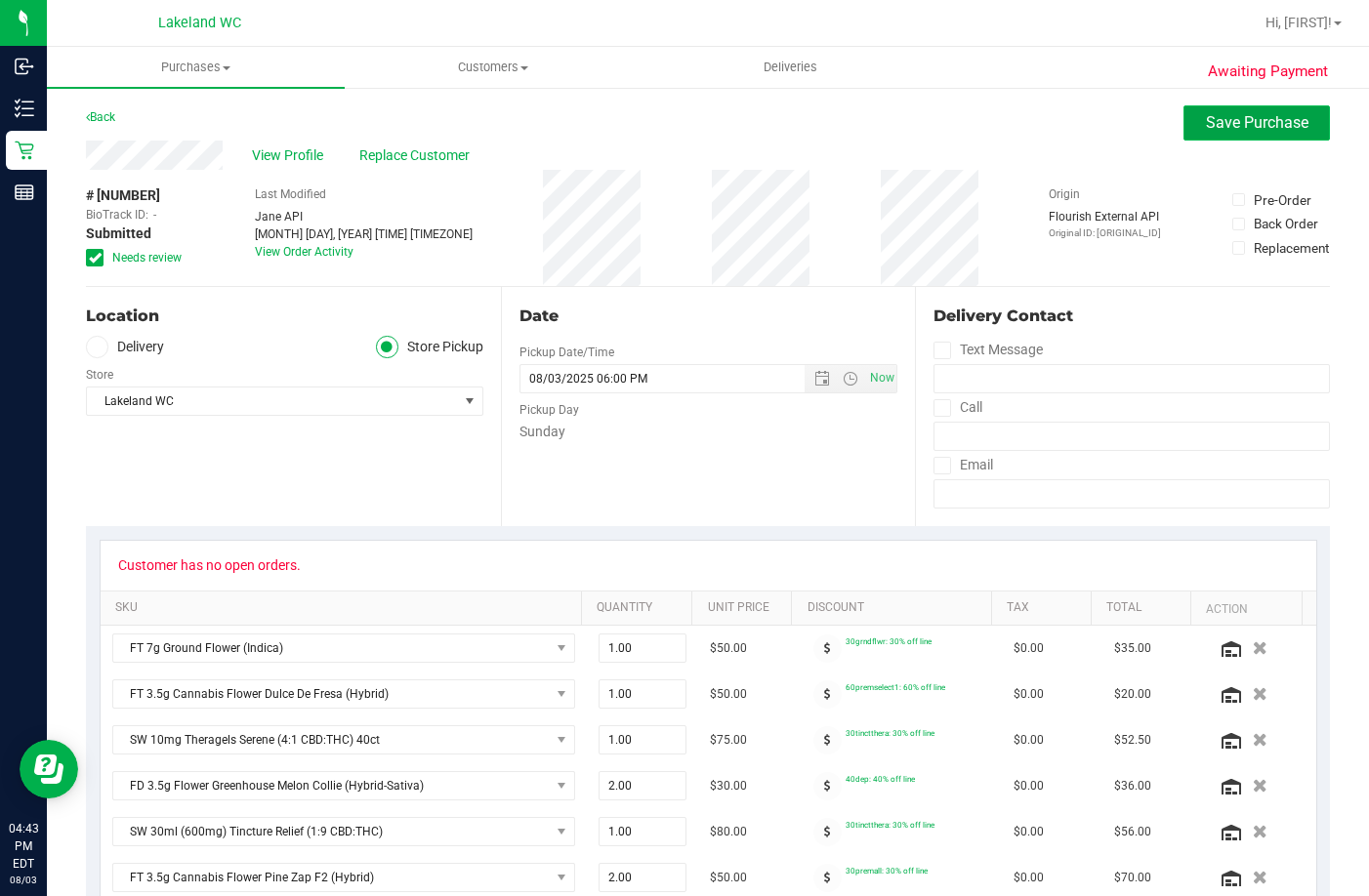 click on "Save Purchase" at bounding box center (1257, 122) 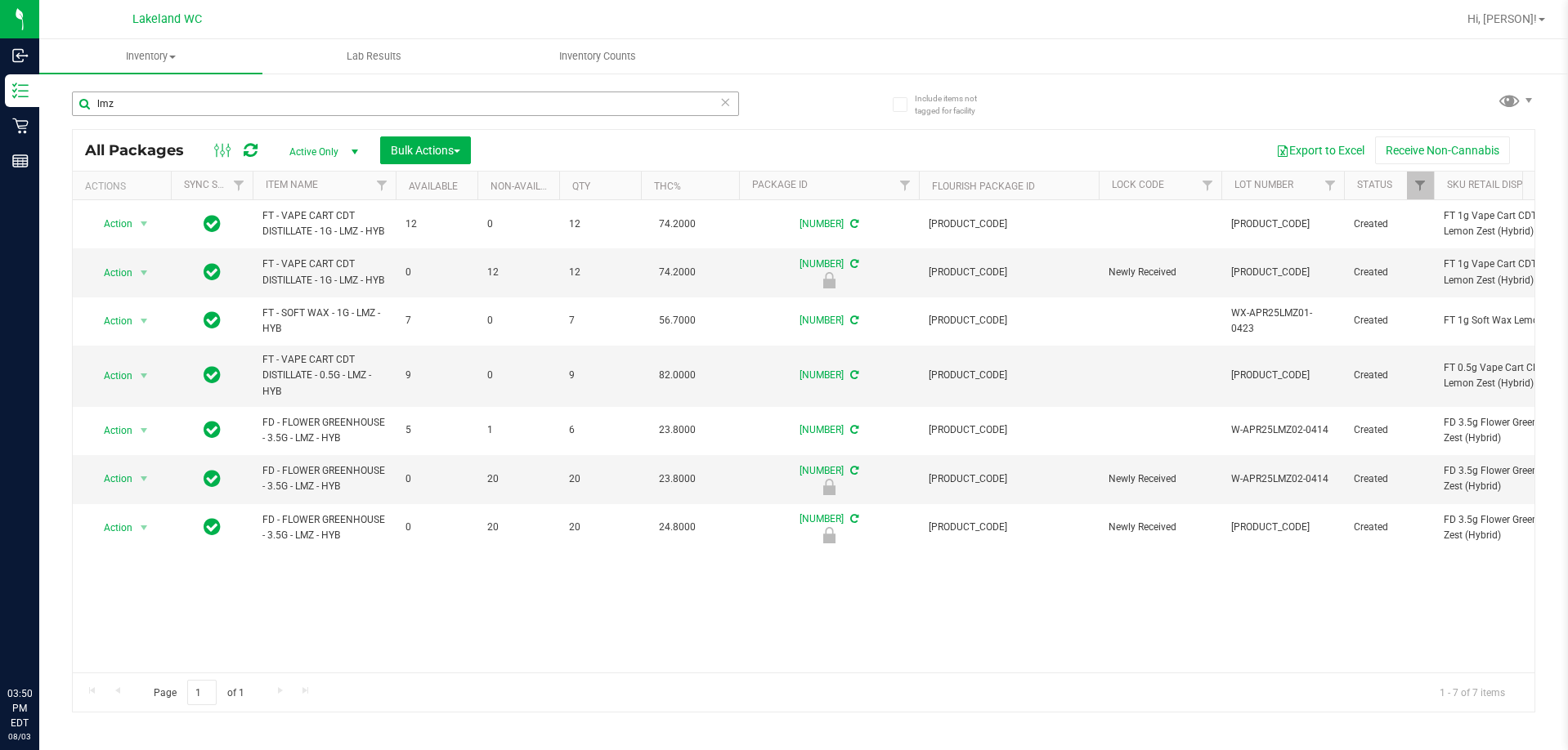 scroll, scrollTop: 0, scrollLeft: 0, axis: both 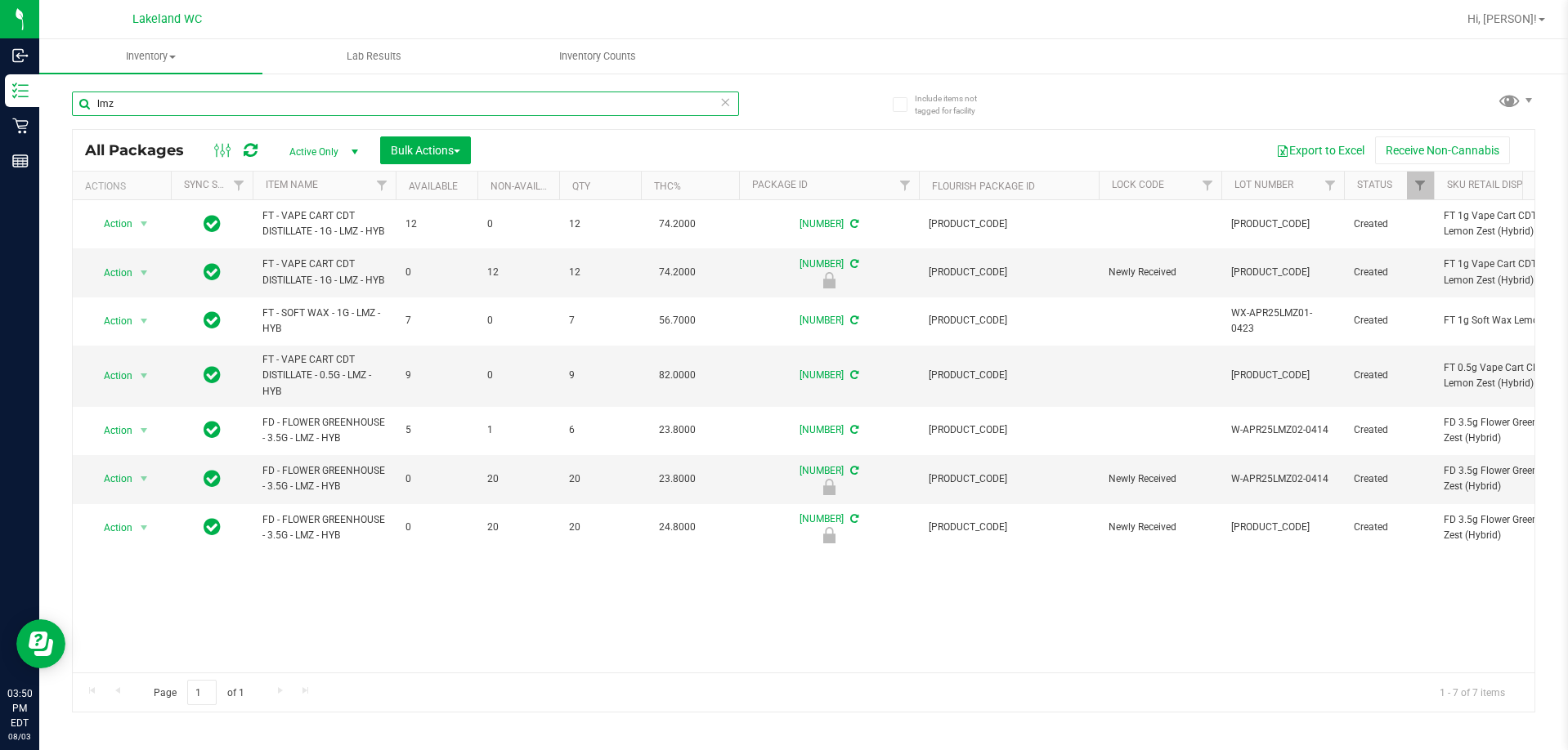 drag, startPoint x: 290, startPoint y: 107, endPoint x: -1, endPoint y: 158, distance: 295.43527 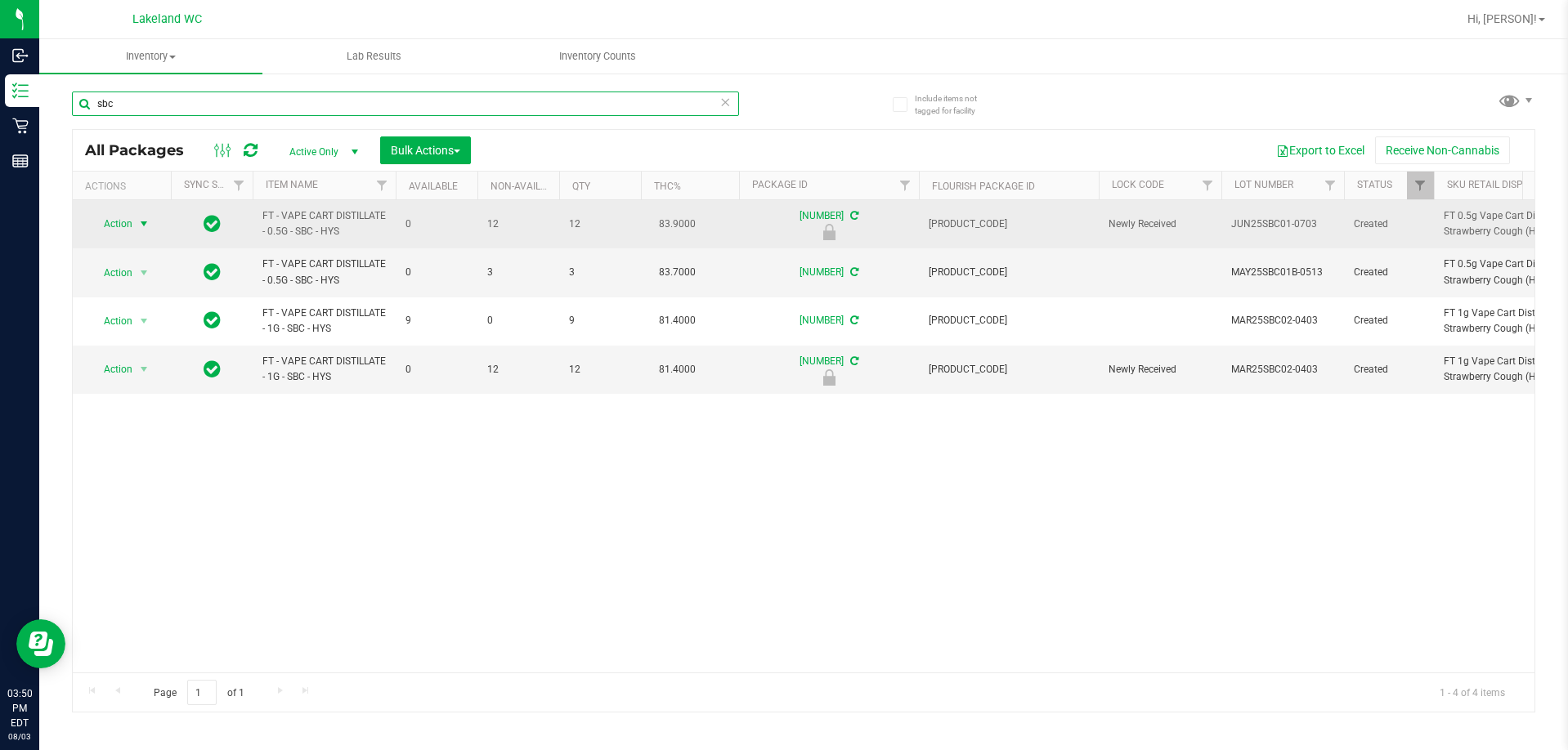 type on "sbc" 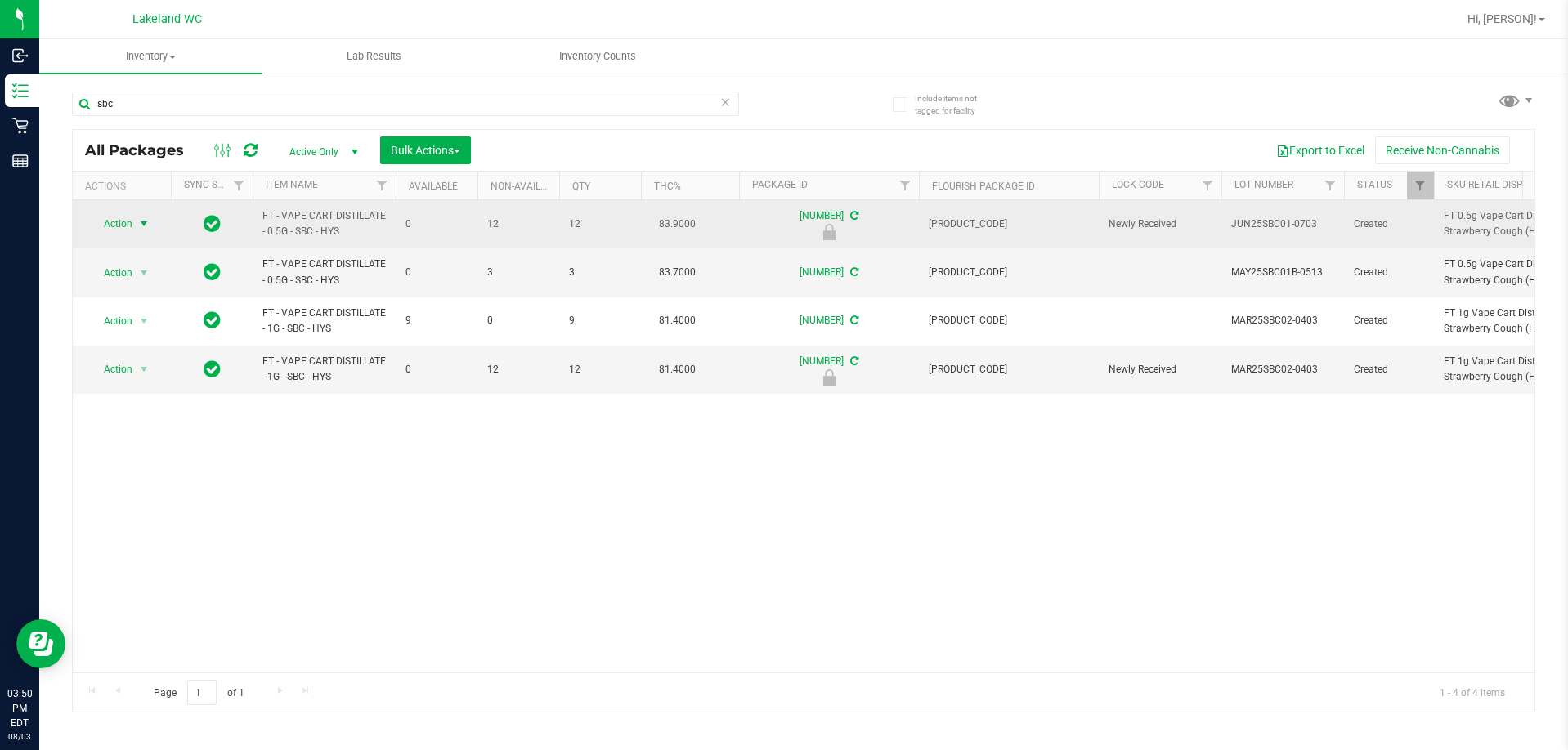 click on "Action" at bounding box center [111, 224] 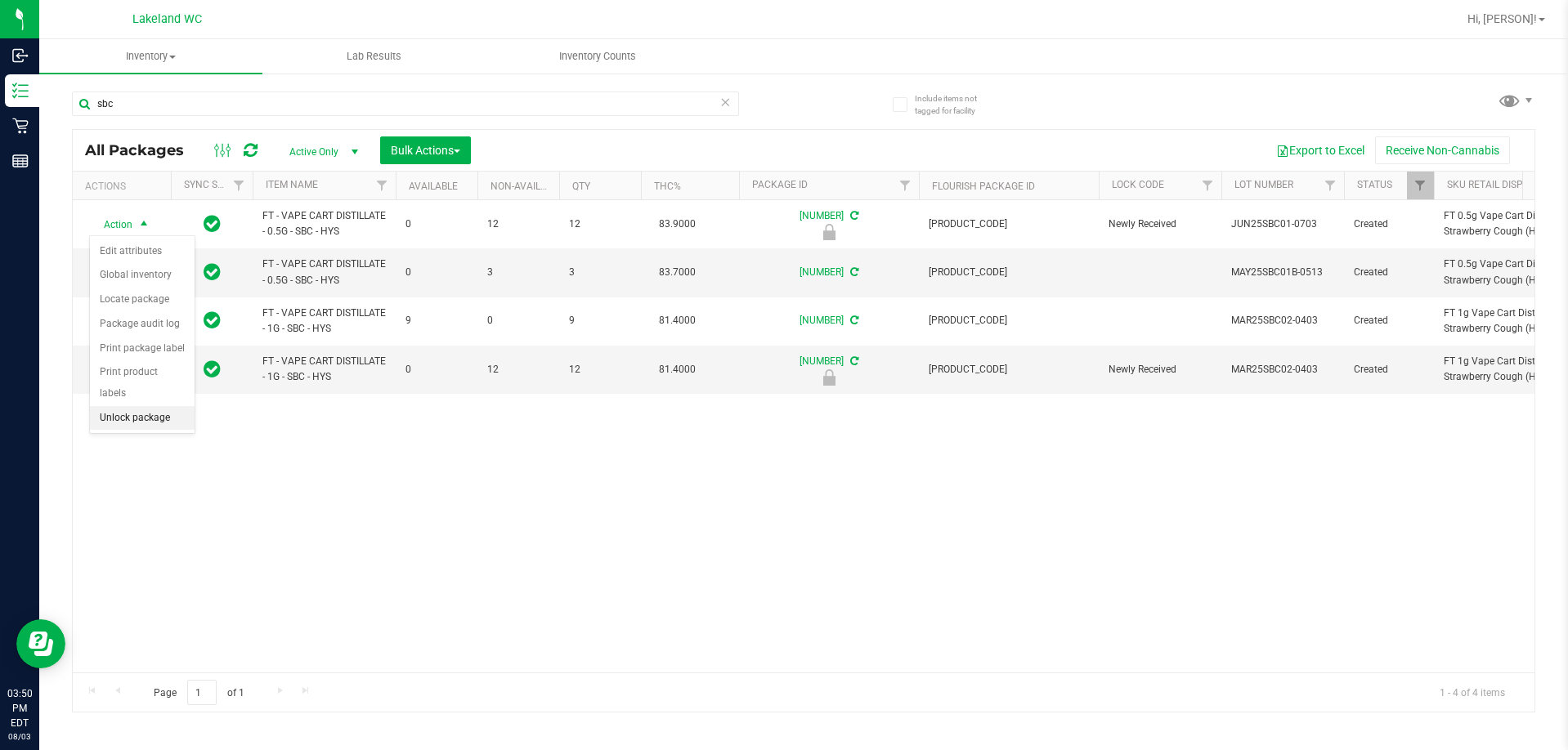 click on "Unlock package" at bounding box center (142, 418) 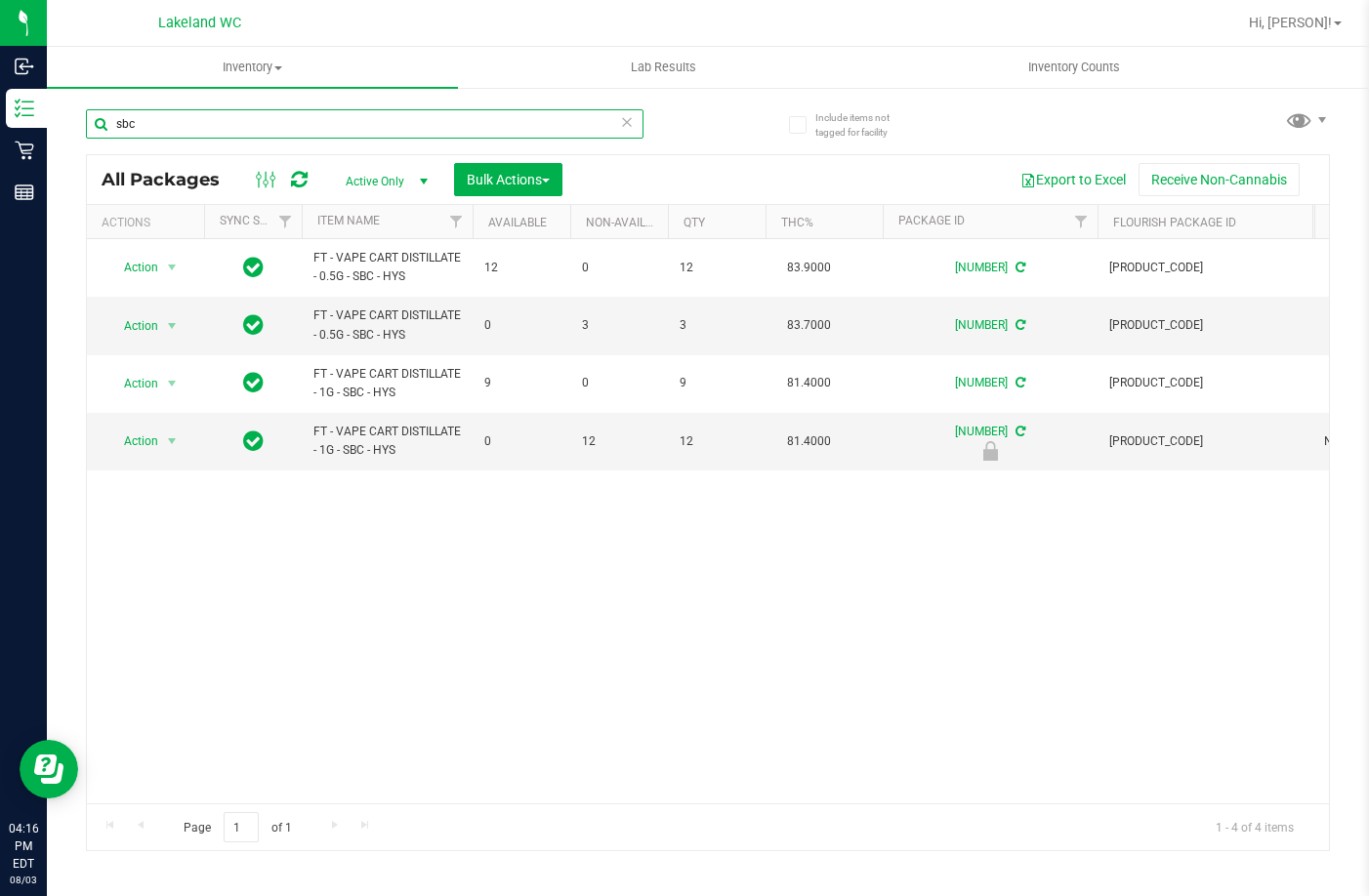 drag, startPoint x: 477, startPoint y: 117, endPoint x: 70, endPoint y: 141, distance: 407.707 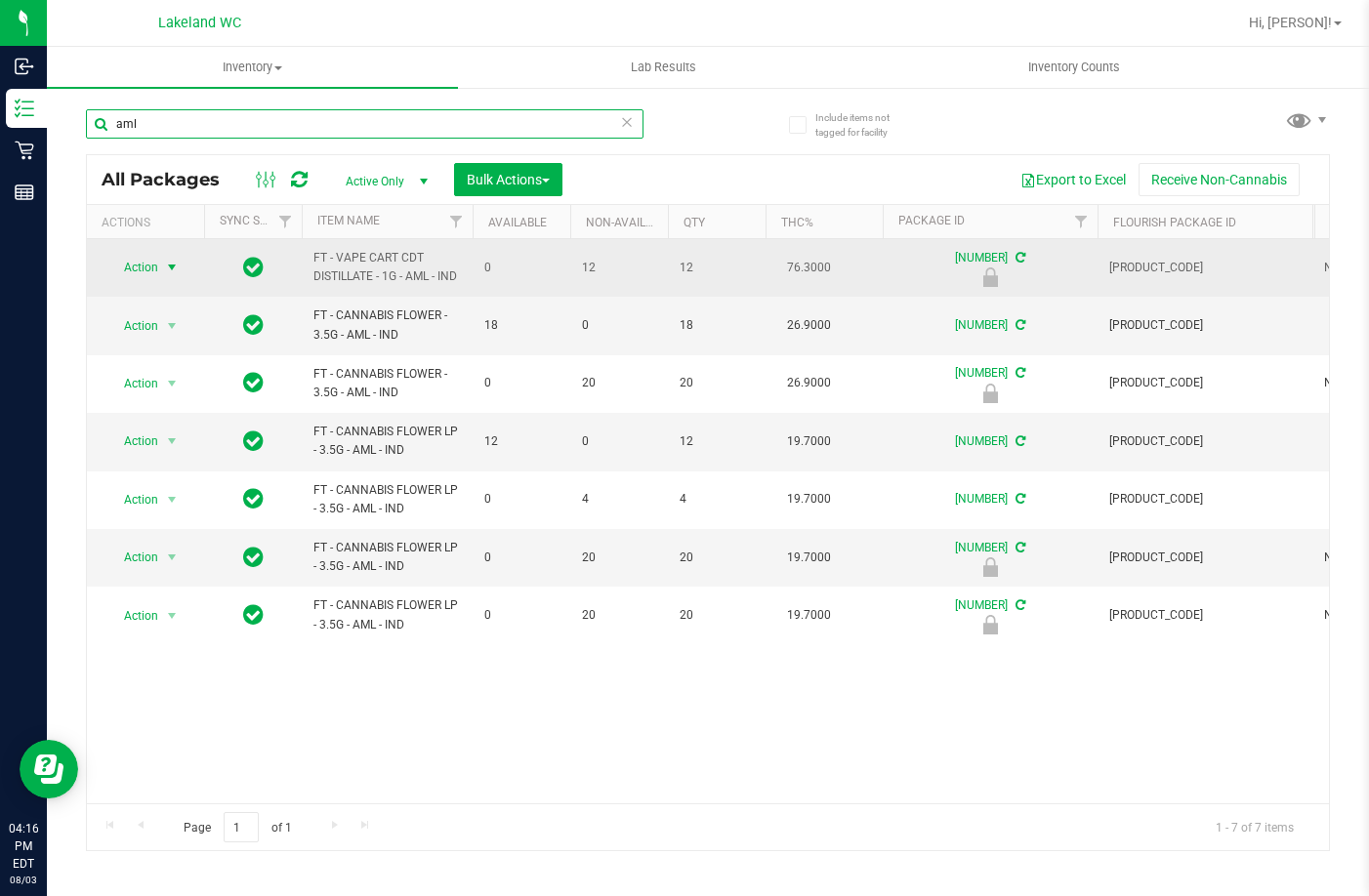 type on "aml" 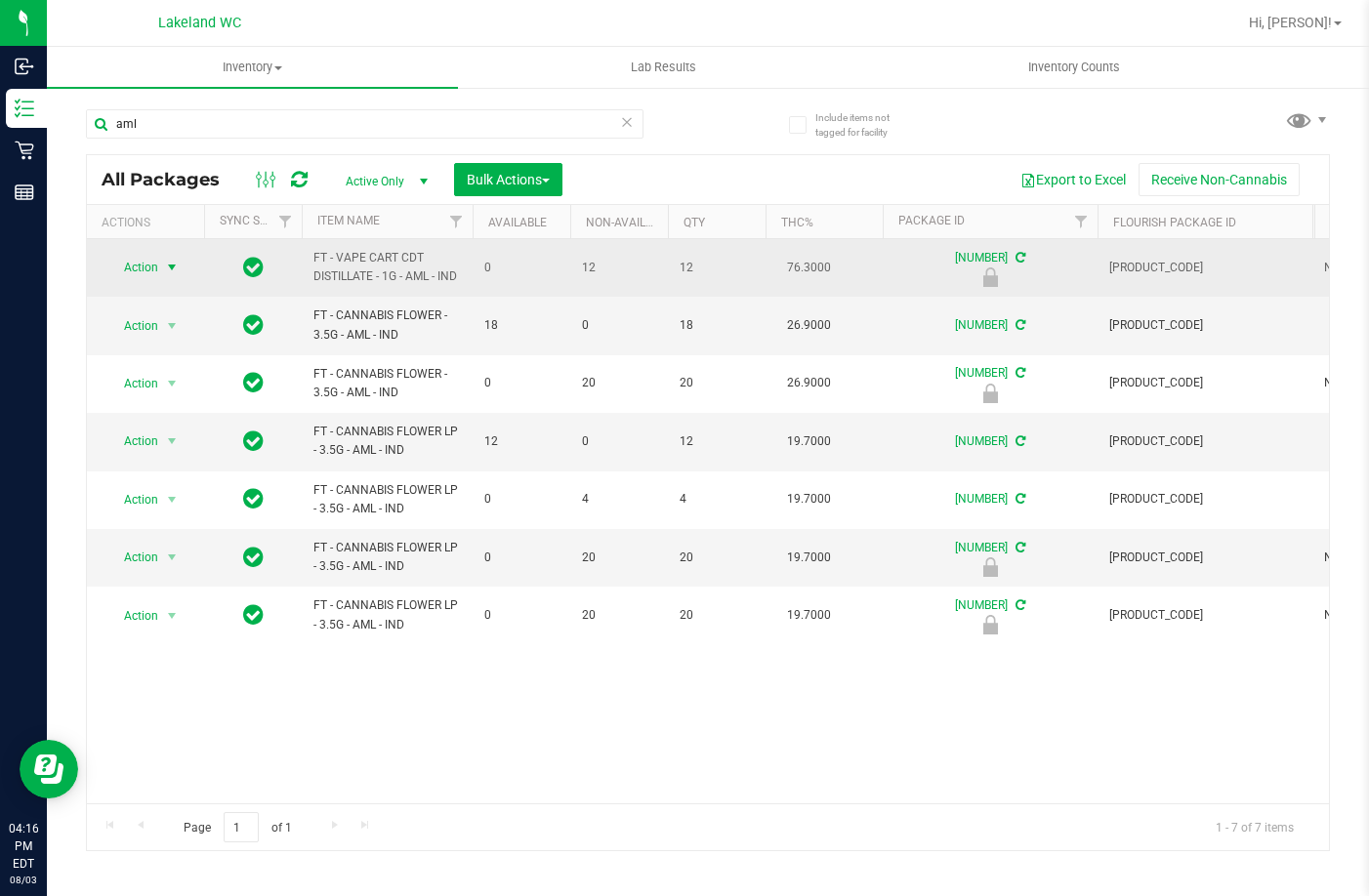 click at bounding box center (172, 267) 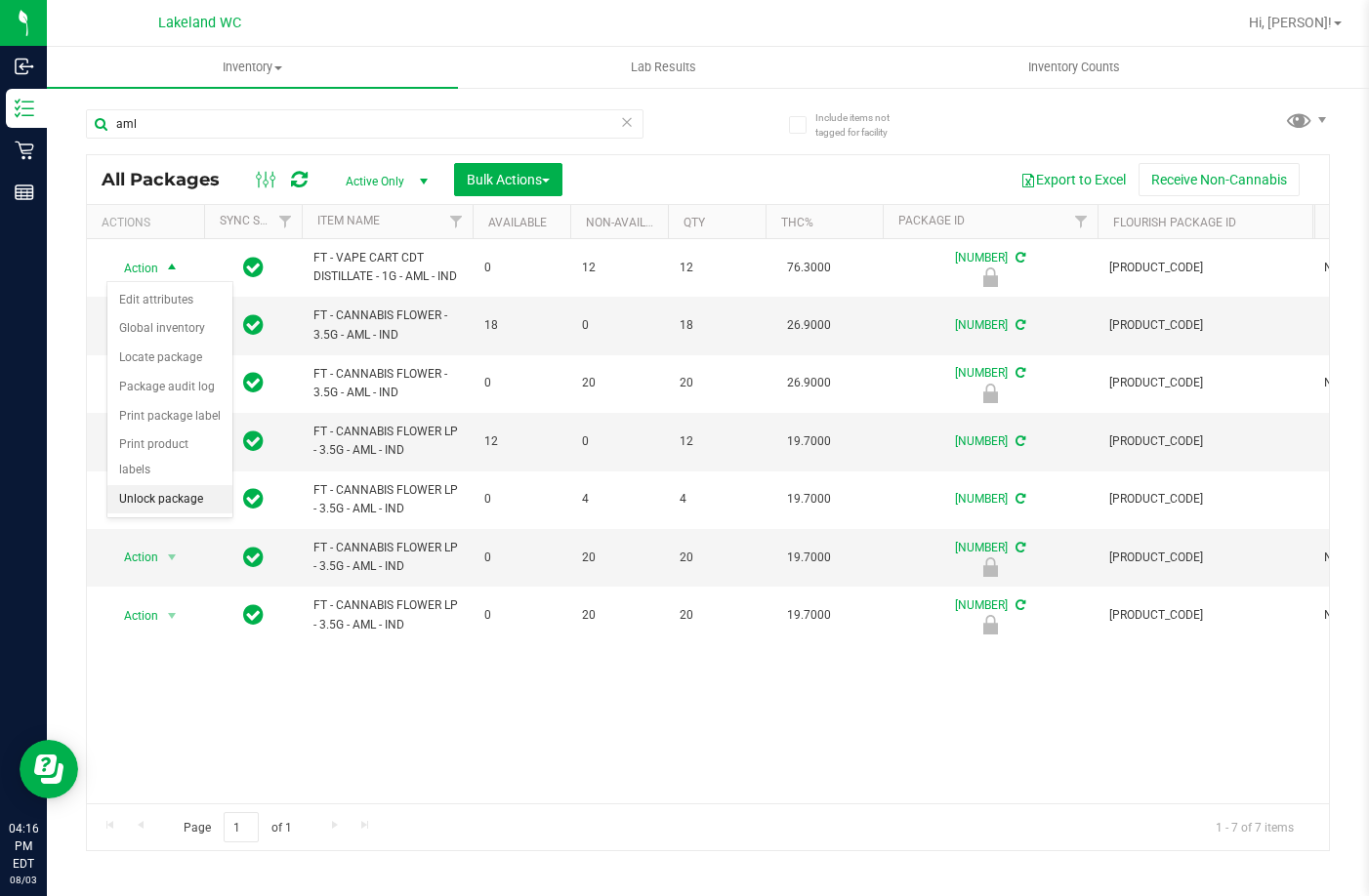 click on "Unlock package" at bounding box center [170, 500] 